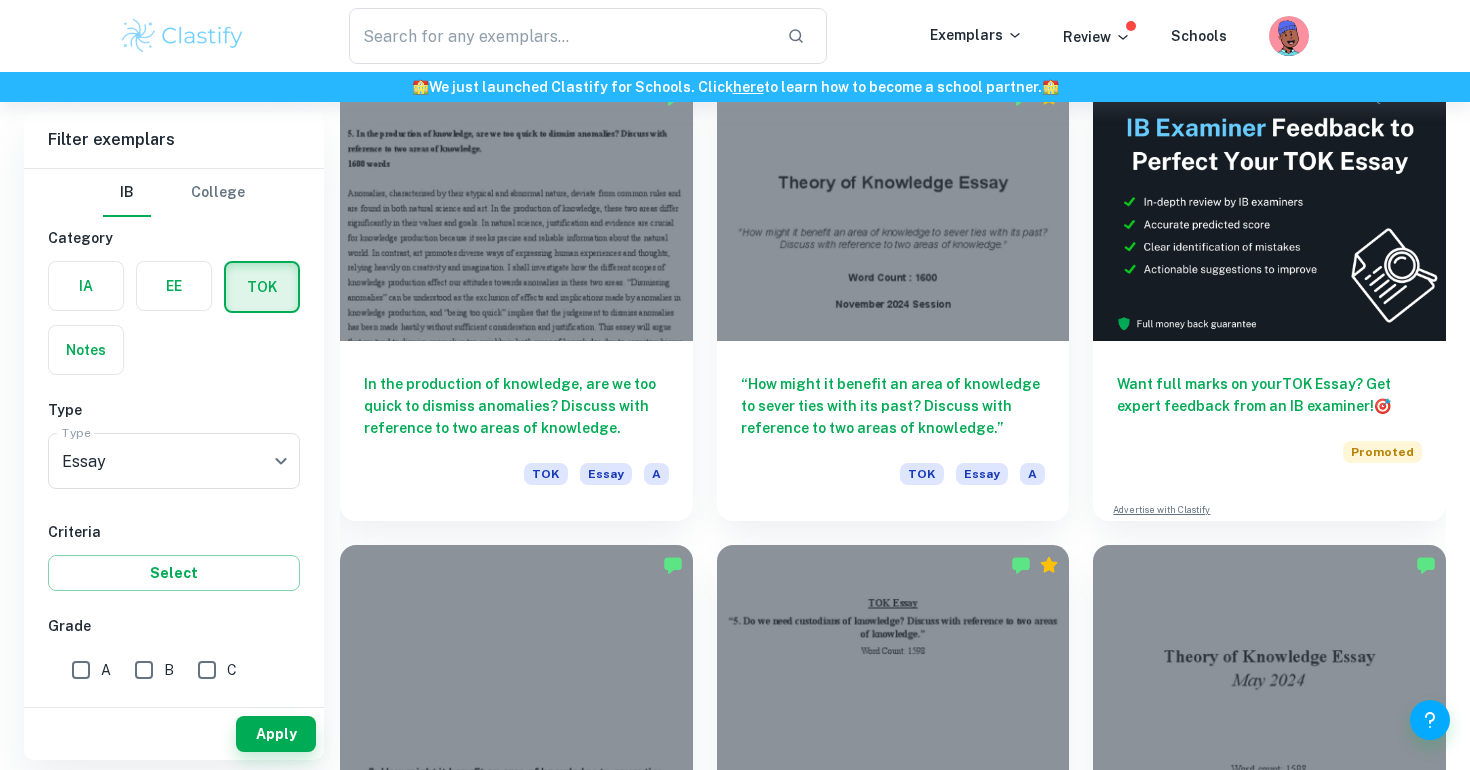 scroll, scrollTop: 627, scrollLeft: 0, axis: vertical 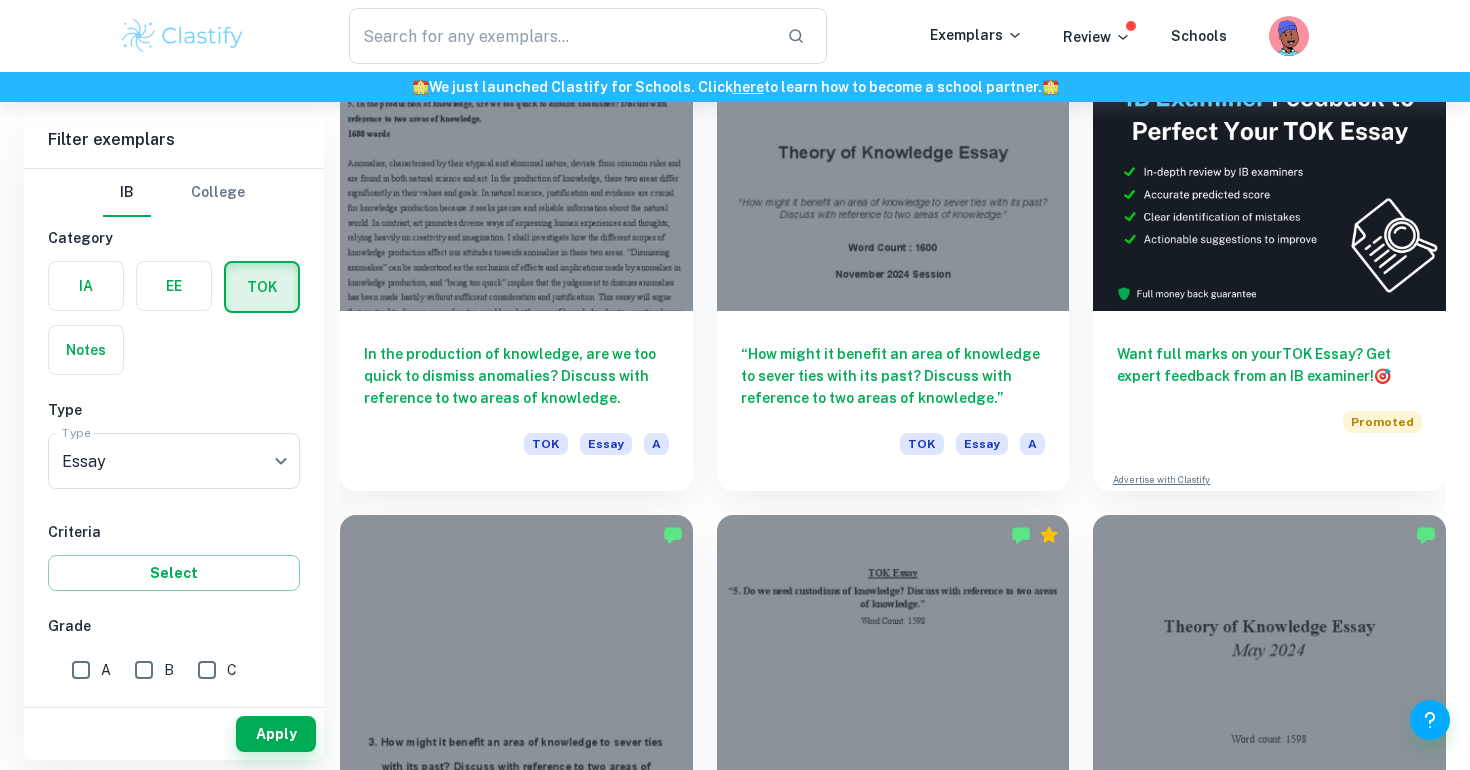 click on "A" at bounding box center (81, 670) 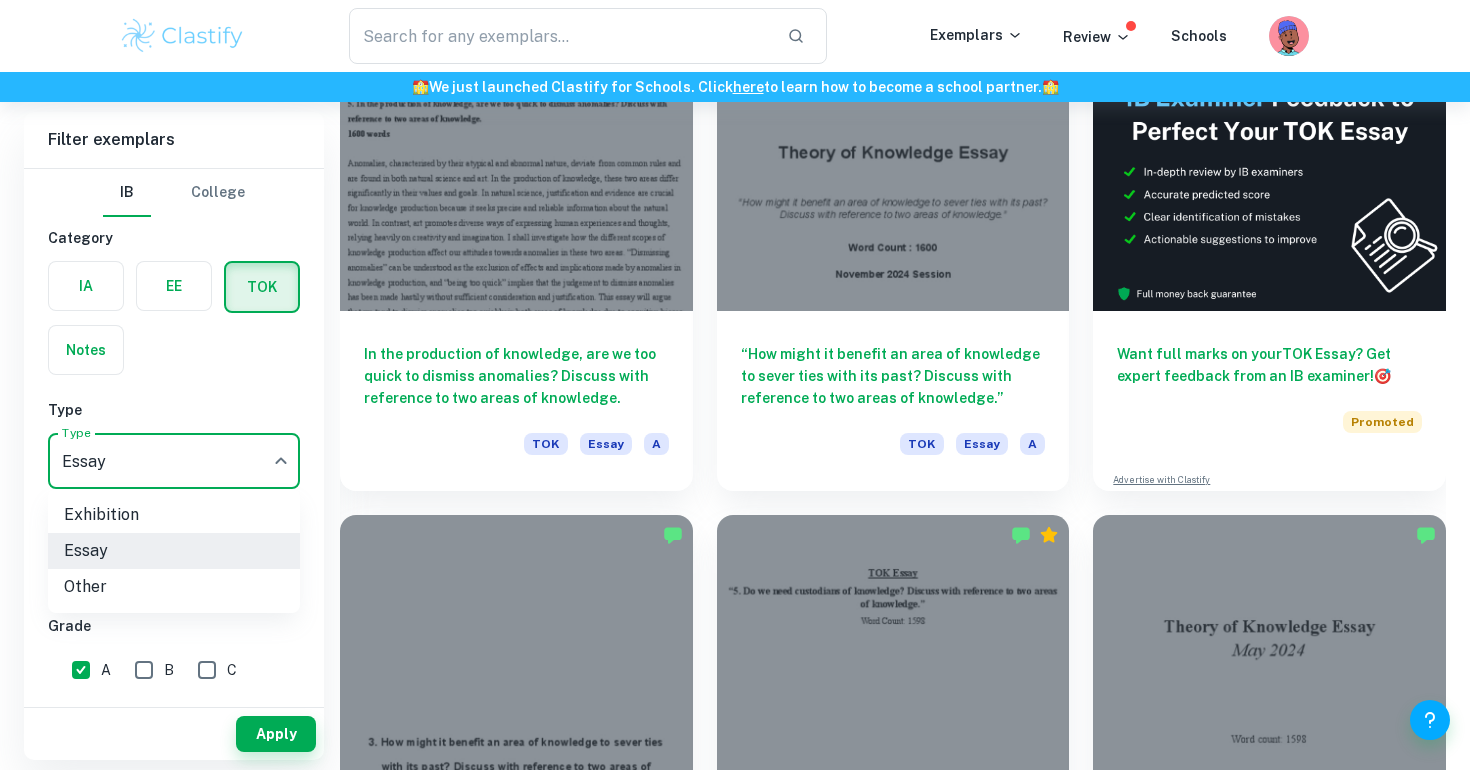 click on "We value your privacy We use cookies to enhance your browsing experience, serve personalised ads or content, and analyse our traffic. By clicking "Accept All", you consent to our use of cookies.   Cookie Policy Customise   Reject All   Accept All   Customise Consent Preferences   We use cookies to help you navigate efficiently and perform certain functions. You will find detailed information about all cookies under each consent category below. The cookies that are categorised as "Necessary" are stored on your browser as they are essential for enabling the basic functionalities of the site. ...  Show more For more information on how Google's third-party cookies operate and handle your data, see:   Google Privacy Policy Necessary Always Active Necessary cookies are required to enable the basic features of this site, such as providing secure log-in or adjusting your consent preferences. These cookies do not store any personally identifiable data. Functional Analytics Performance Advertisement Uncategorised" at bounding box center (735, -140) 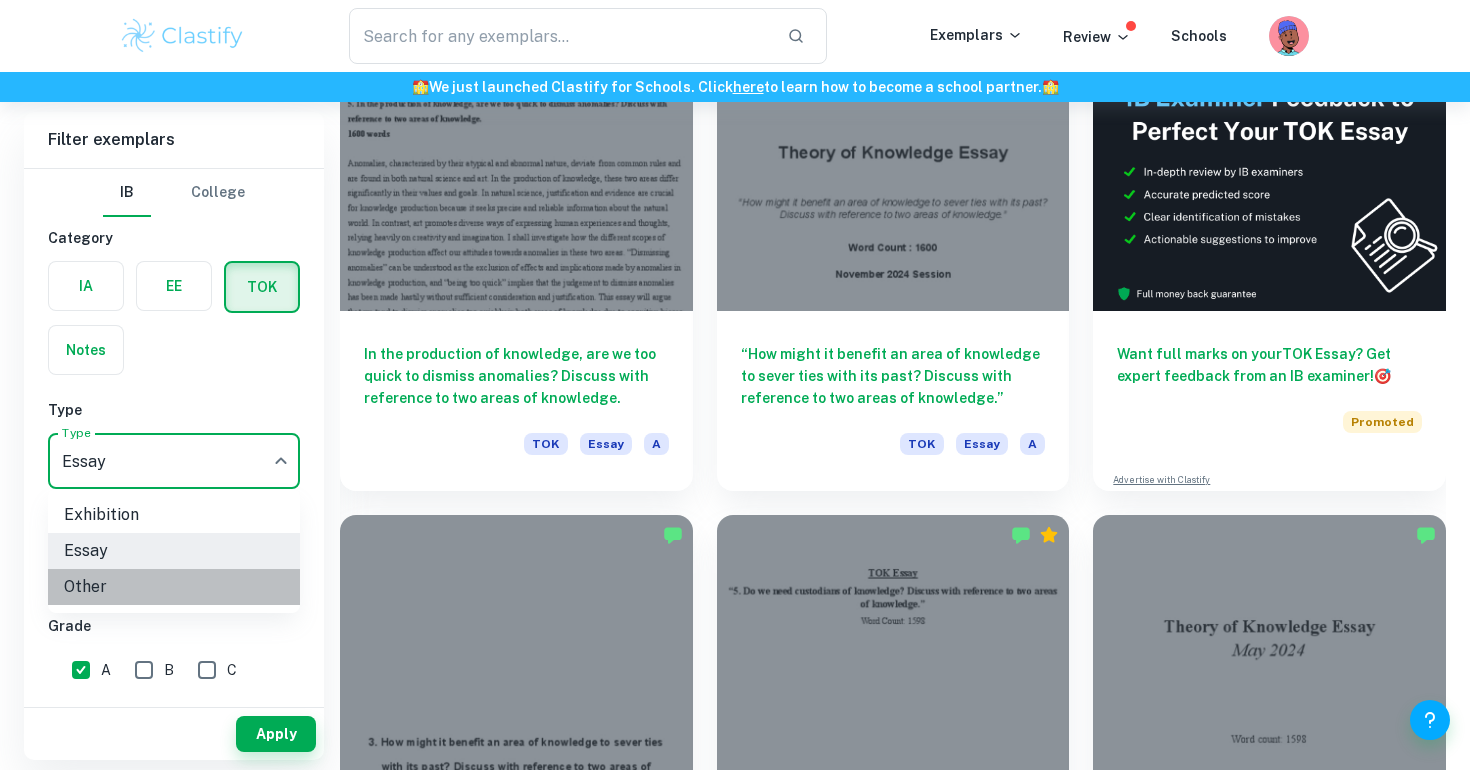 click on "Other" at bounding box center [174, 587] 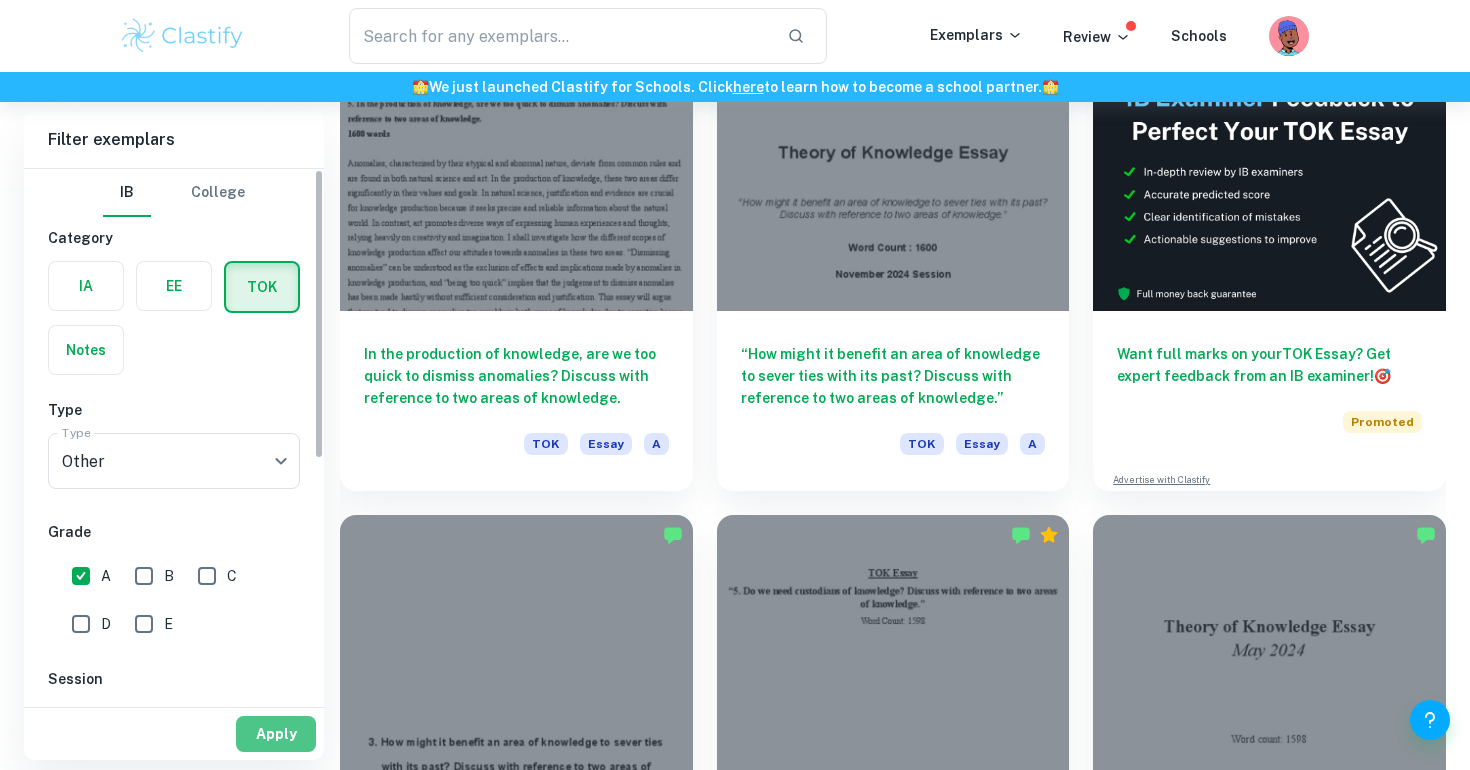 click on "Apply" at bounding box center [276, 734] 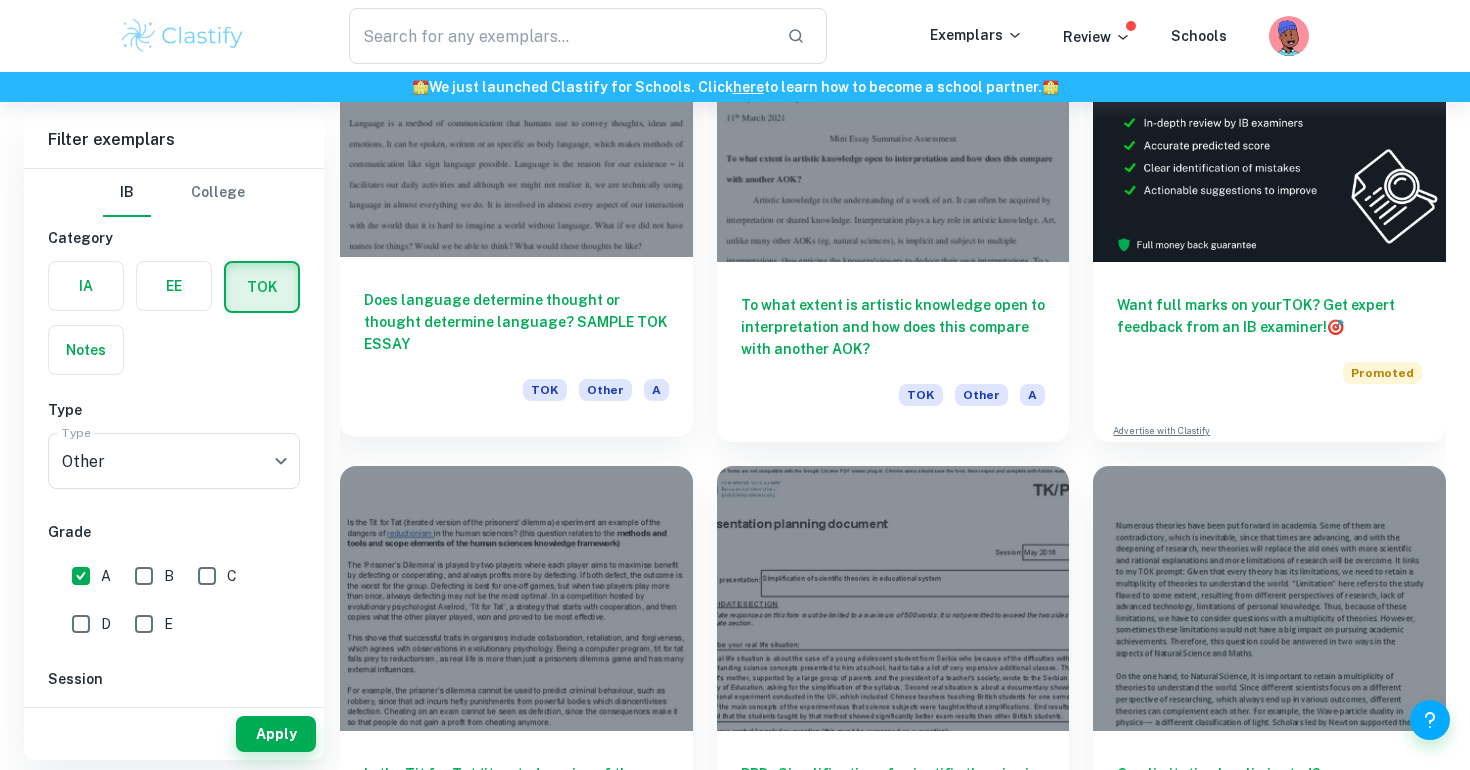 scroll, scrollTop: 833, scrollLeft: 0, axis: vertical 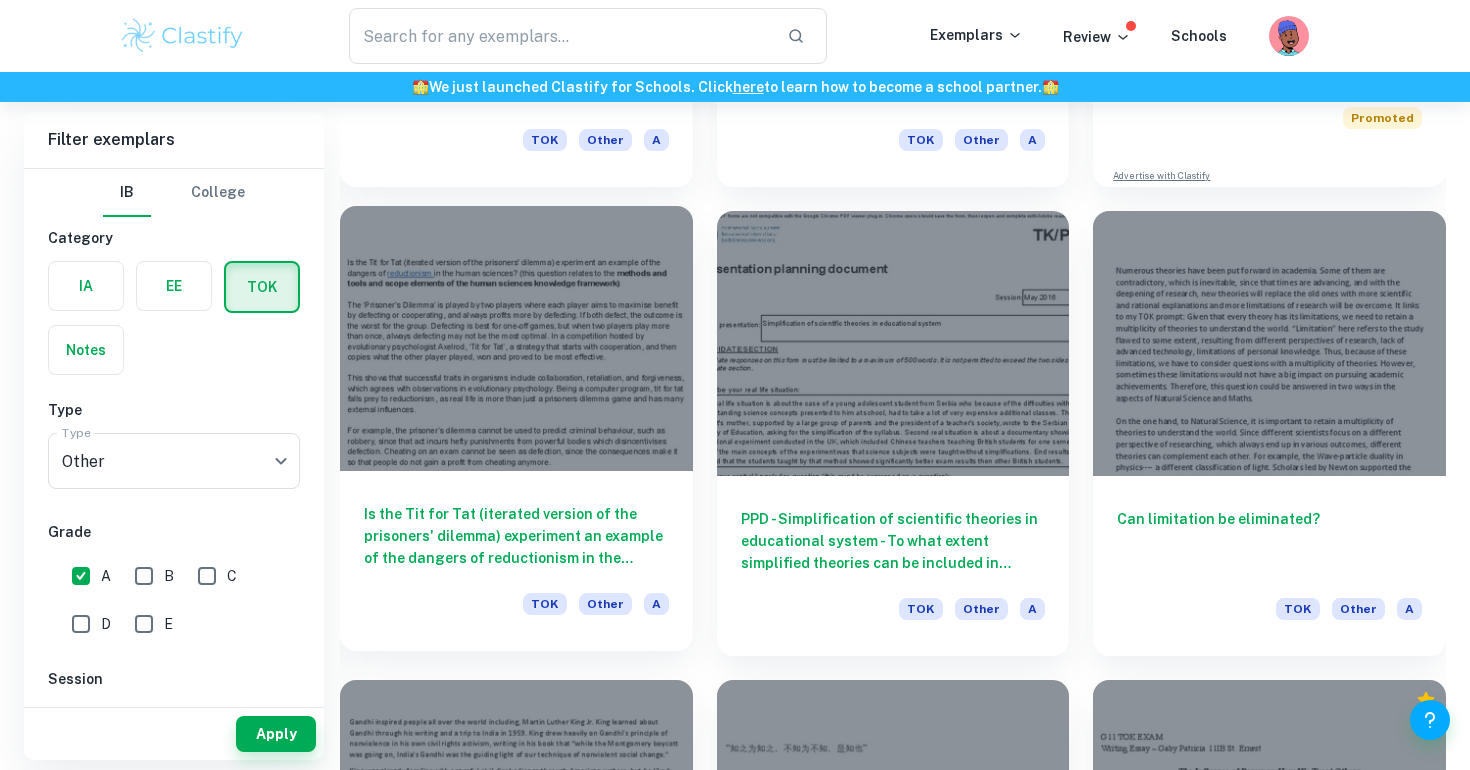 click on "Is the Tit for Tat (iterated version of the prisoners' dilemma) experiment an example of the dangers of reductionism in the human sciences? (this question relates to the methods and tools and scope elements of the human sciences knowledge framework)" at bounding box center [516, 536] 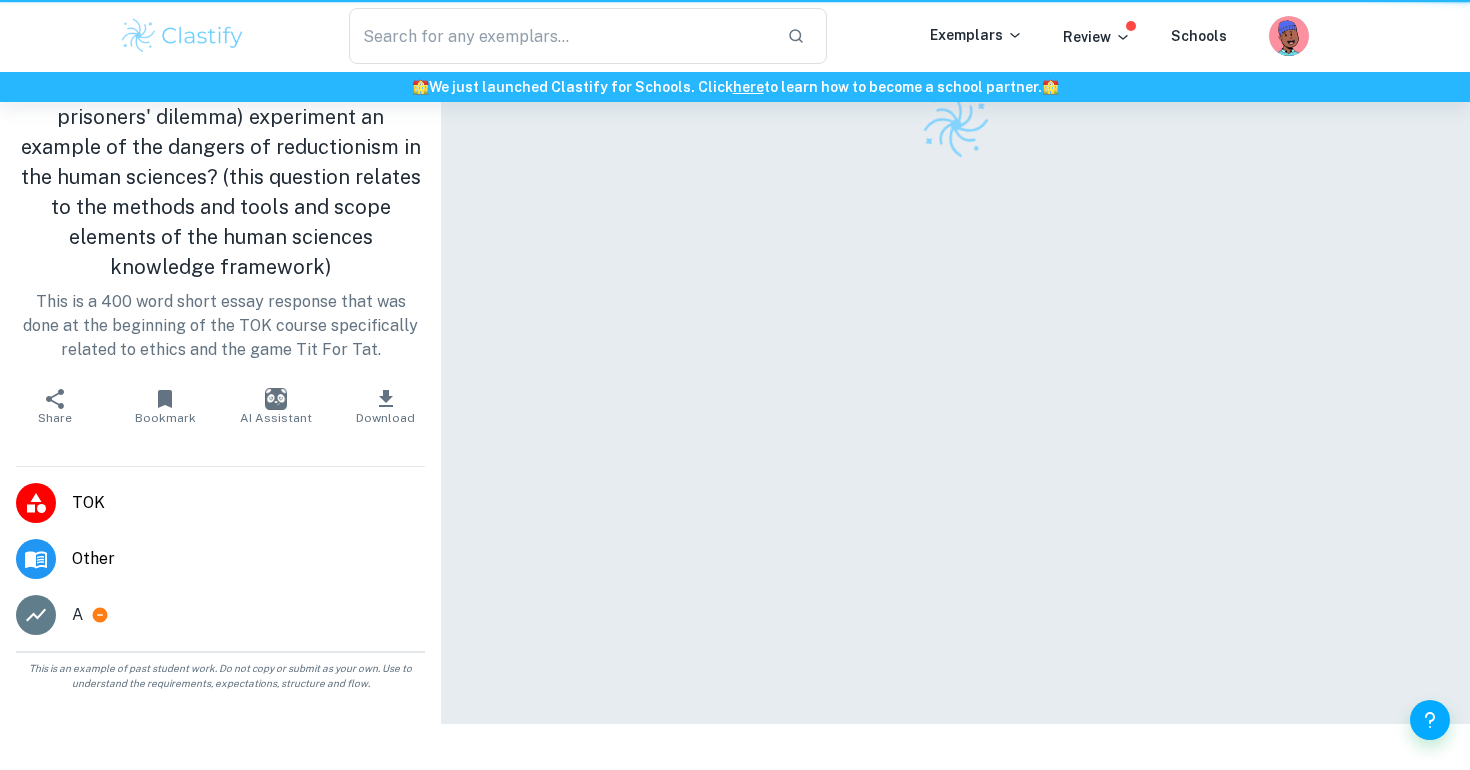 scroll, scrollTop: 0, scrollLeft: 0, axis: both 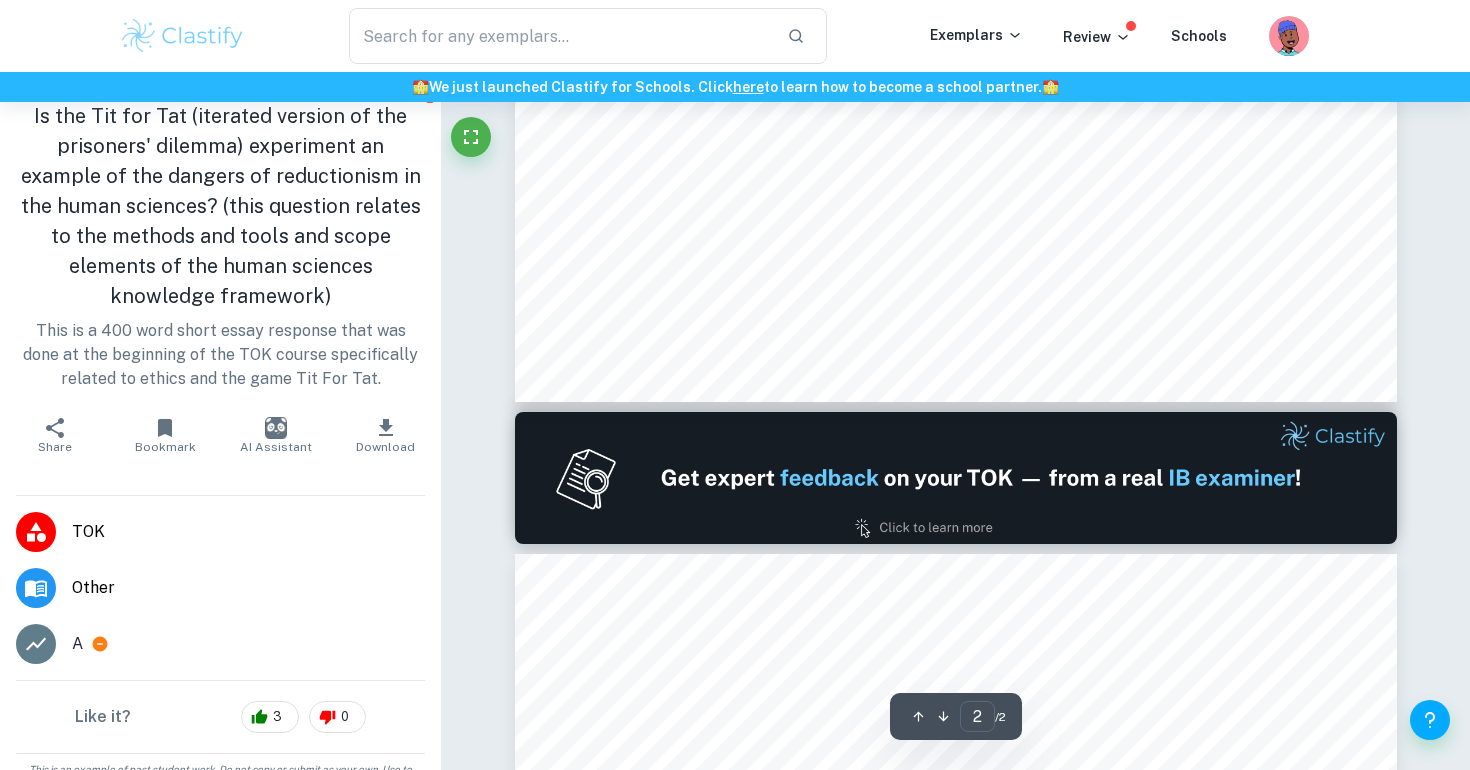 type on "1" 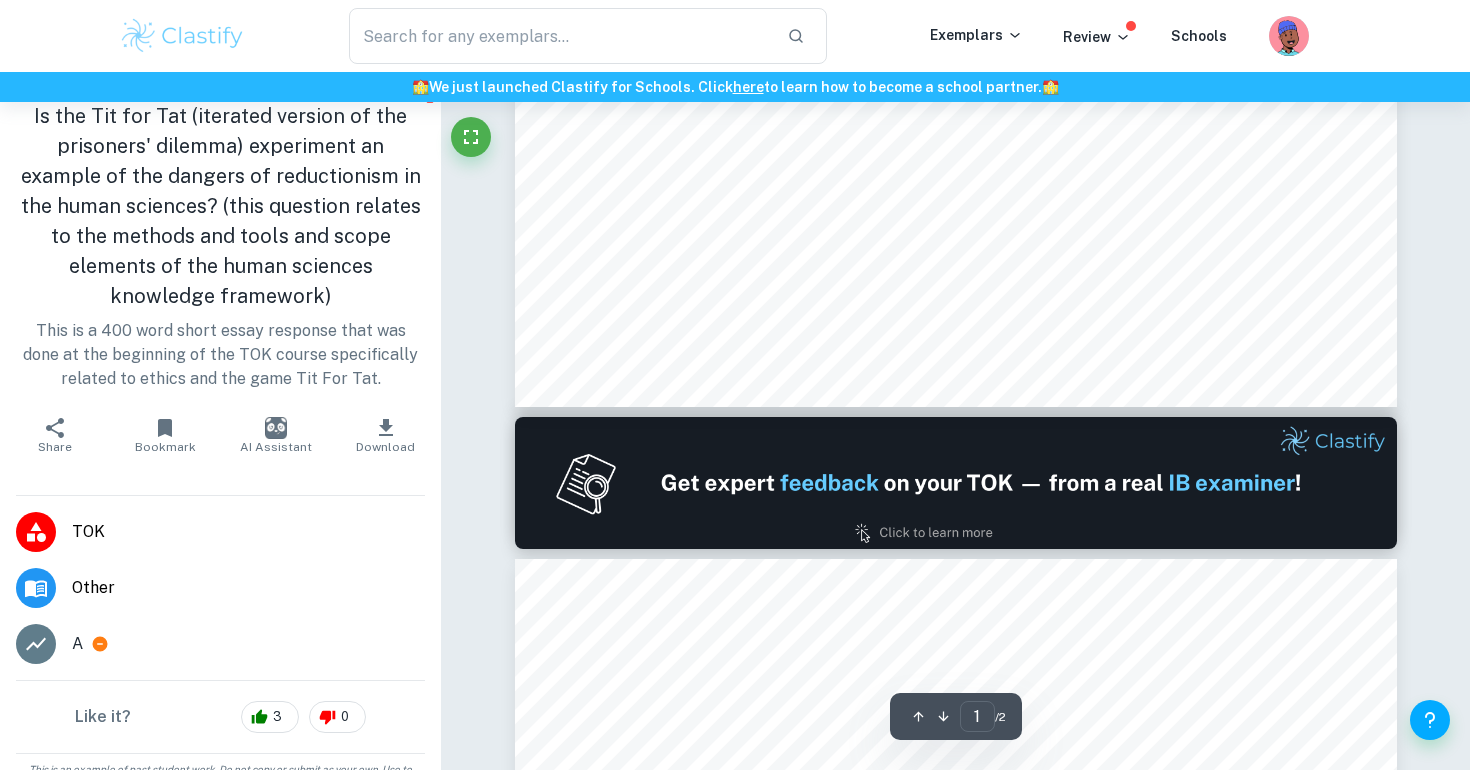 scroll, scrollTop: 0, scrollLeft: 0, axis: both 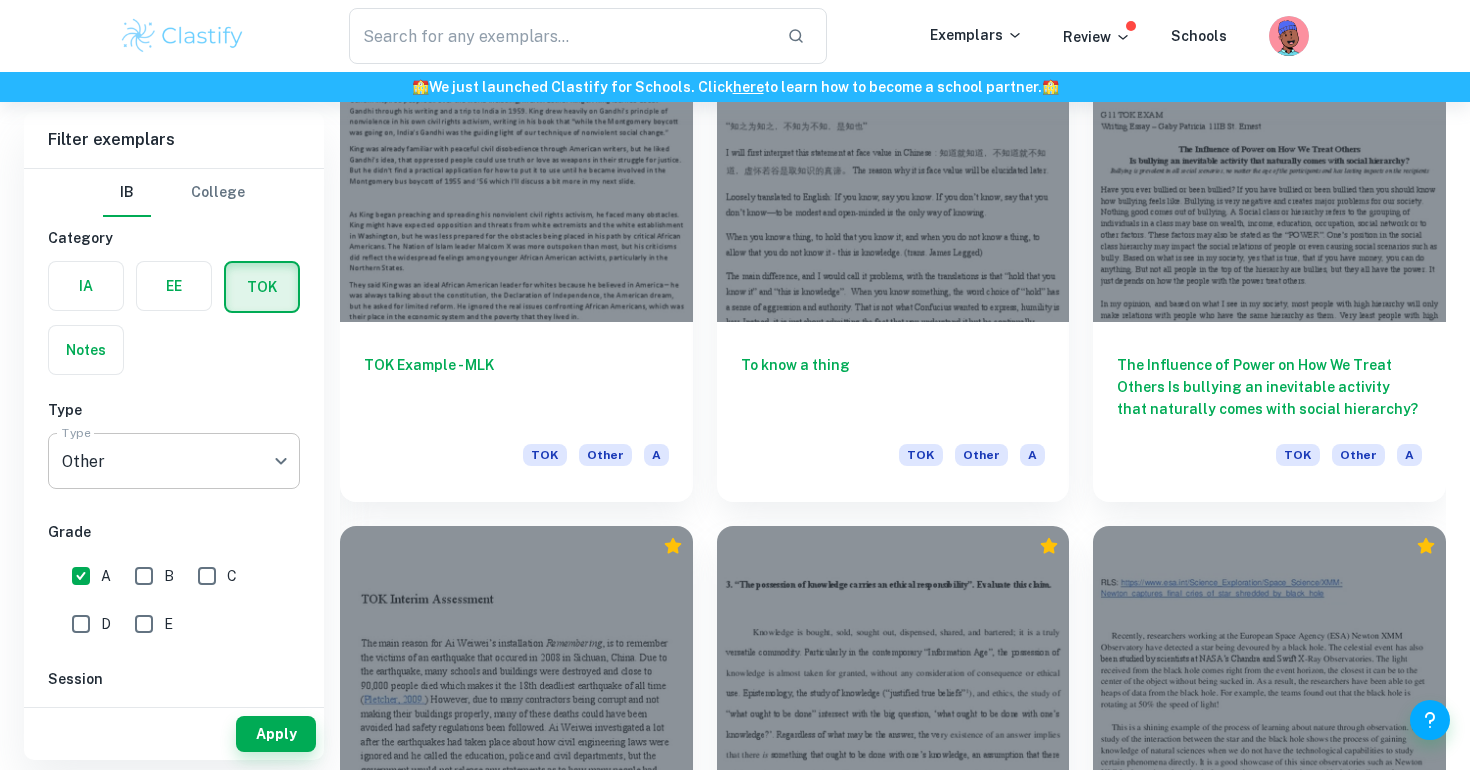 click on "We value your privacy We use cookies to enhance your browsing experience, serve personalised ads or content, and analyse our traffic. By clicking "Accept All", you consent to our use of cookies.   Cookie Policy Customise   Reject All   Accept All   Customise Consent Preferences   We use cookies to help you navigate efficiently and perform certain functions. You will find detailed information about all cookies under each consent category below. The cookies that are categorised as "Necessary" are stored on your browser as they are essential for enabling the basic functionalities of the site. ...  Show more For more information on how Google's third-party cookies operate and handle your data, see:   Google Privacy Policy Necessary Always Active Necessary cookies are required to enable the basic features of this site, such as providing secure log-in or adjusting your consent preferences. These cookies do not store any personally identifiable data. Functional Analytics Performance Advertisement Uncategorised" at bounding box center (735, -968) 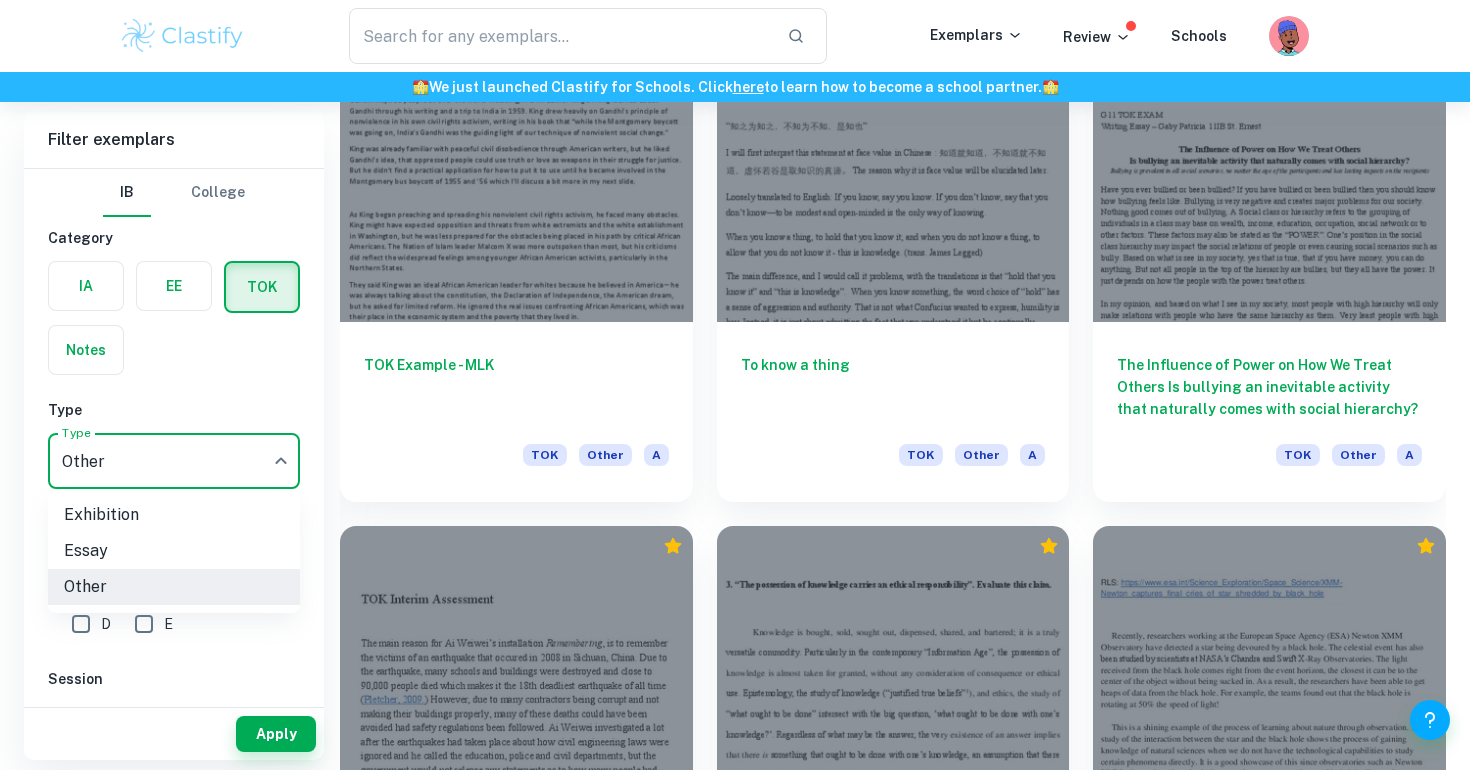 click on "Exhibition" at bounding box center [174, 515] 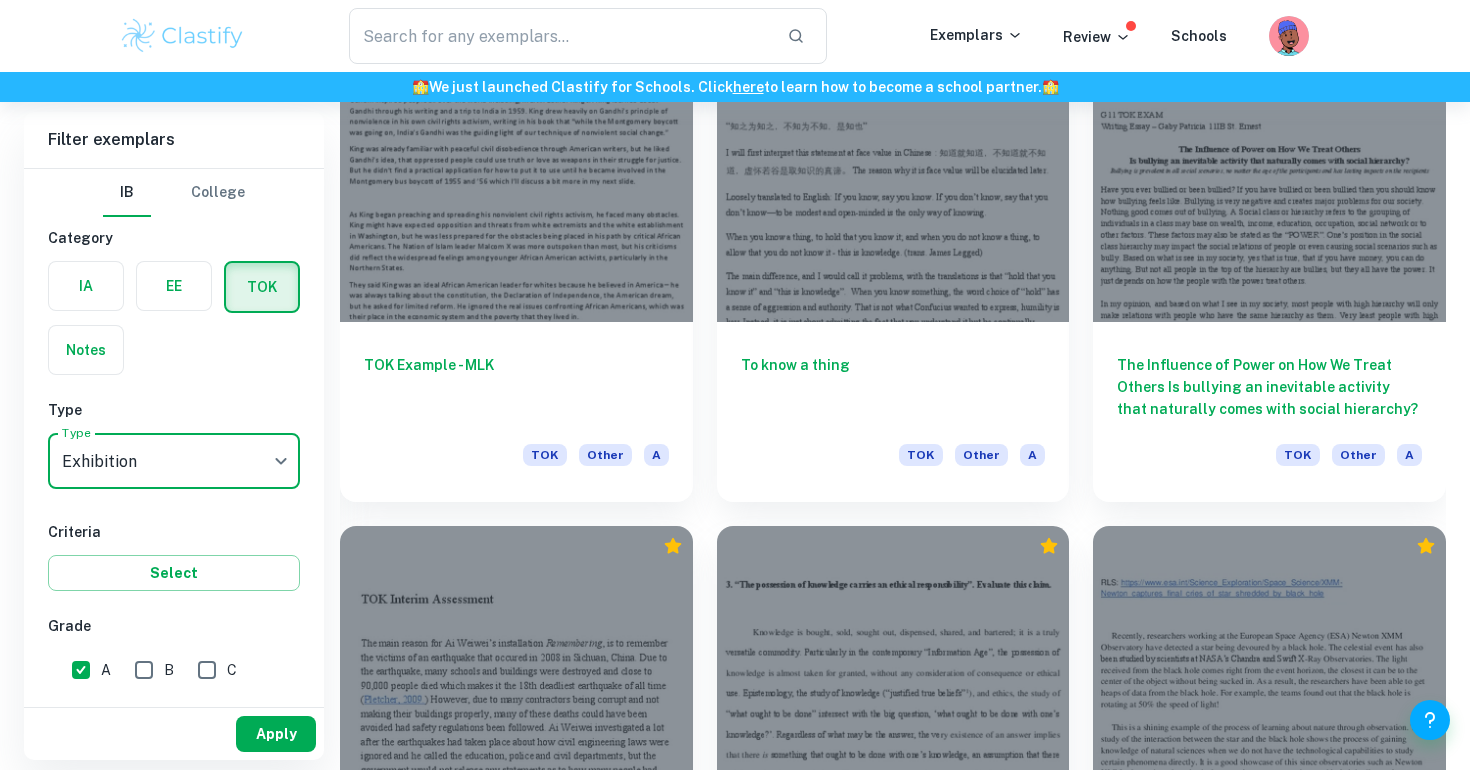 click on "Apply" at bounding box center [276, 734] 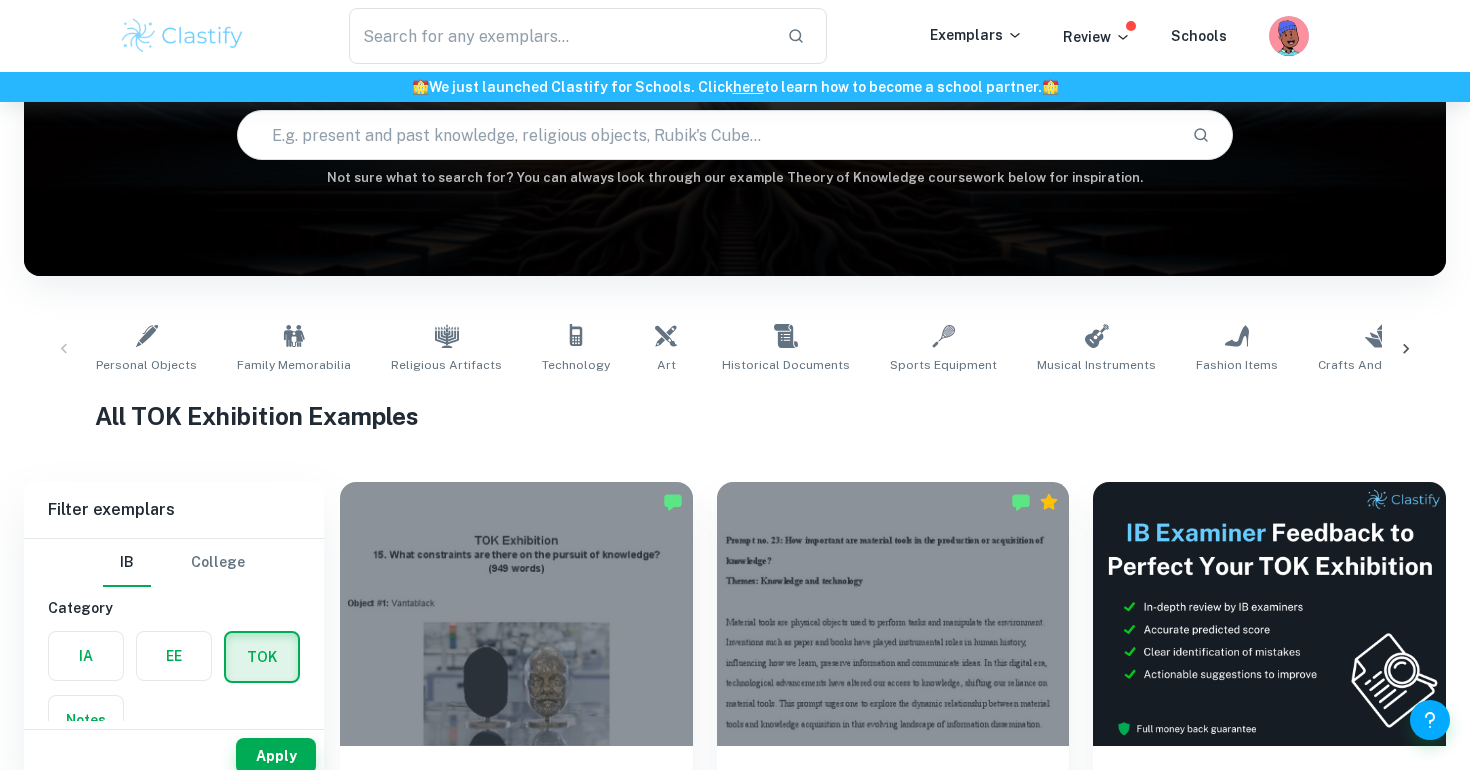 scroll, scrollTop: 417, scrollLeft: 0, axis: vertical 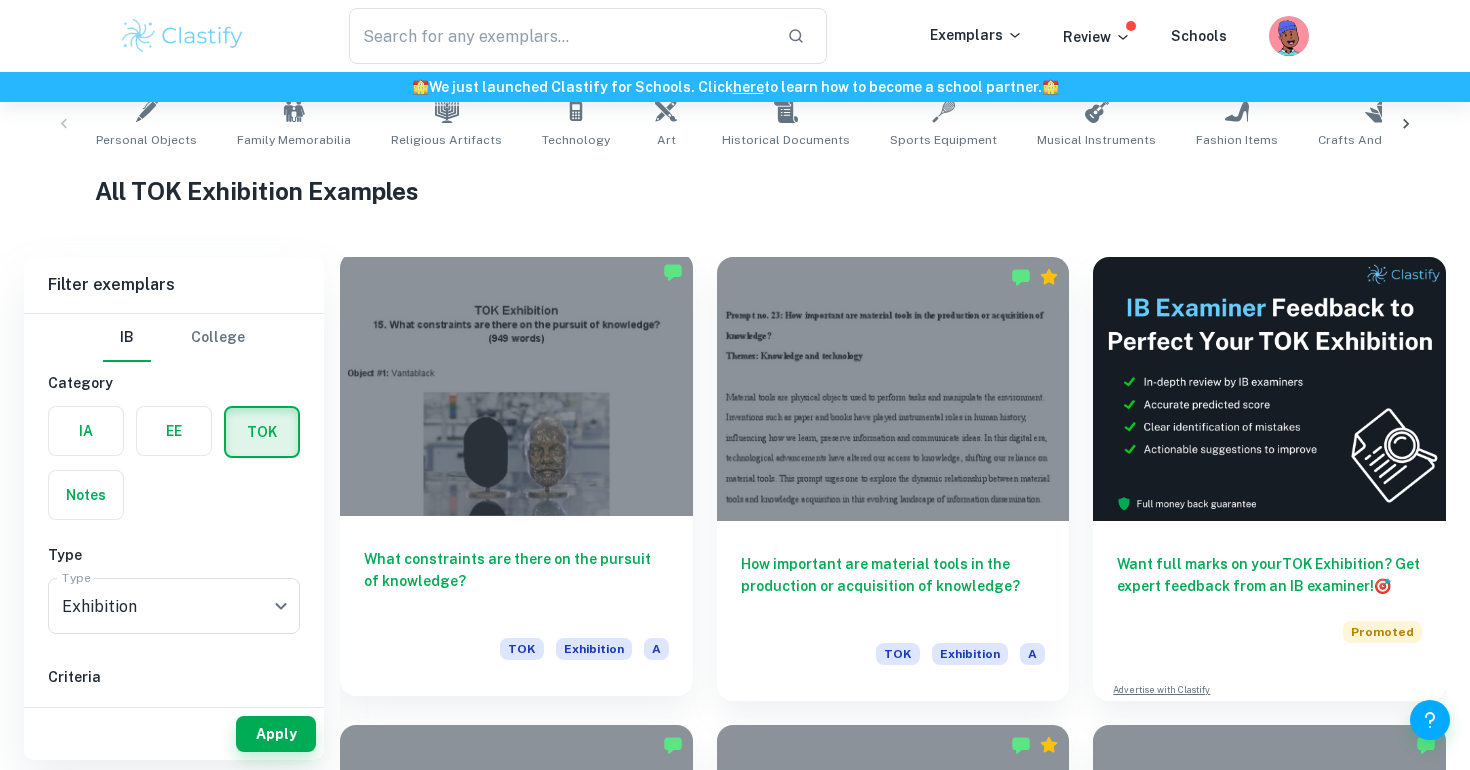 click on "What constraints are there on the pursuit of knowledge?" at bounding box center [516, 581] 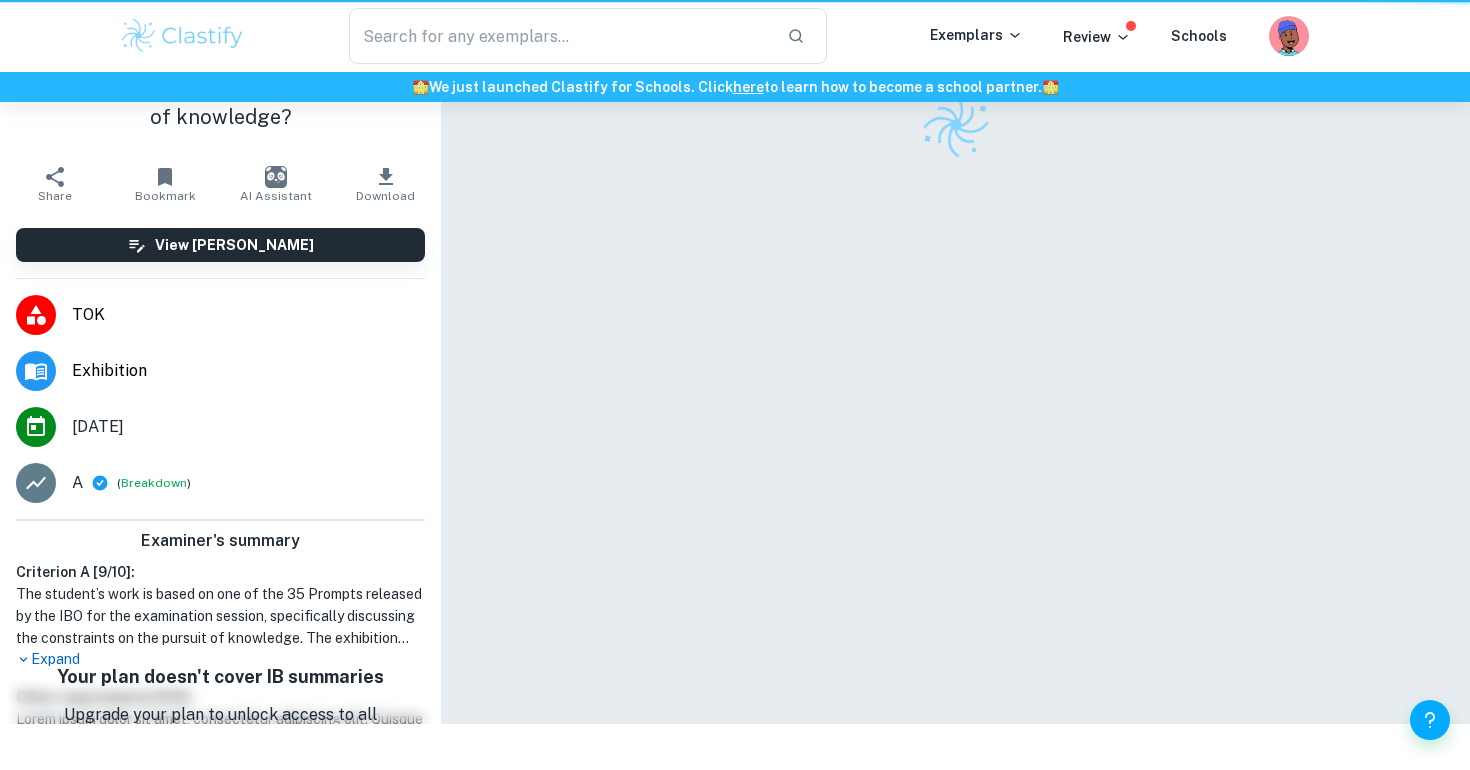 scroll, scrollTop: 0, scrollLeft: 0, axis: both 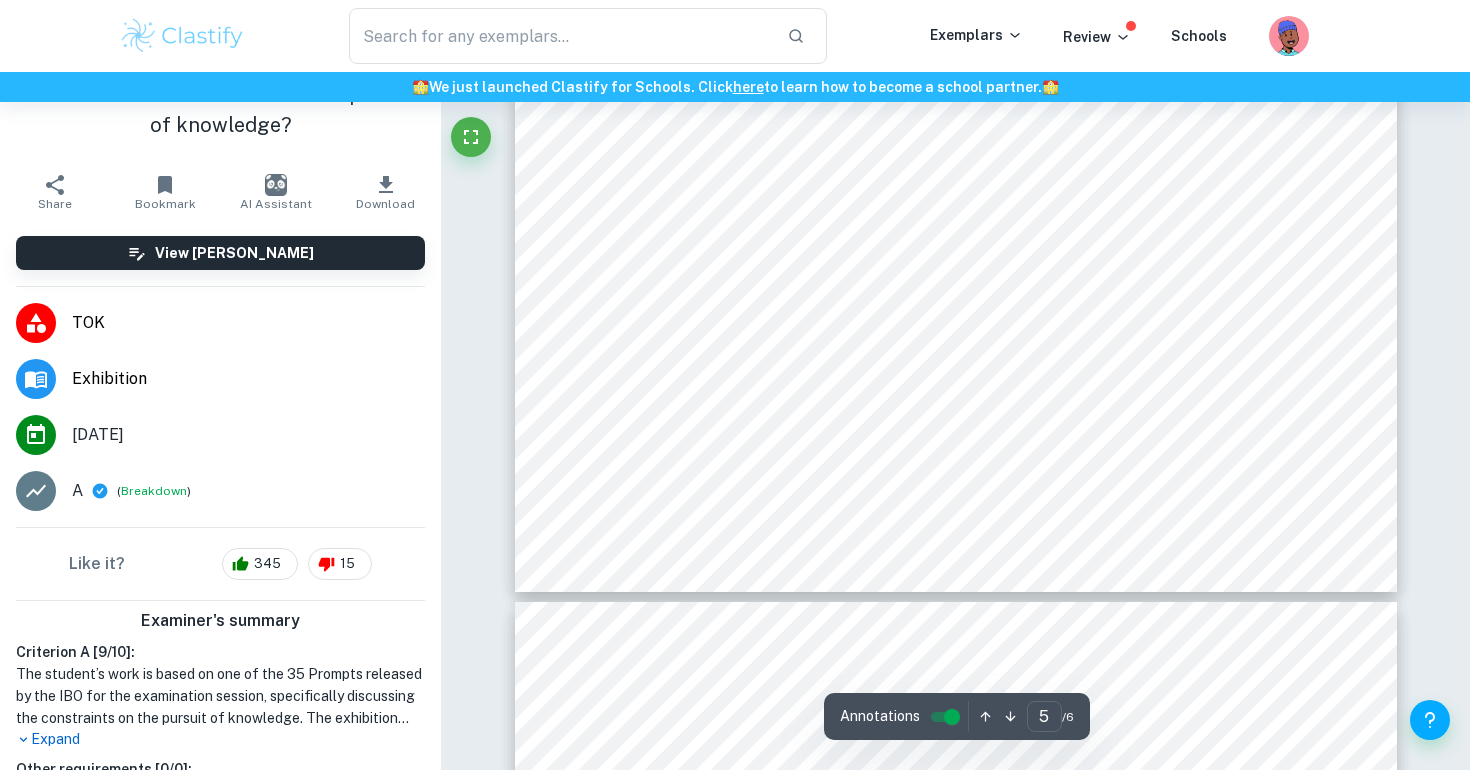 type on "6" 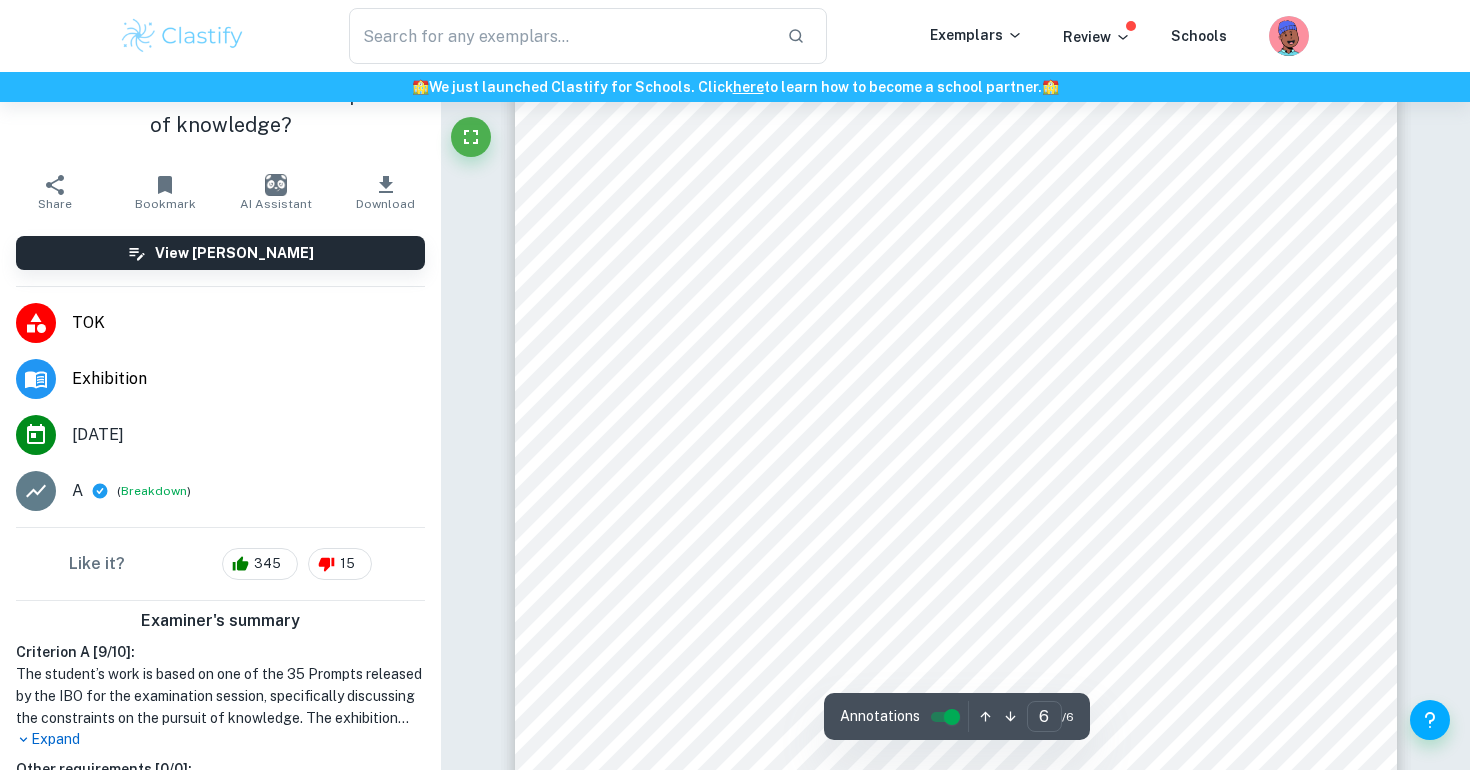 scroll, scrollTop: 6410, scrollLeft: 0, axis: vertical 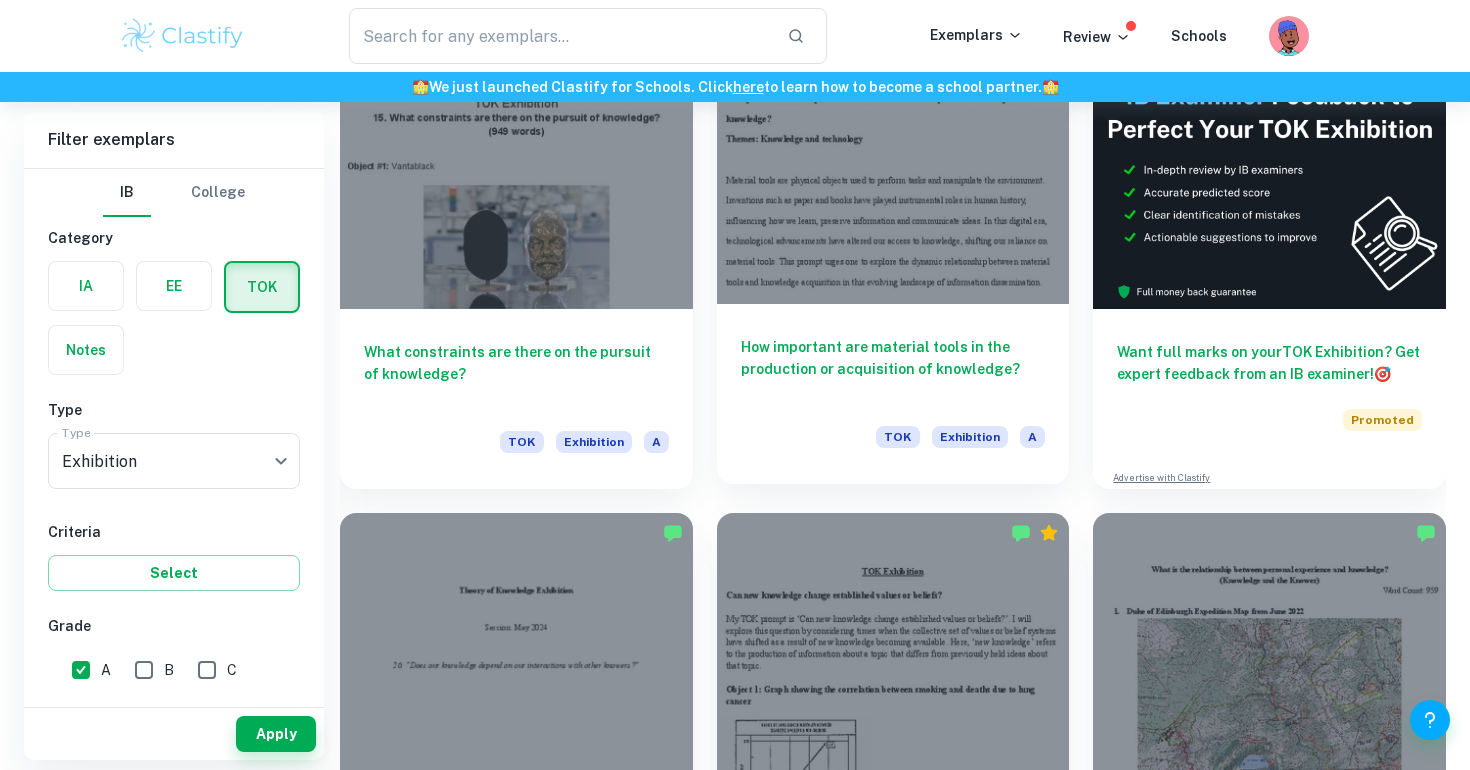 click on "How important are material tools in the production or acquisition of knowledge?" at bounding box center [893, 369] 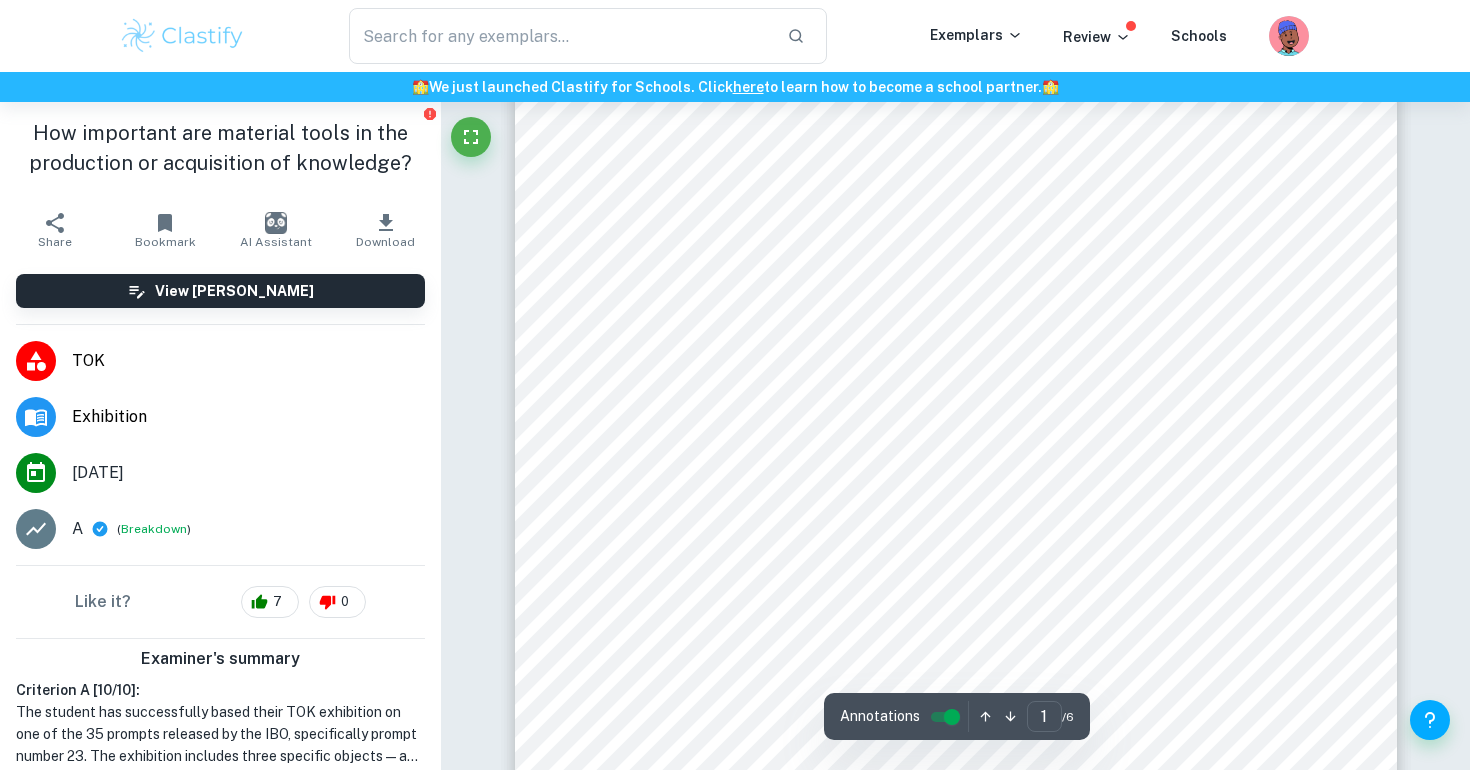 scroll, scrollTop: 220, scrollLeft: 0, axis: vertical 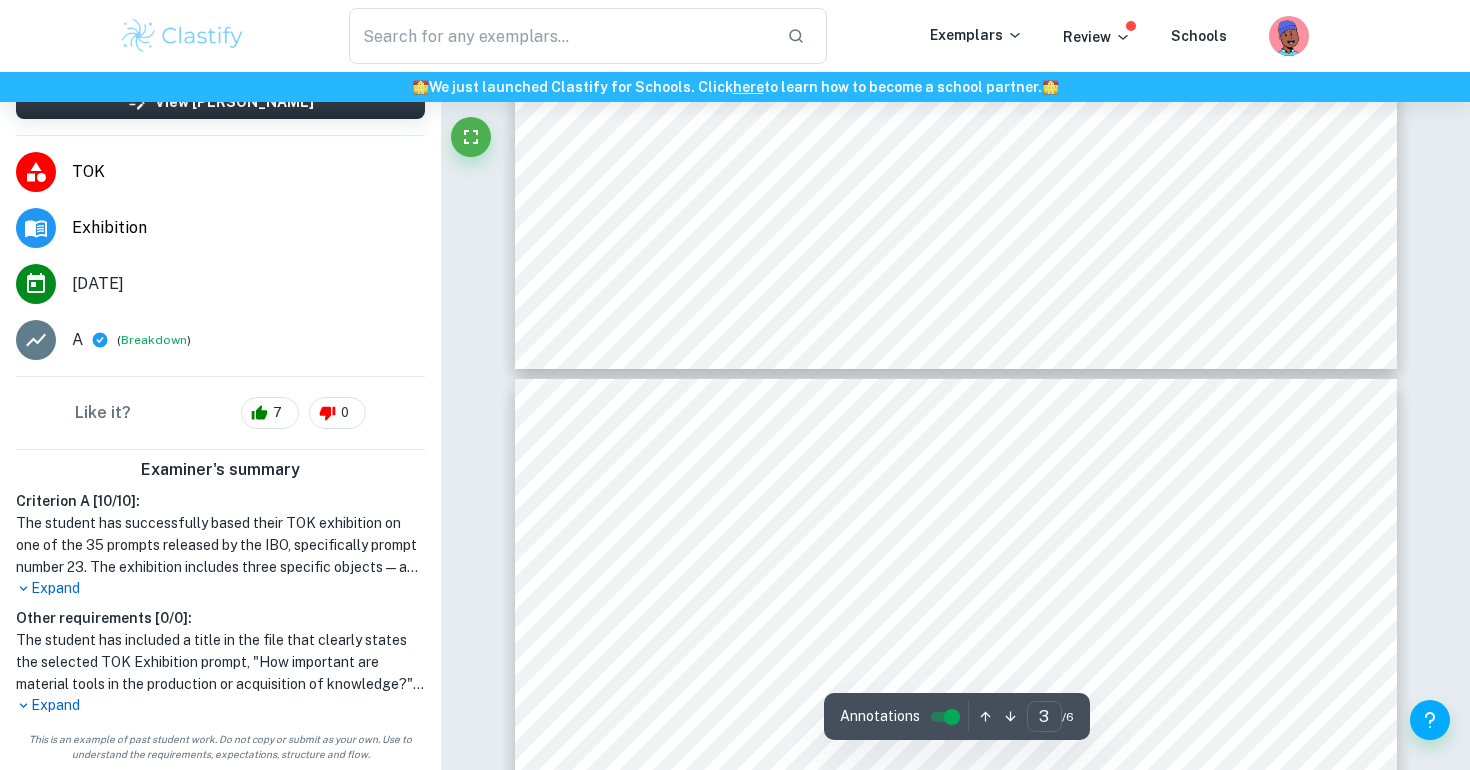 type on "4" 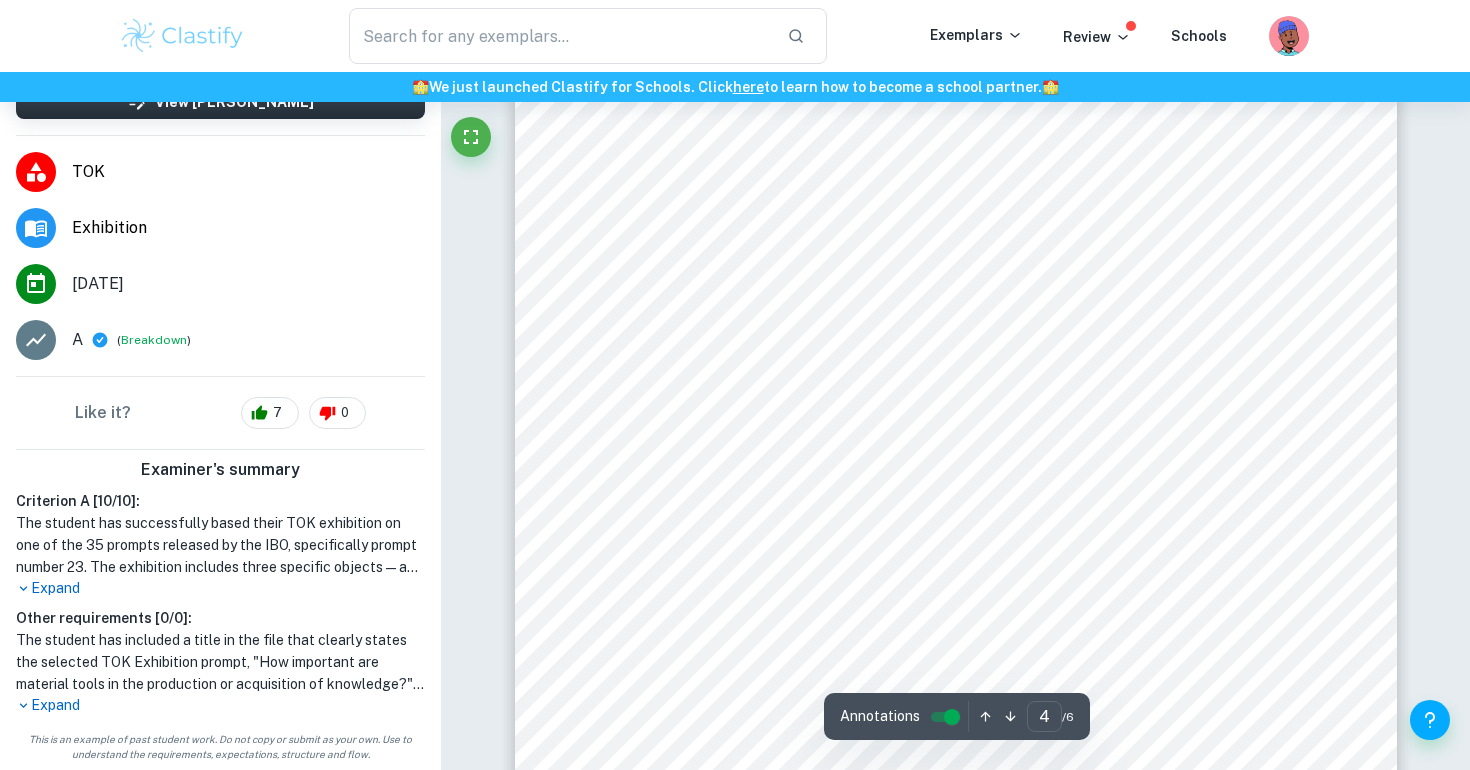 scroll, scrollTop: 4335, scrollLeft: 0, axis: vertical 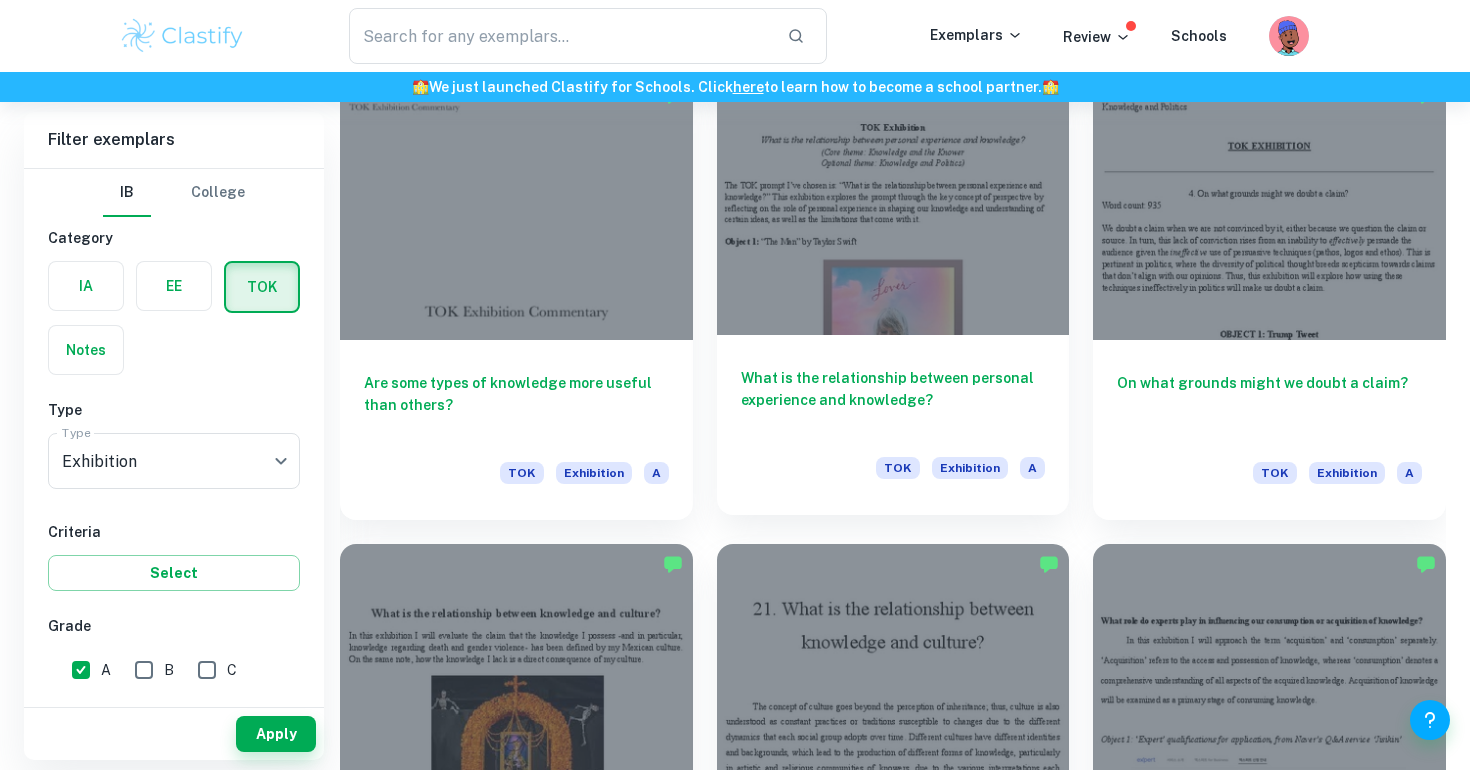 click at bounding box center (893, 202) 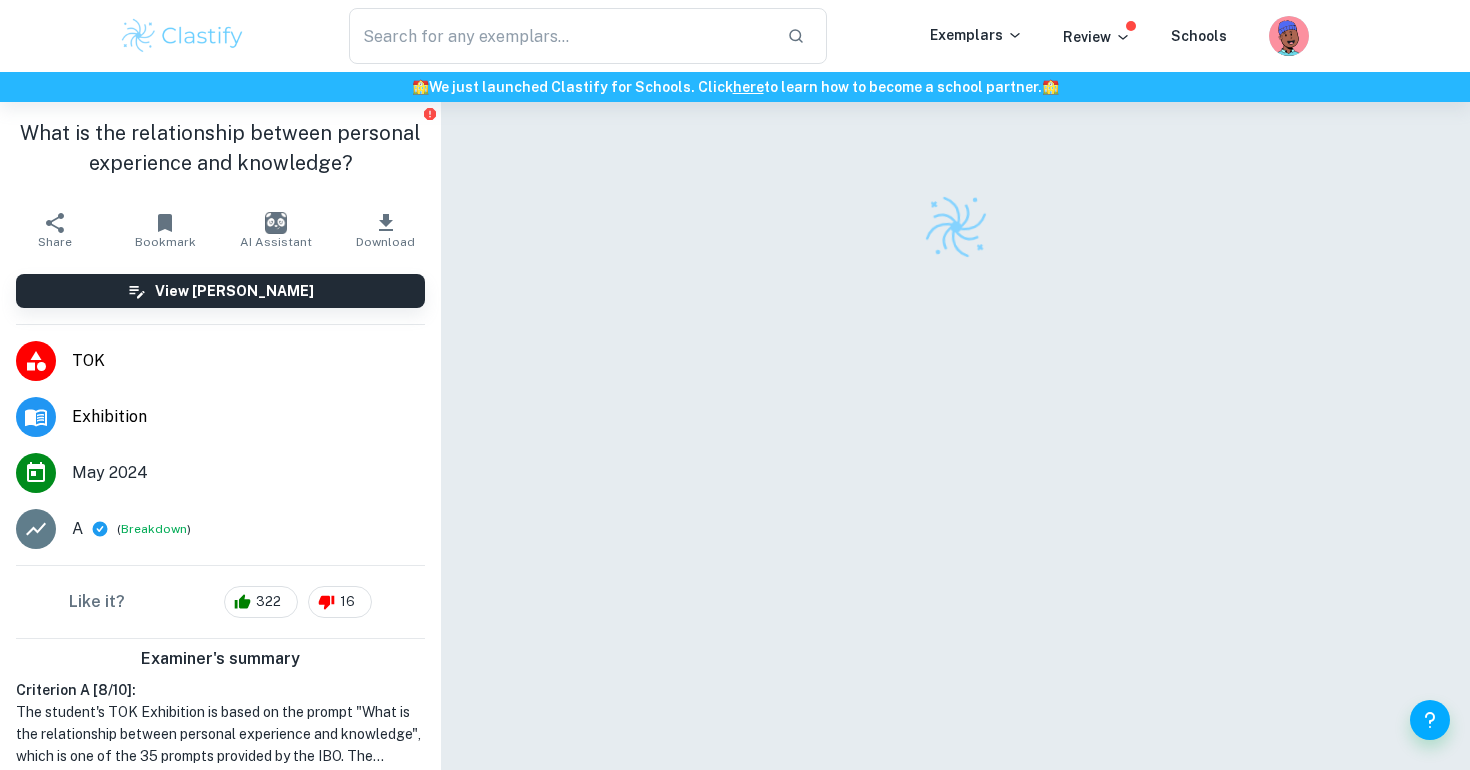 scroll, scrollTop: 189, scrollLeft: 0, axis: vertical 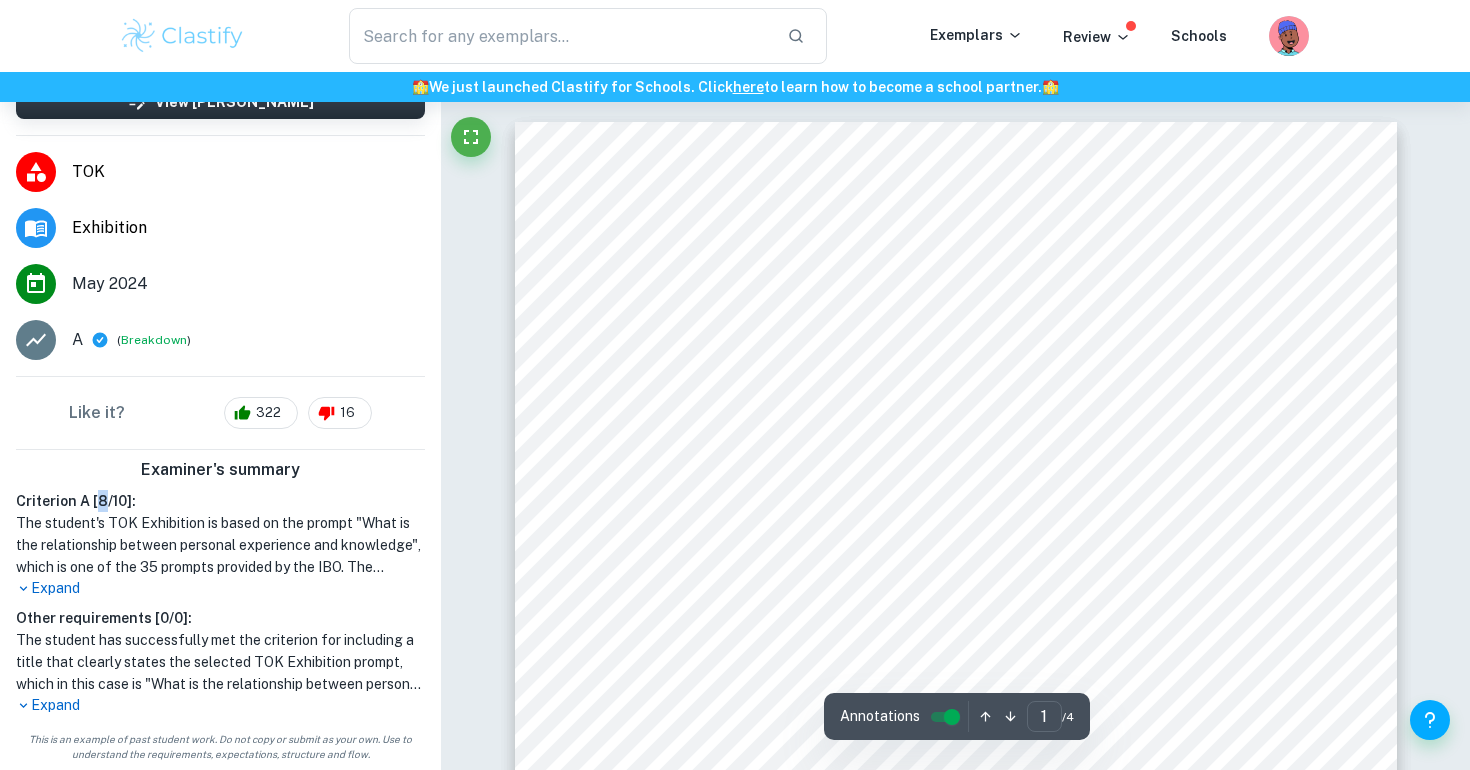 click on "Criterion A   [ 8 / 10 ]:" at bounding box center (220, 501) 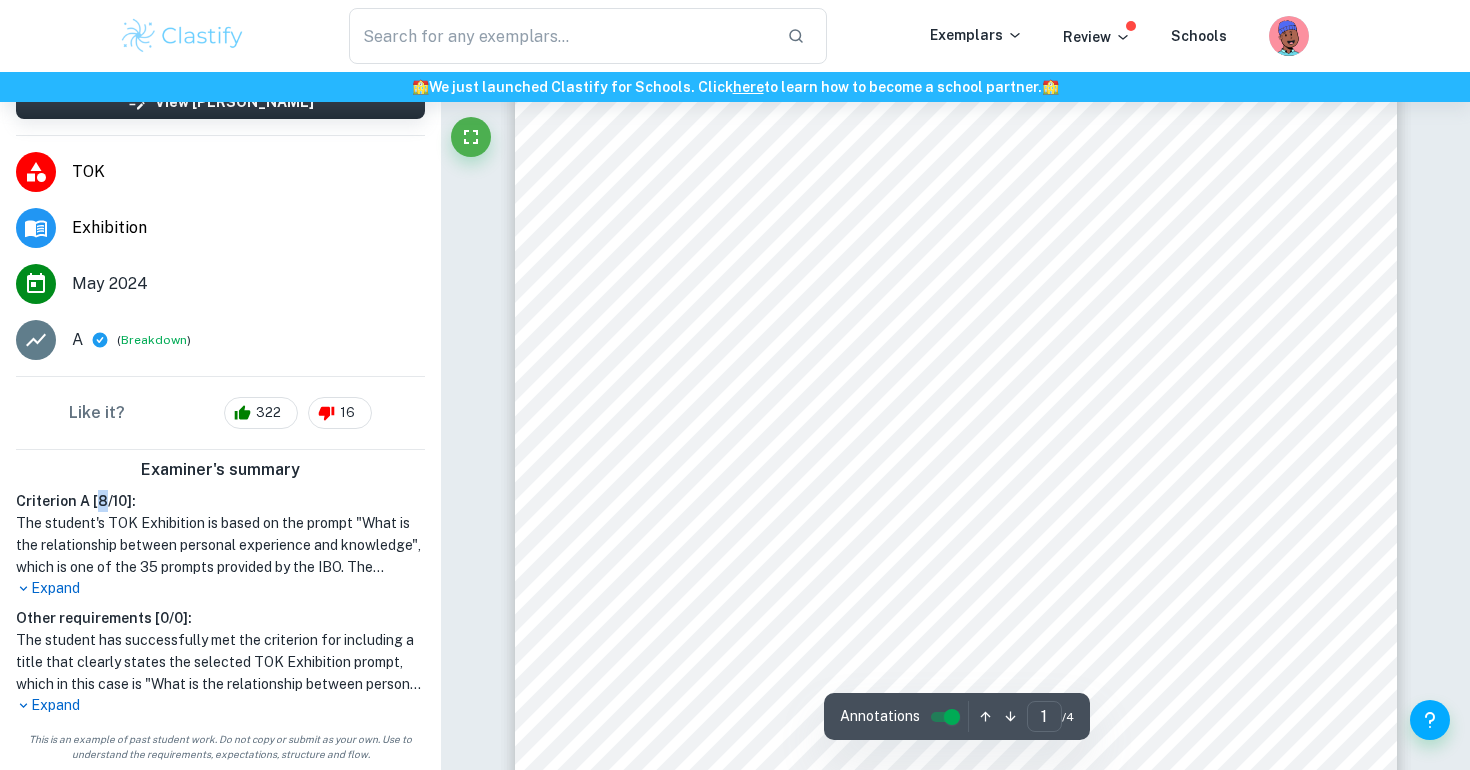 scroll, scrollTop: 0, scrollLeft: 0, axis: both 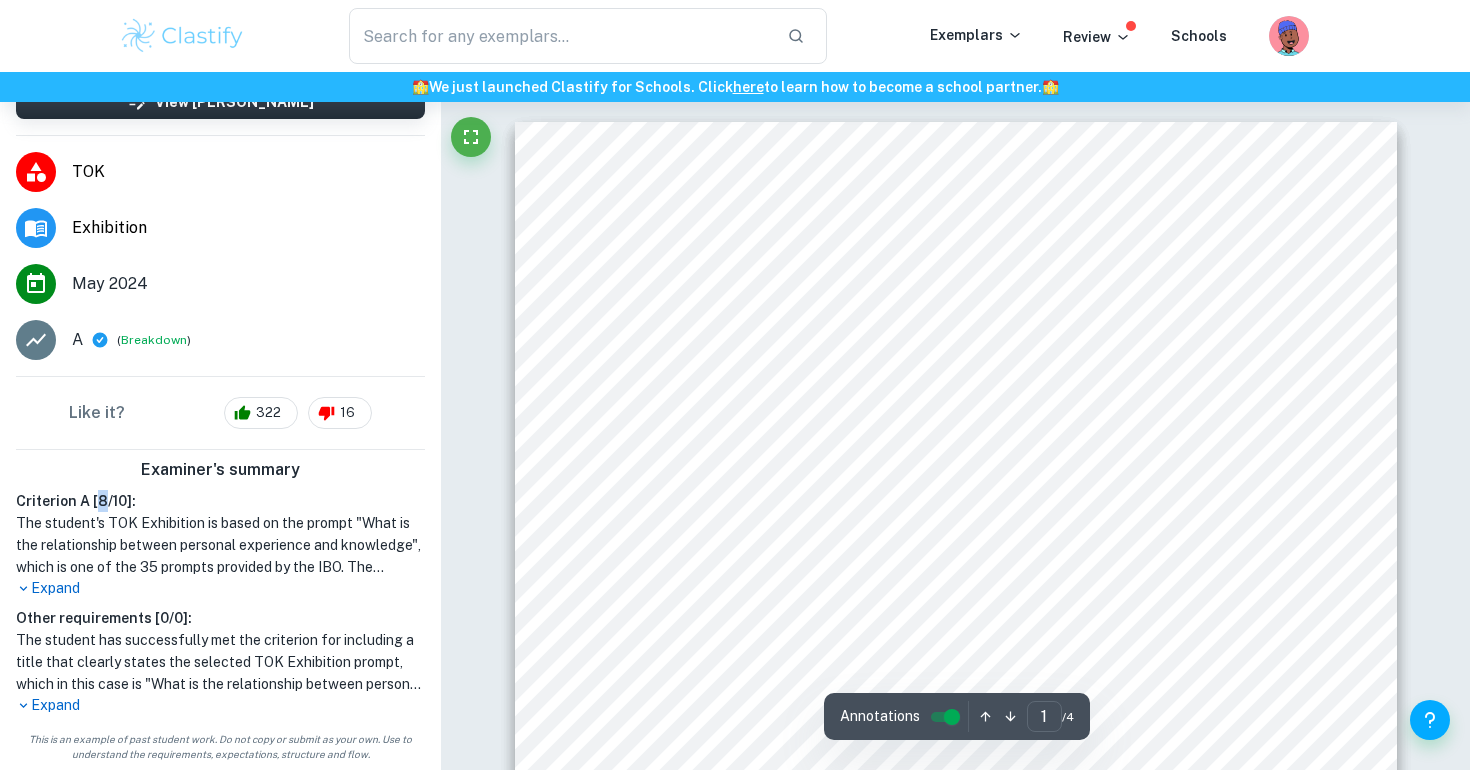 click on "TOK Exhibition What is the relationship between personal experience and knowledge? (Core theme: Knowledge and the Knower Optional theme: Knowledge and Politics) The TOK prompt I9ve chosen is: <What is the relationship between personal experience and knowledge?= This exhibition explores the prompt through the key concept of perspective by reflecting on the role of personal experience in shaping our knowledge and understanding of certain ideas, as well as the limitations that come with it. Object 1:   <The Man= by Taylor Swift <The Man= is a song that was written by Taylor Swift and released in 2019 as a part of her studio album <Lover=. The song focuses on the double standards that exist in modern society and how they affect women in different working industries, especially in male-dominated ones. I9ve chosen this particular song as my object, because Taylor Swift is my favourite artist, and the release of this song has been extremely influential to me since I, as a woman, can relate to the" at bounding box center [956, 692] 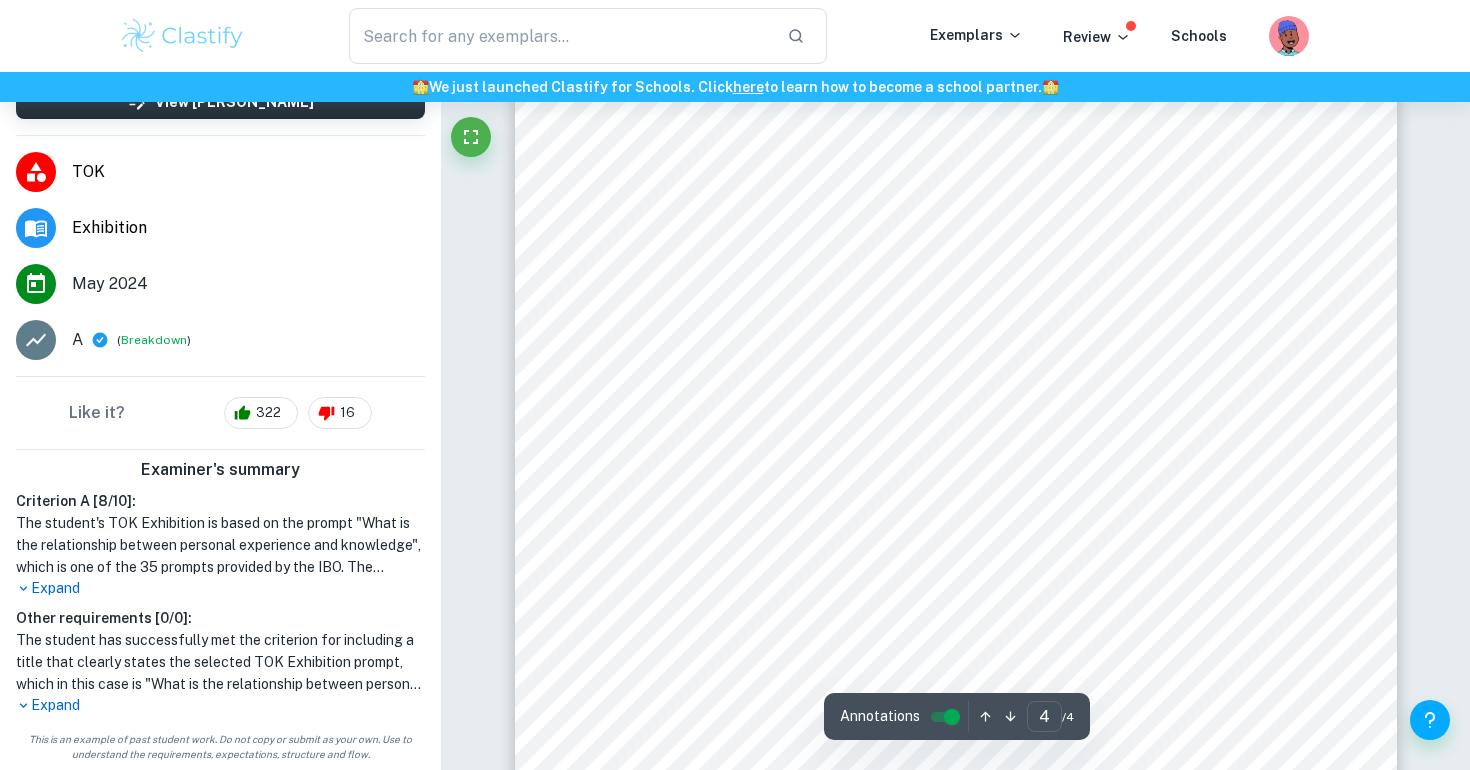 scroll, scrollTop: 3759, scrollLeft: 0, axis: vertical 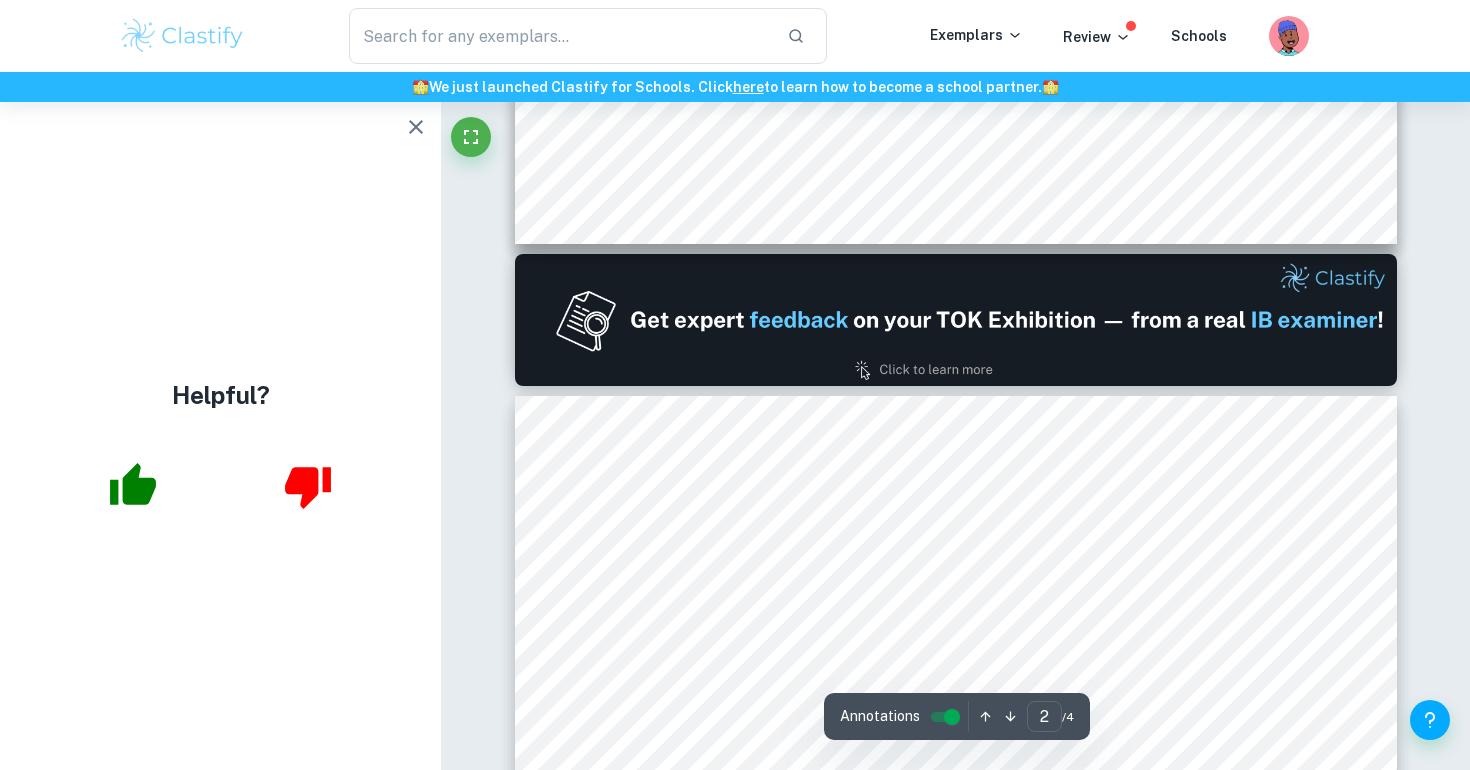 type on "1" 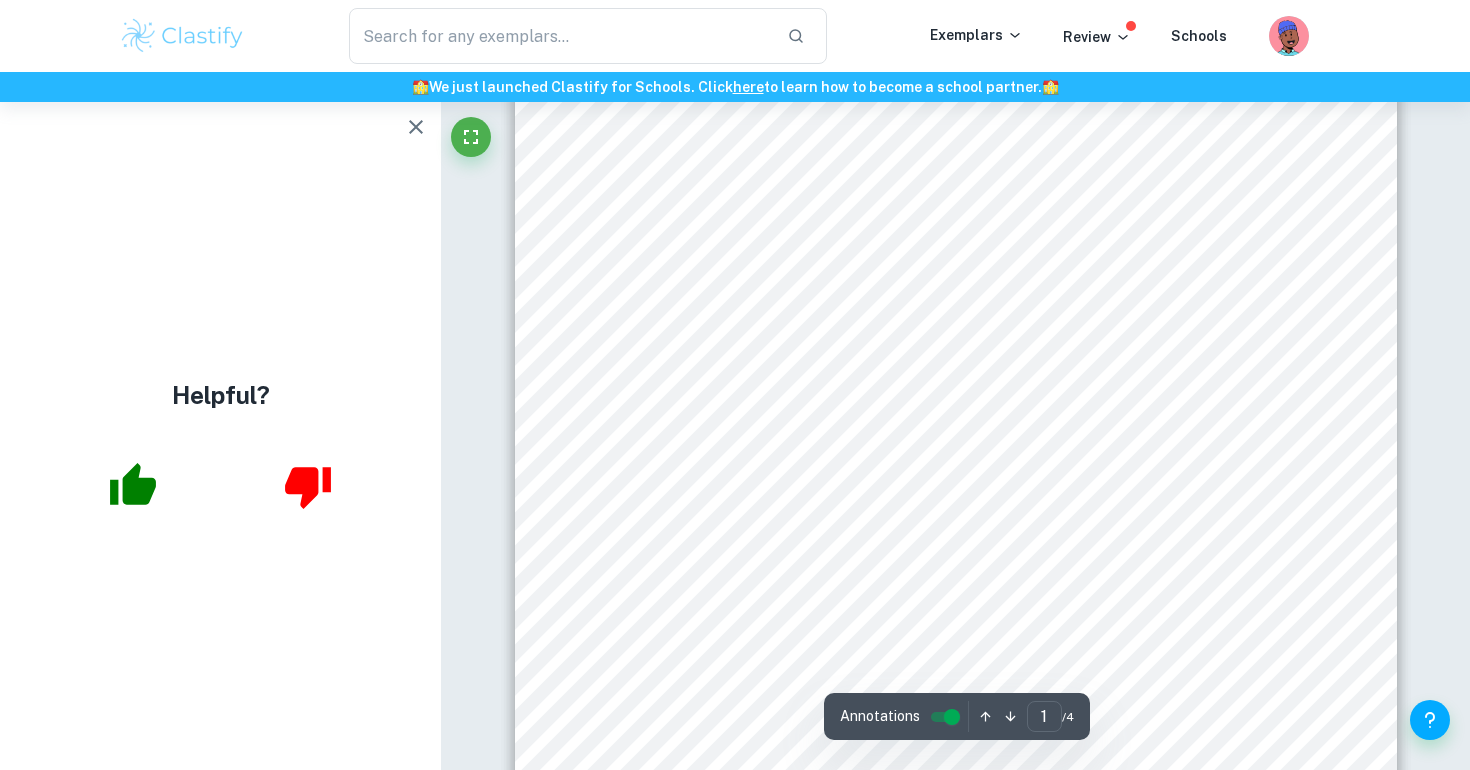 scroll, scrollTop: 0, scrollLeft: 0, axis: both 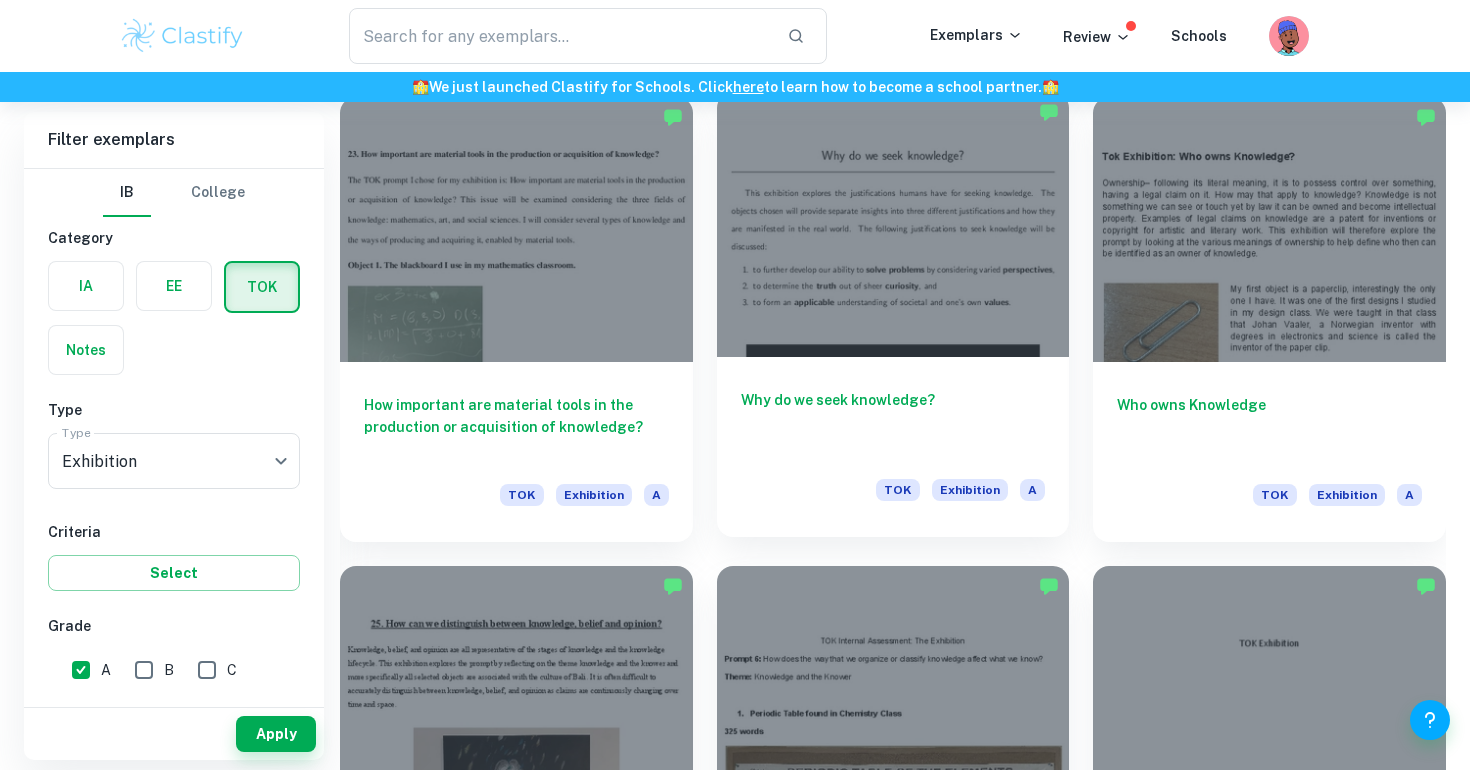 click on "Why do we seek knowledge? TOK Exhibition A" at bounding box center [893, 447] 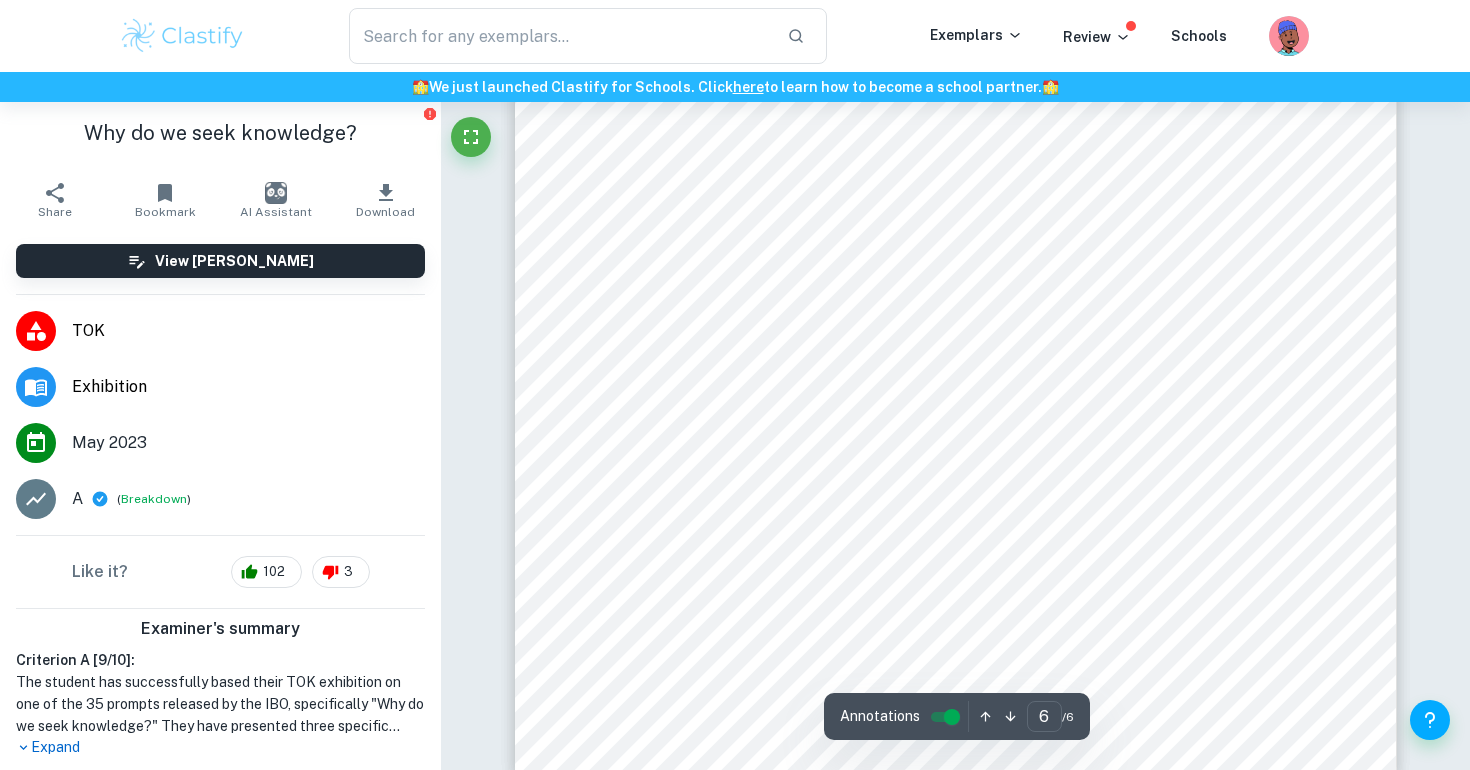 scroll, scrollTop: 7046, scrollLeft: 0, axis: vertical 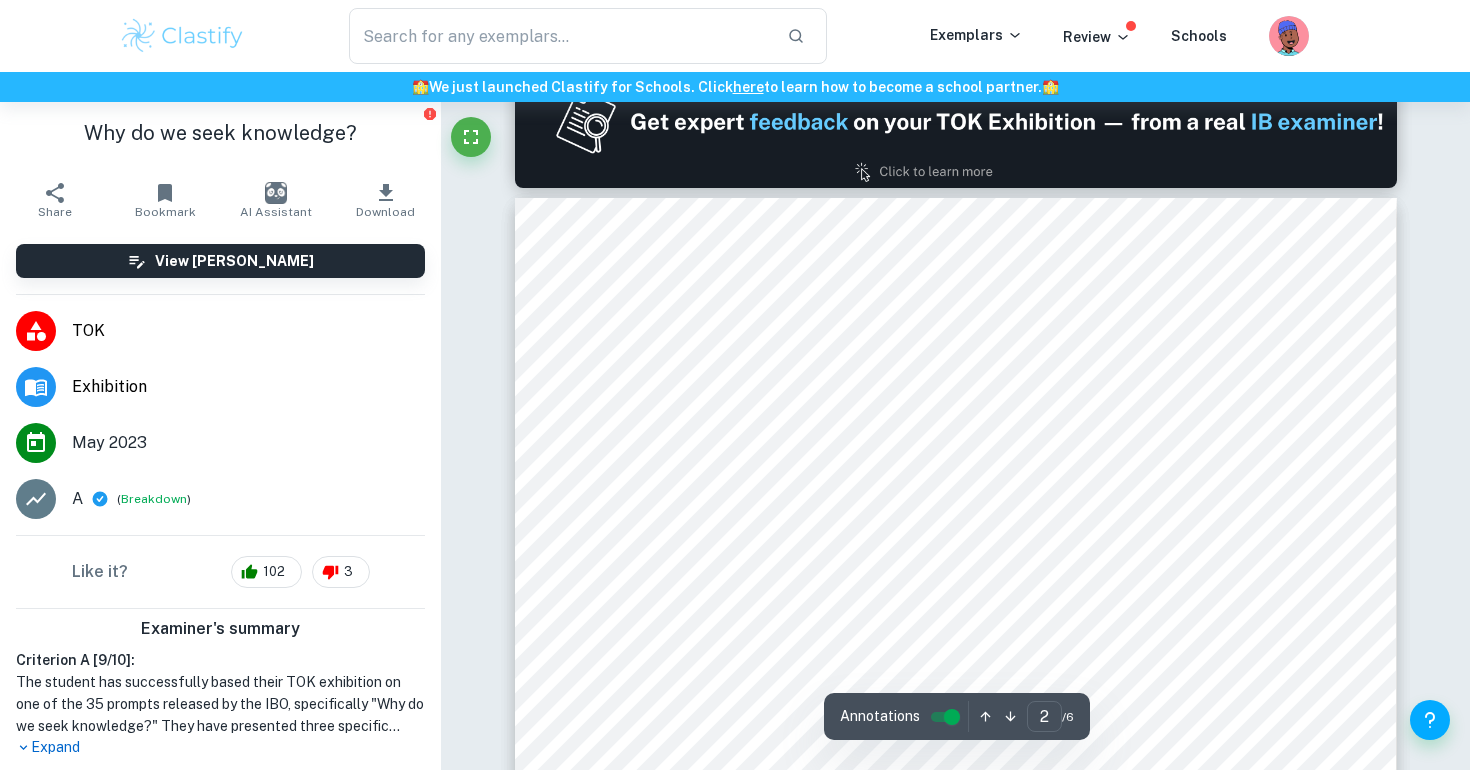 type on "1" 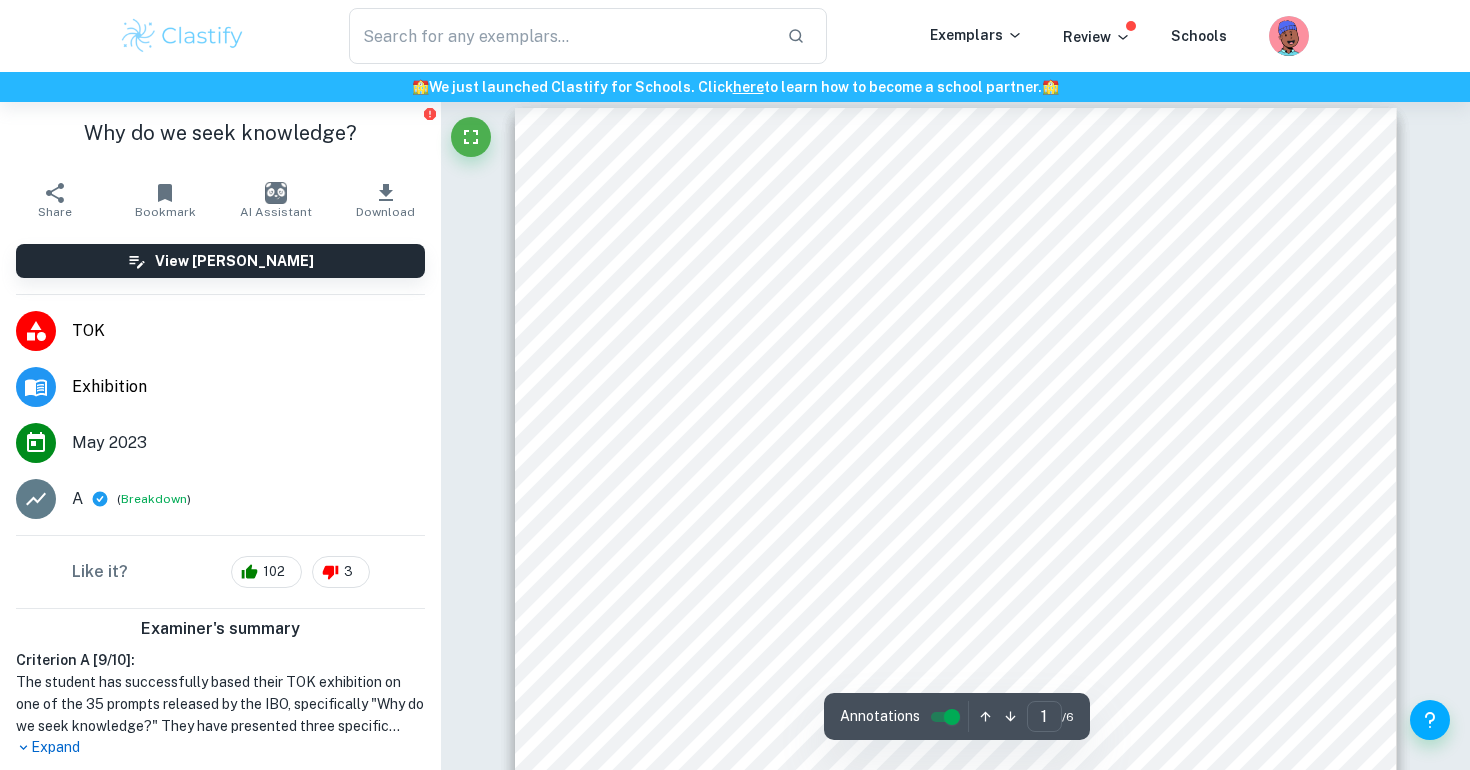 scroll, scrollTop: 0, scrollLeft: 0, axis: both 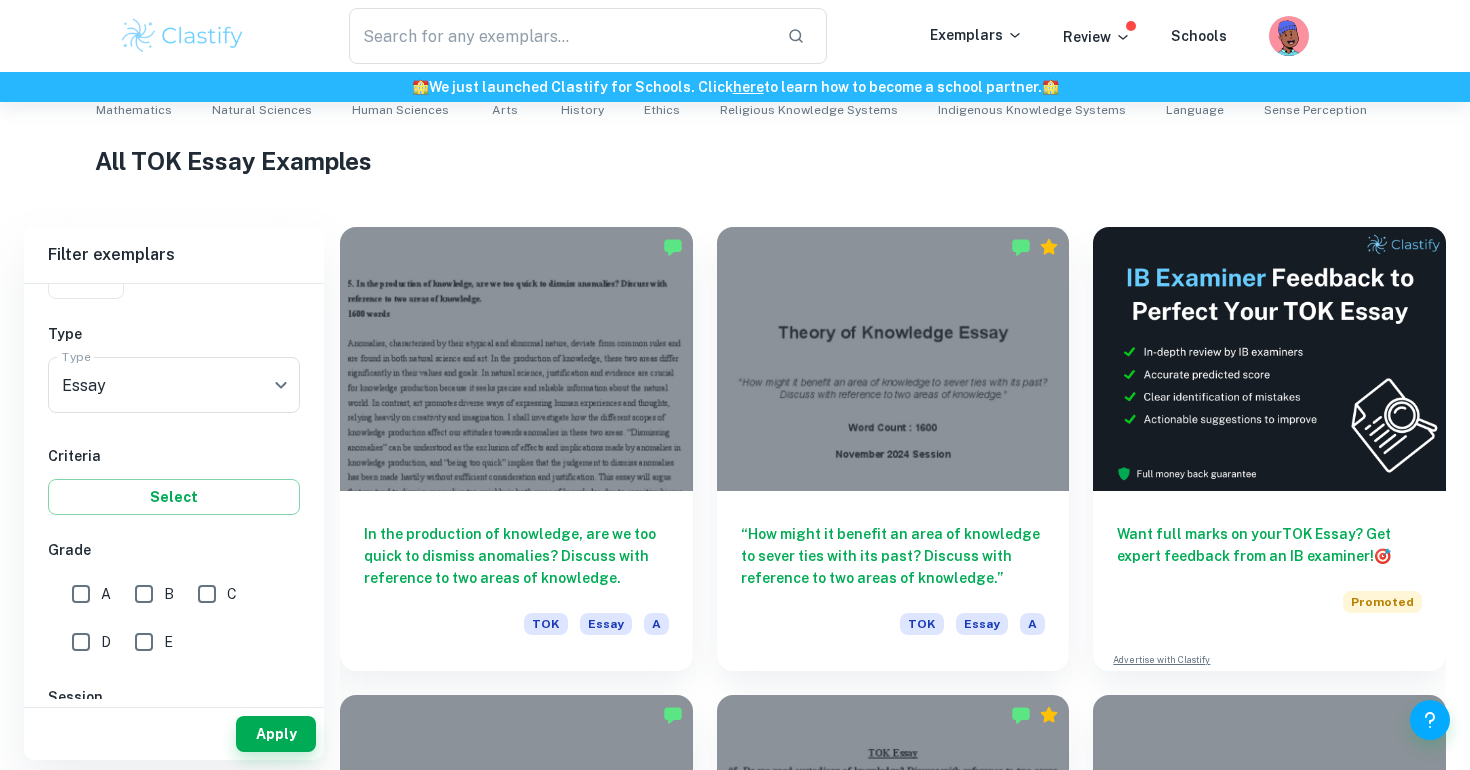 click on "A" at bounding box center [81, 594] 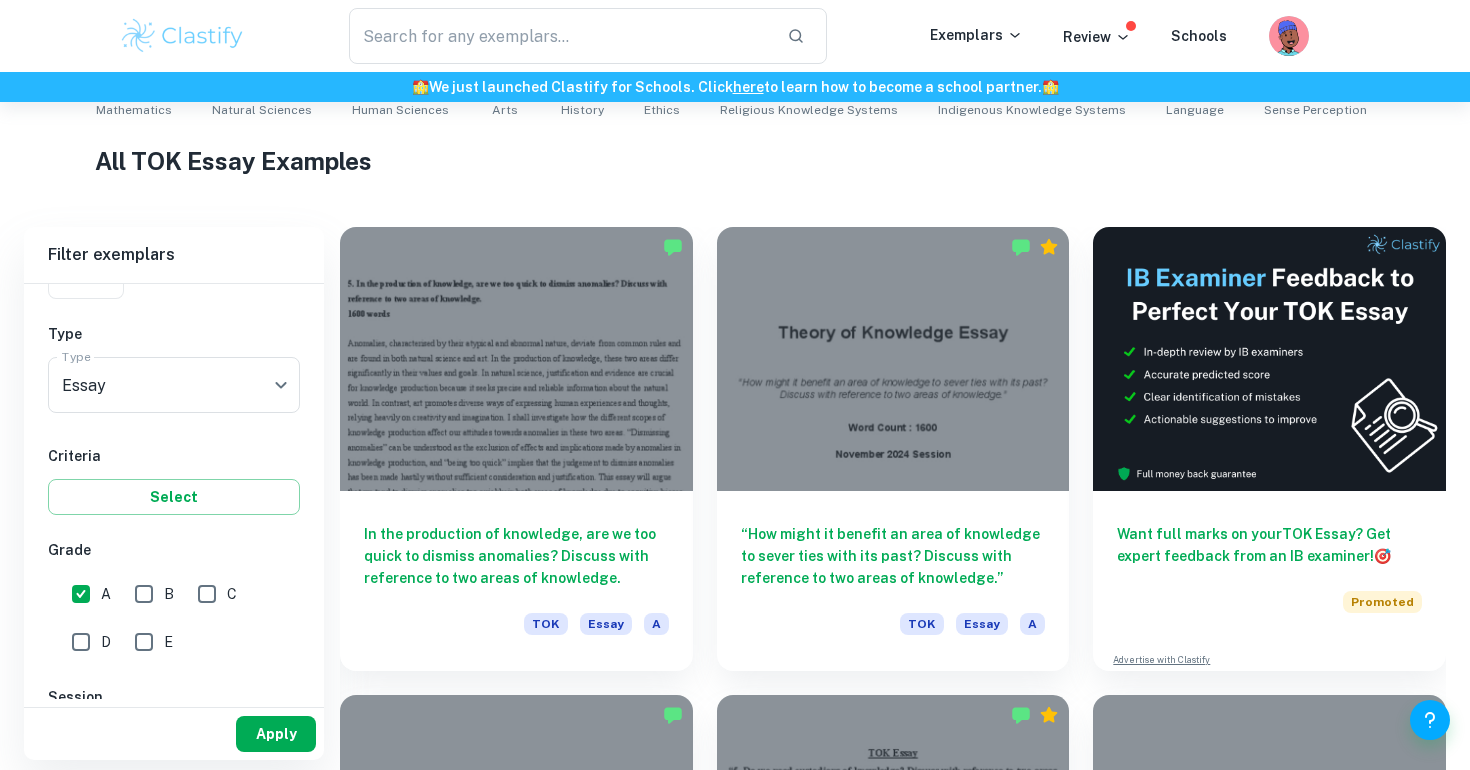 click on "Apply" at bounding box center (276, 734) 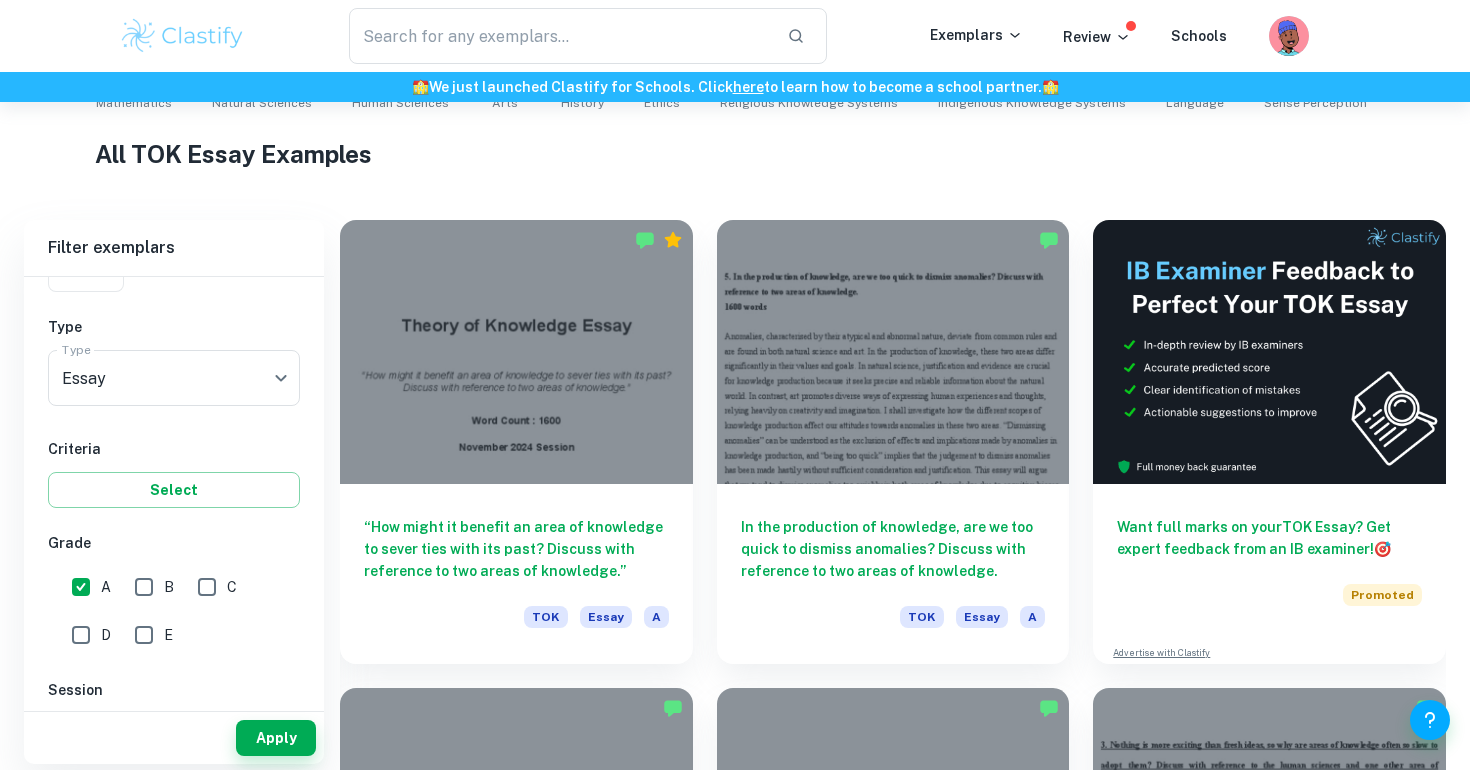 scroll, scrollTop: 457, scrollLeft: 0, axis: vertical 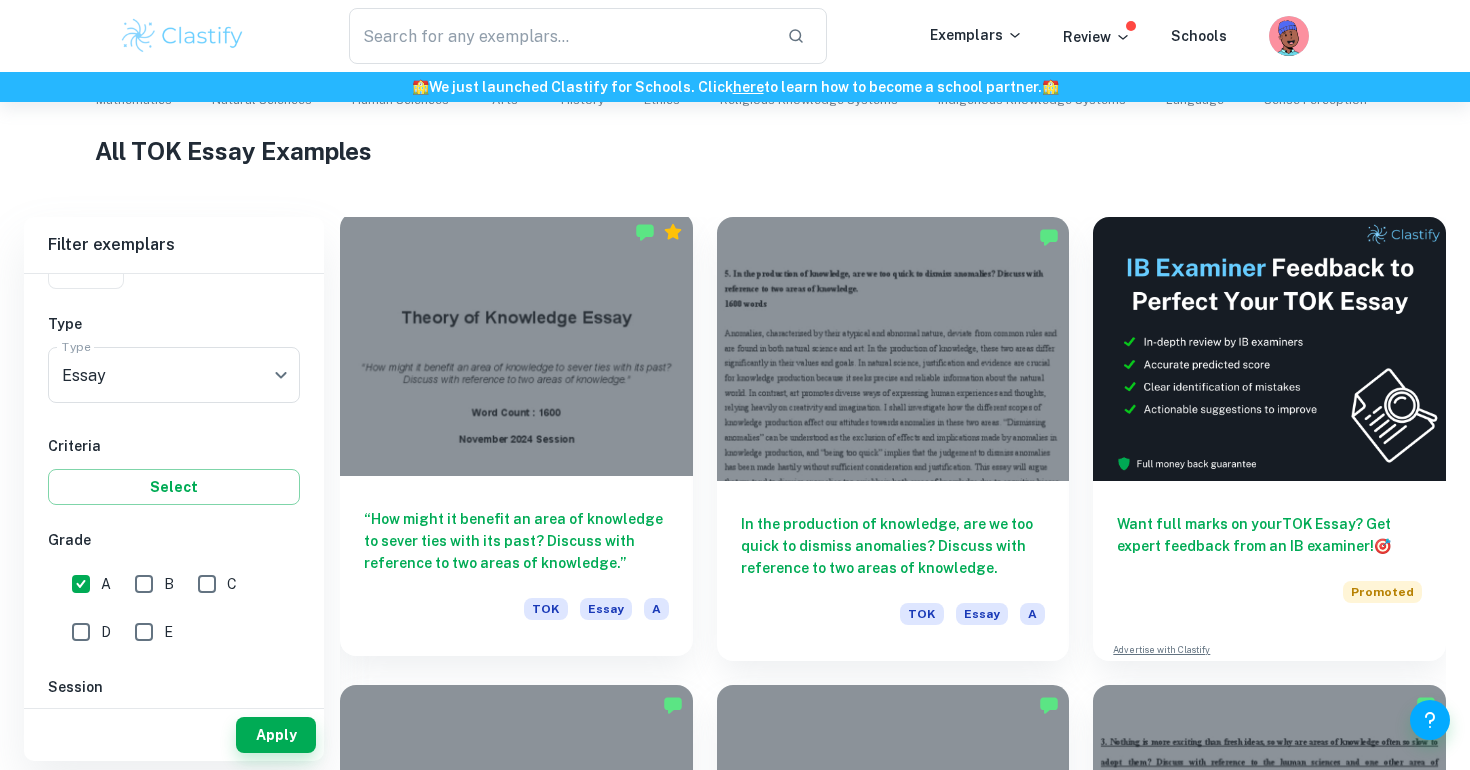 click on "“How might it benefit an area of knowledge to sever ties with its past? Discuss with reference to two areas of knowledge.”" at bounding box center (516, 541) 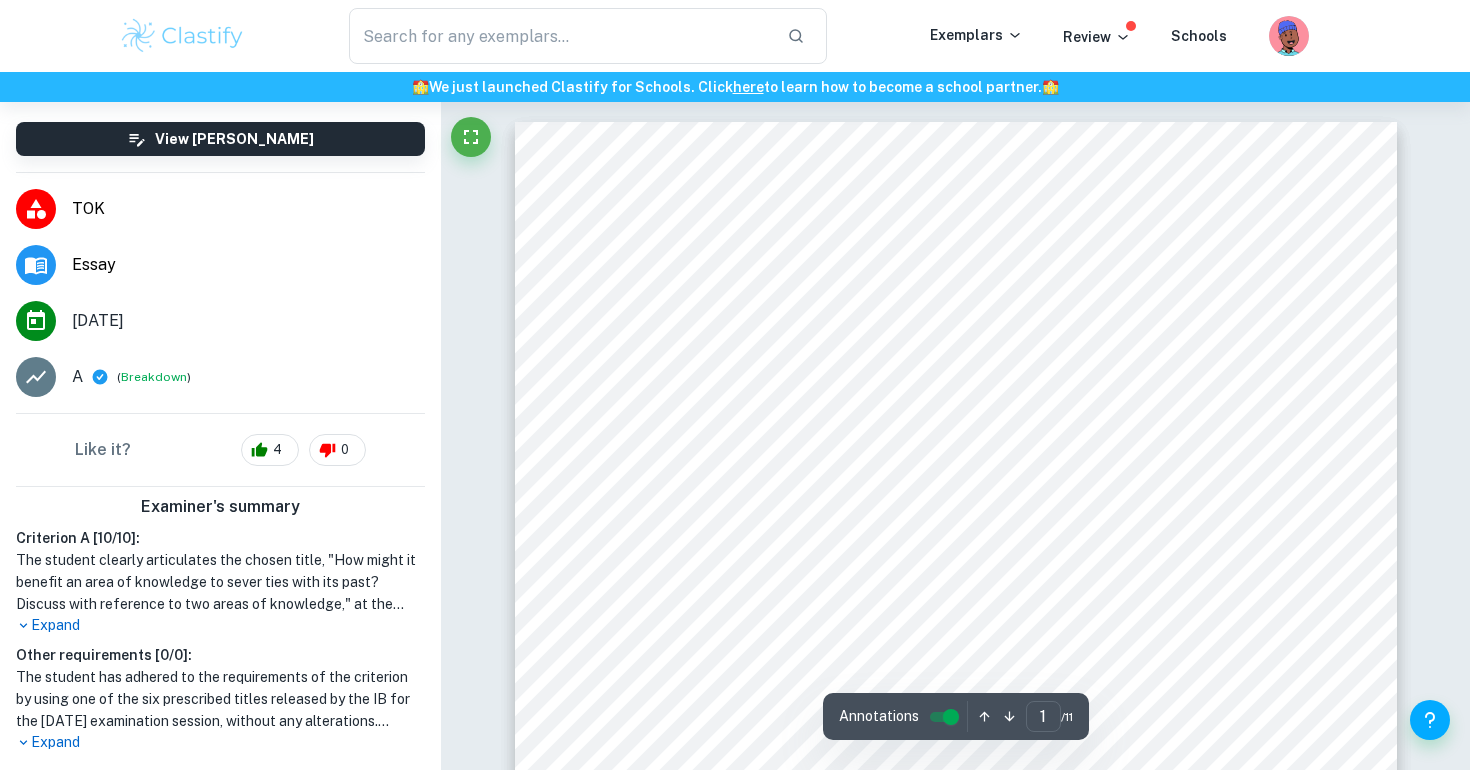 scroll, scrollTop: 211, scrollLeft: 0, axis: vertical 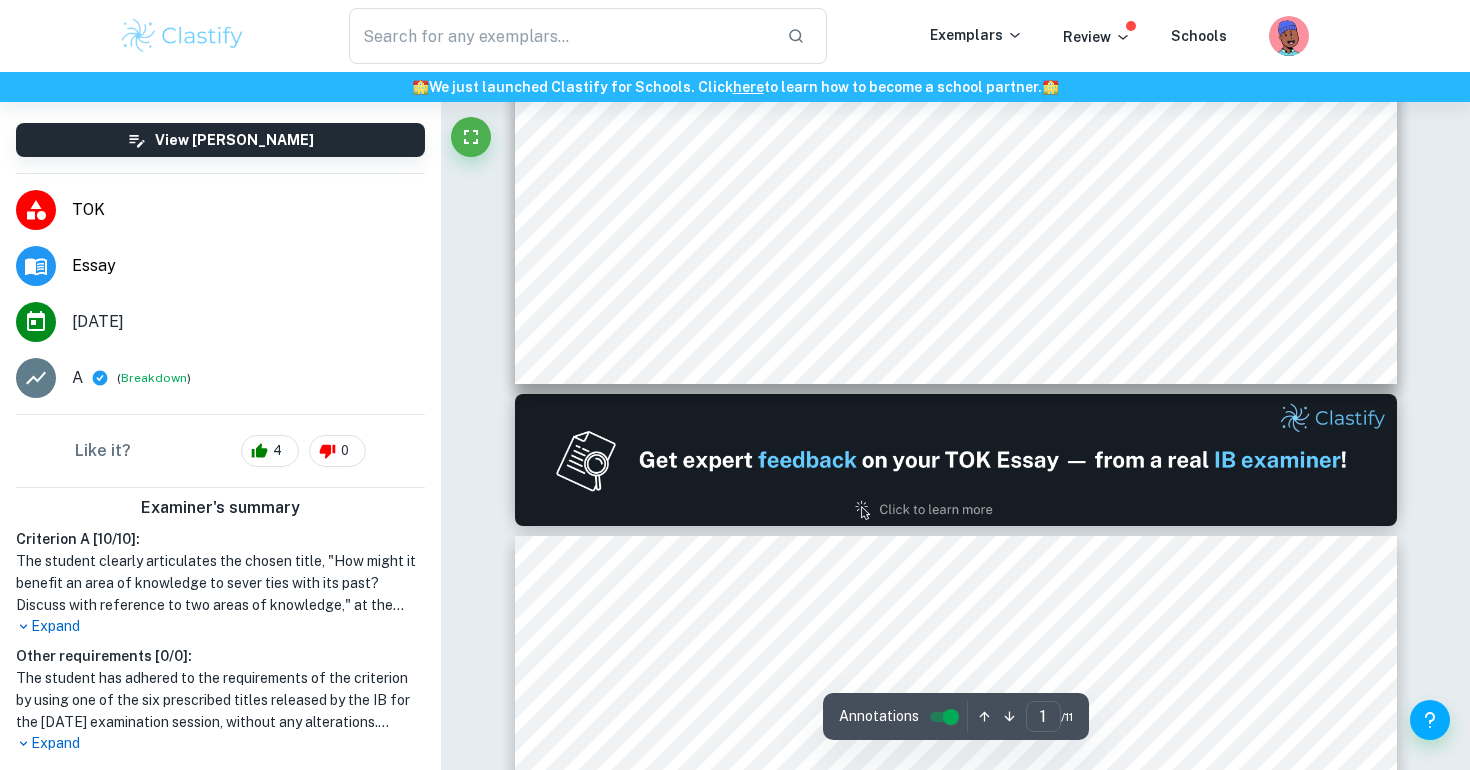 type on "2" 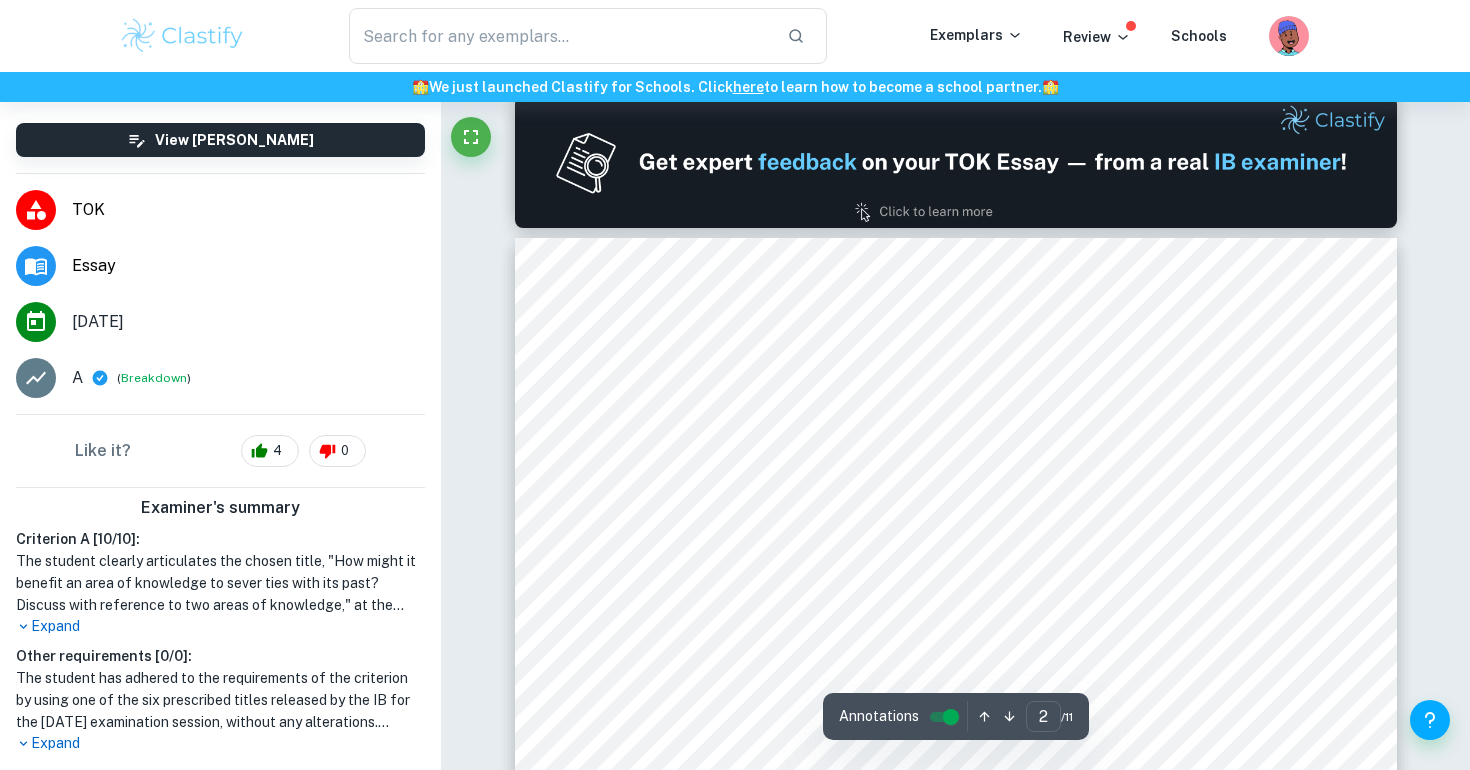 scroll, scrollTop: 1285, scrollLeft: 0, axis: vertical 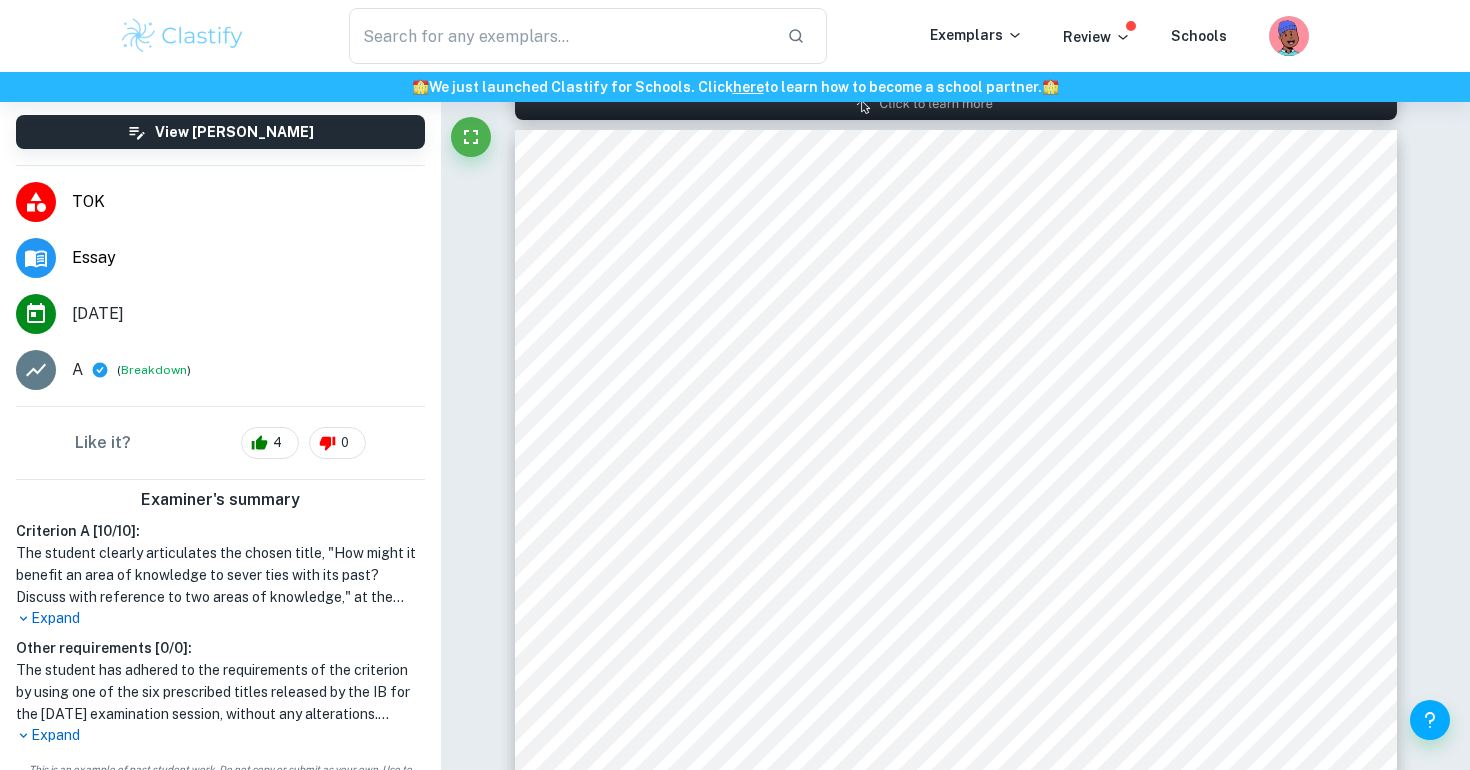 click on "Expand" at bounding box center (220, 618) 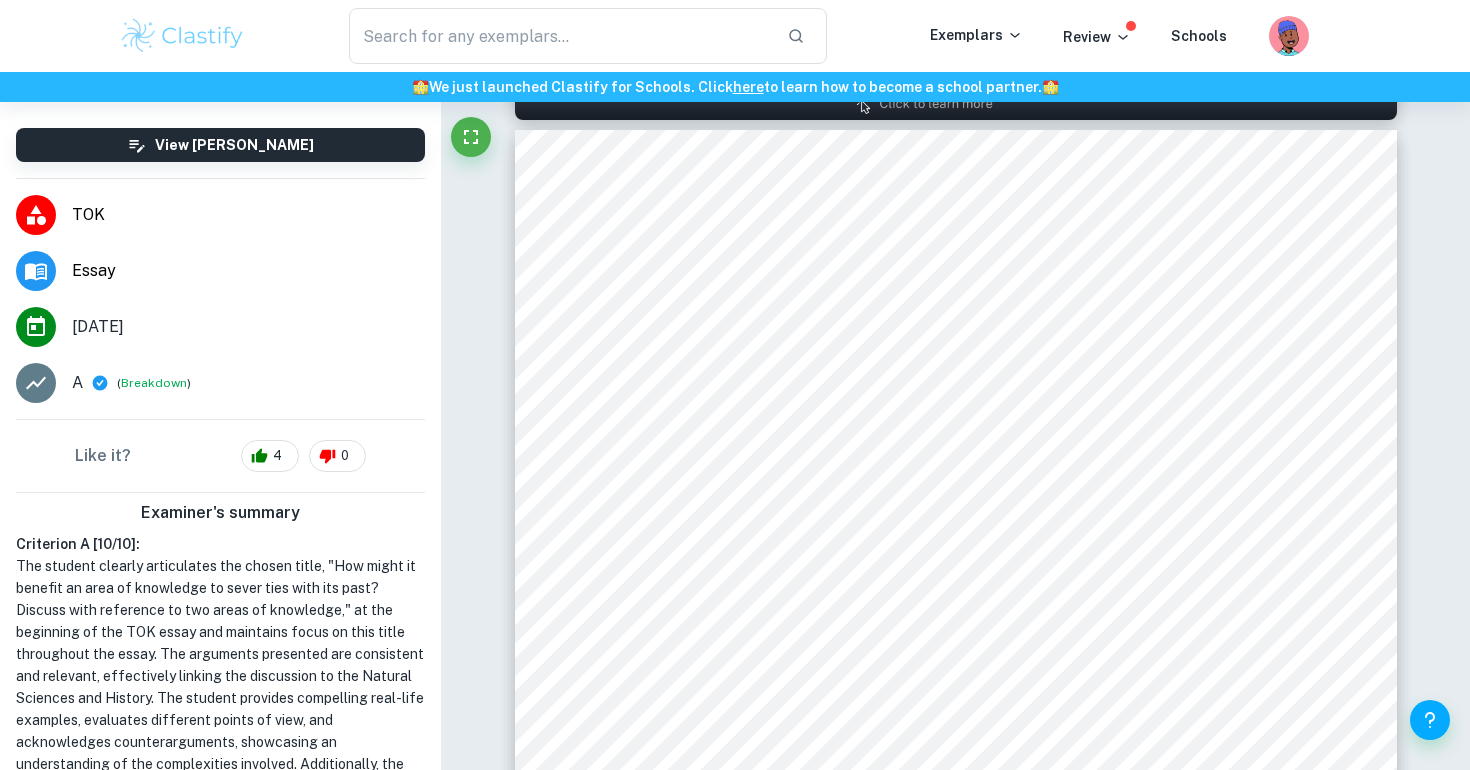 scroll, scrollTop: 111, scrollLeft: 0, axis: vertical 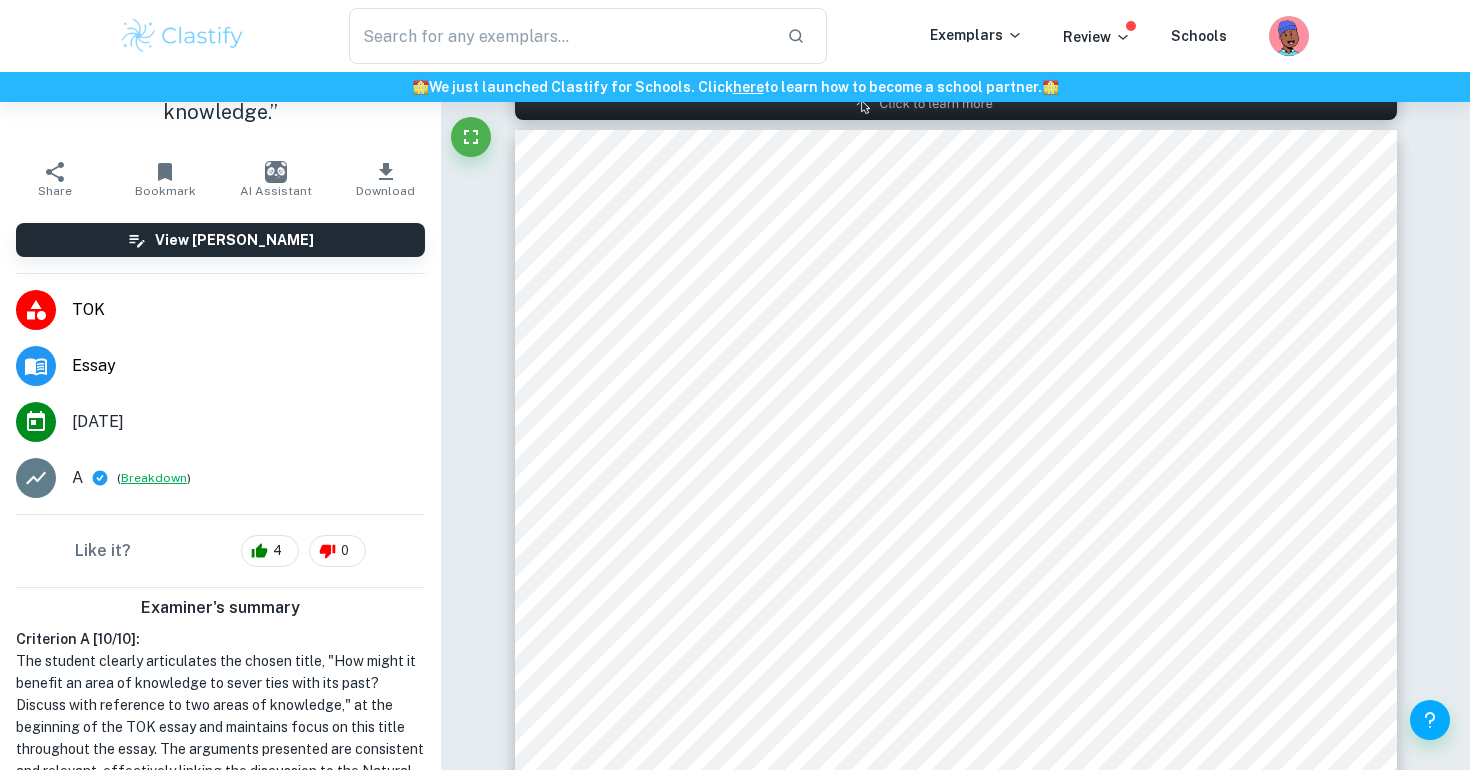 click on "Breakdown" at bounding box center [154, 478] 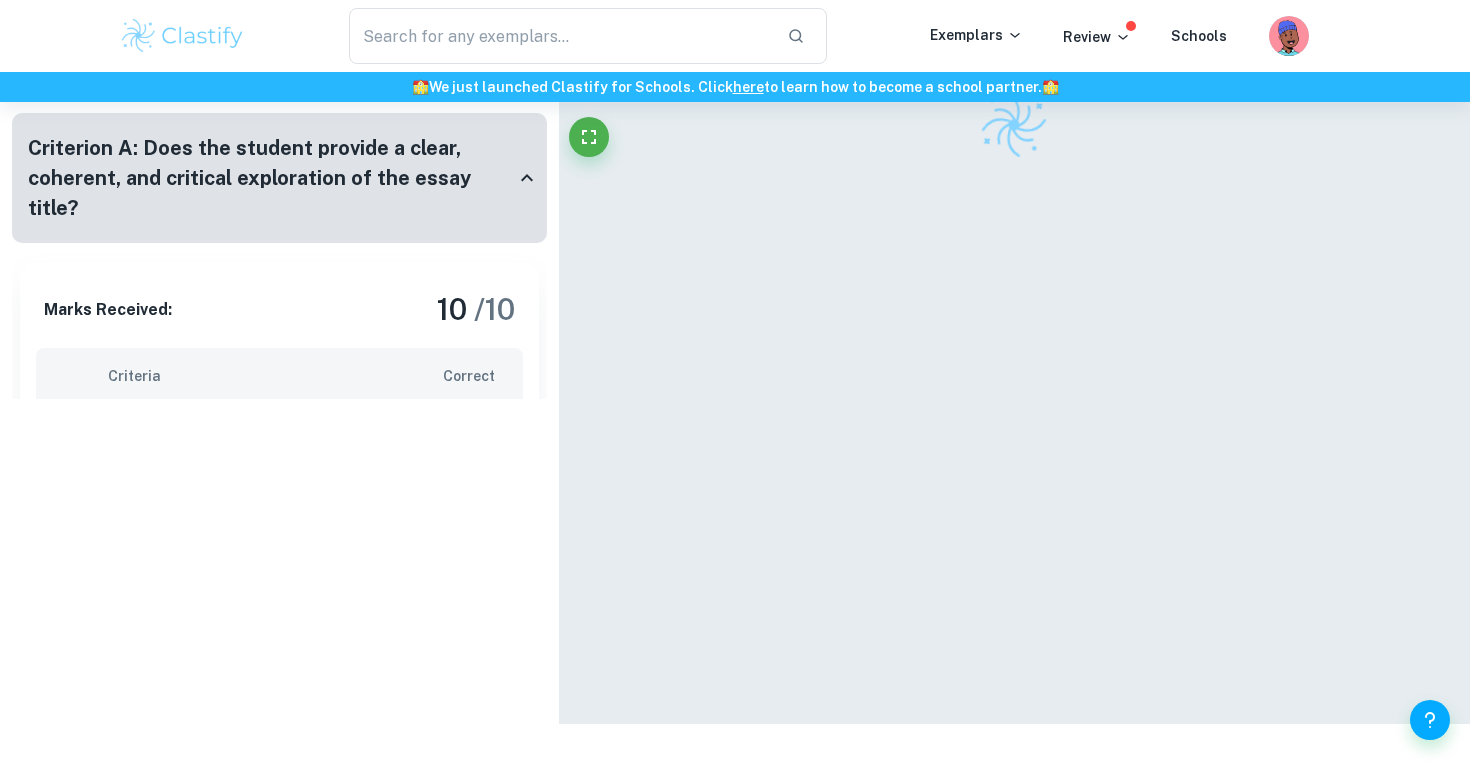 scroll, scrollTop: 102, scrollLeft: 0, axis: vertical 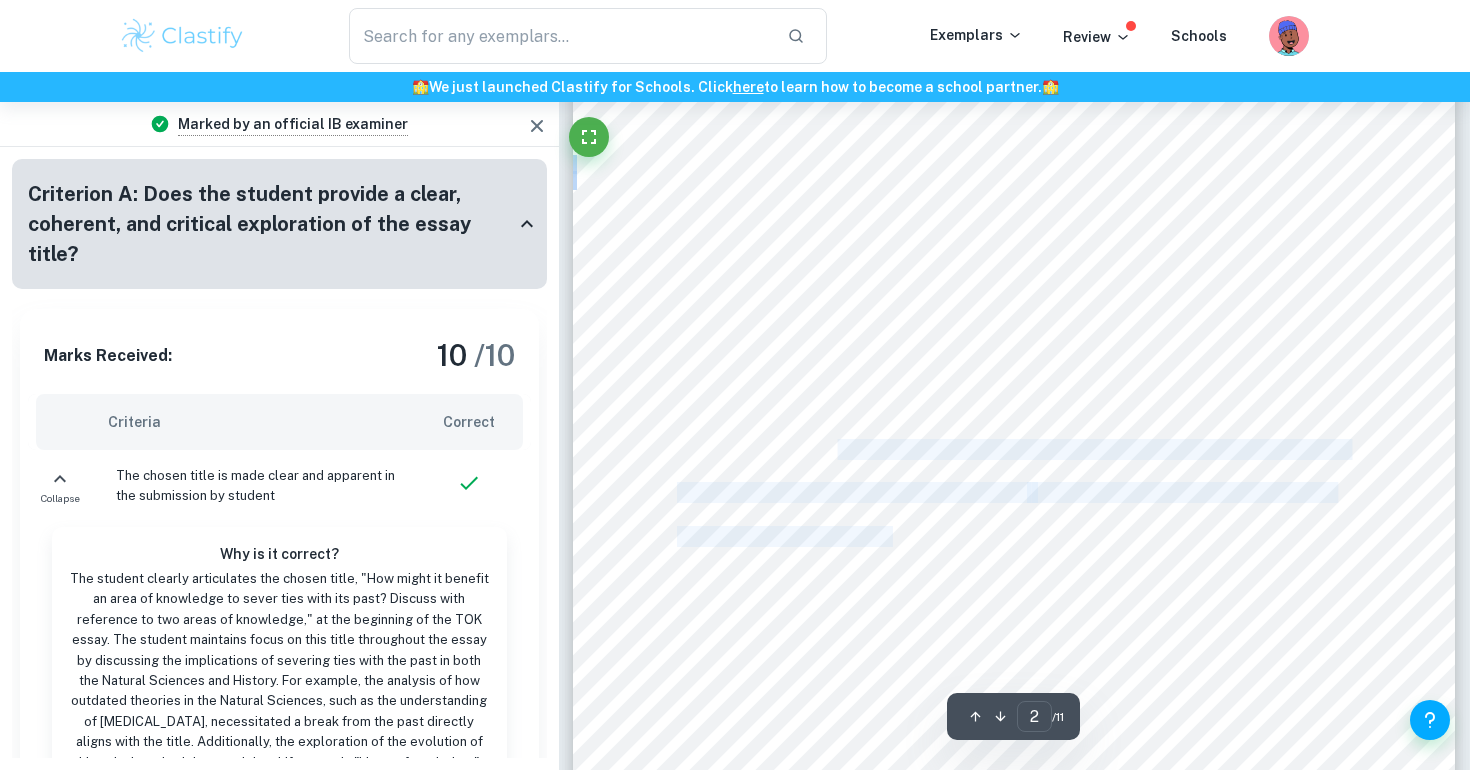 drag, startPoint x: 838, startPoint y: 446, endPoint x: 892, endPoint y: 536, distance: 104.95713 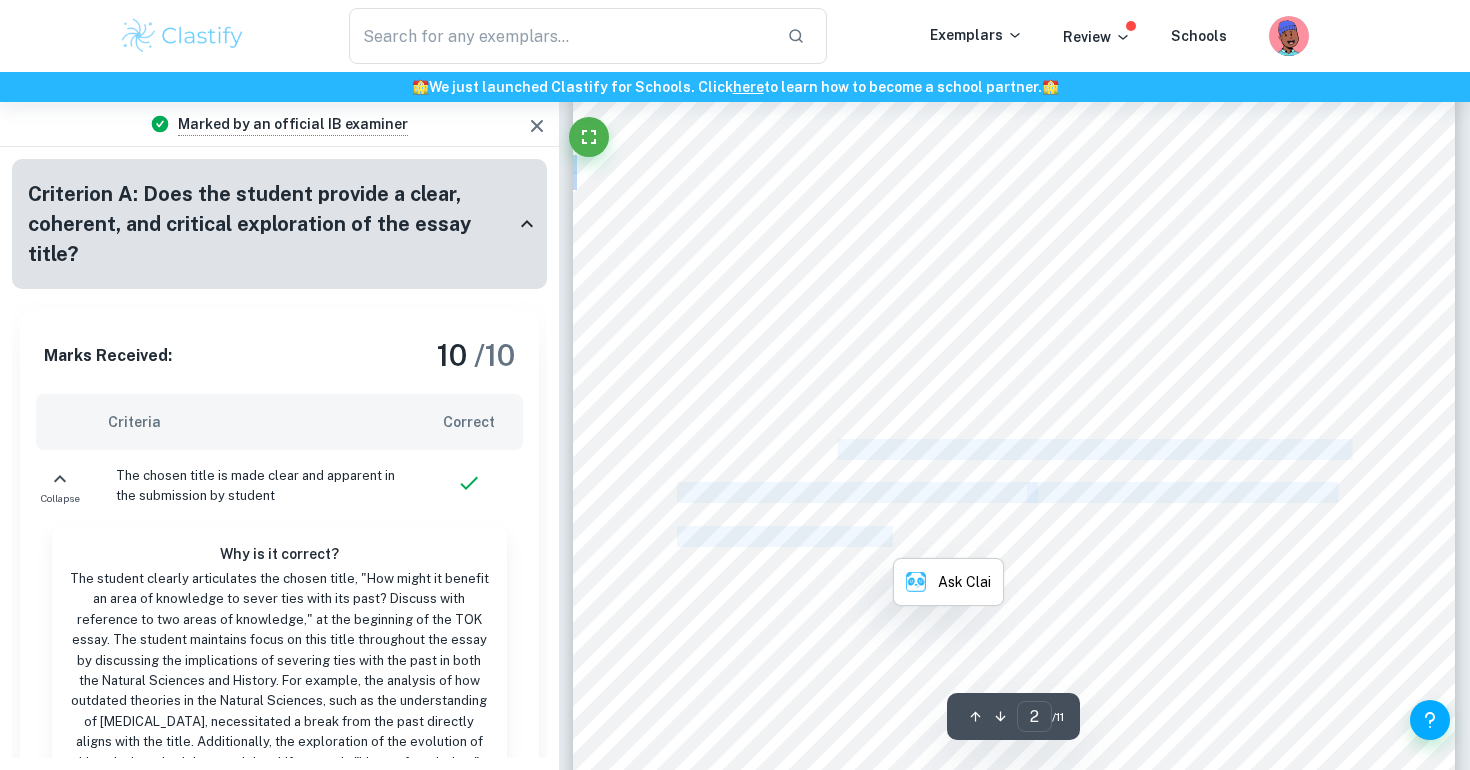 click on "to progress within the discipline. One way is when the discipline" at bounding box center (919, 537) 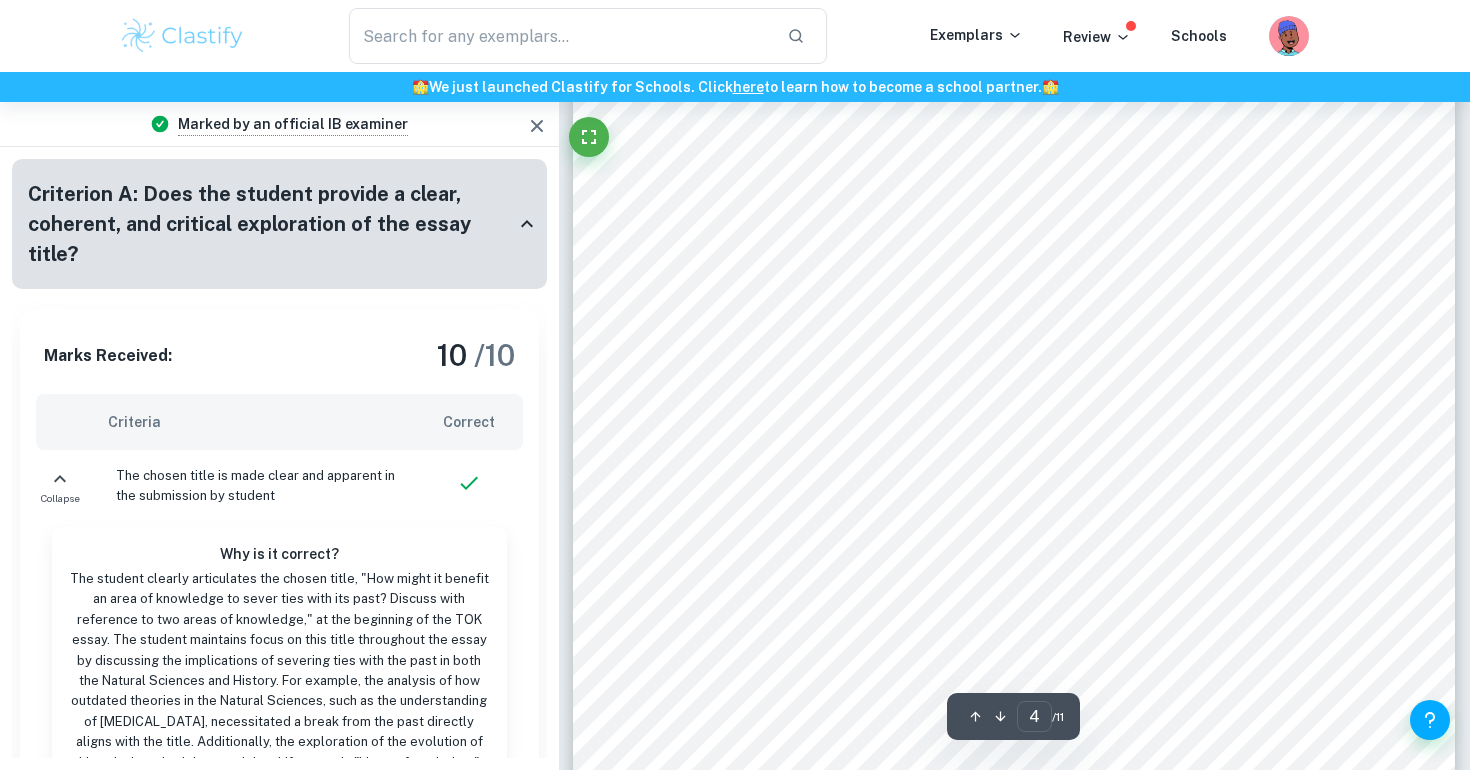 scroll, scrollTop: 3860, scrollLeft: 0, axis: vertical 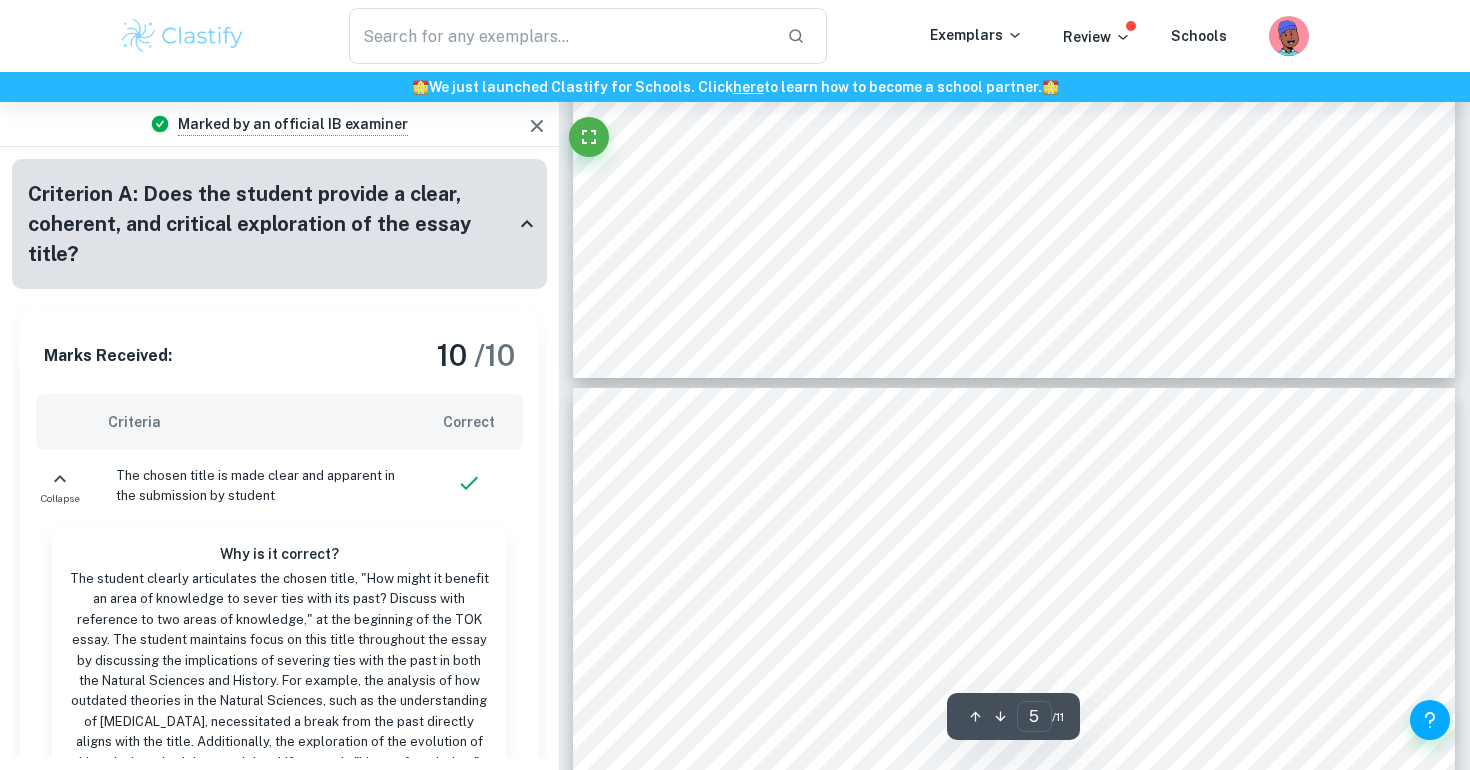 type on "6" 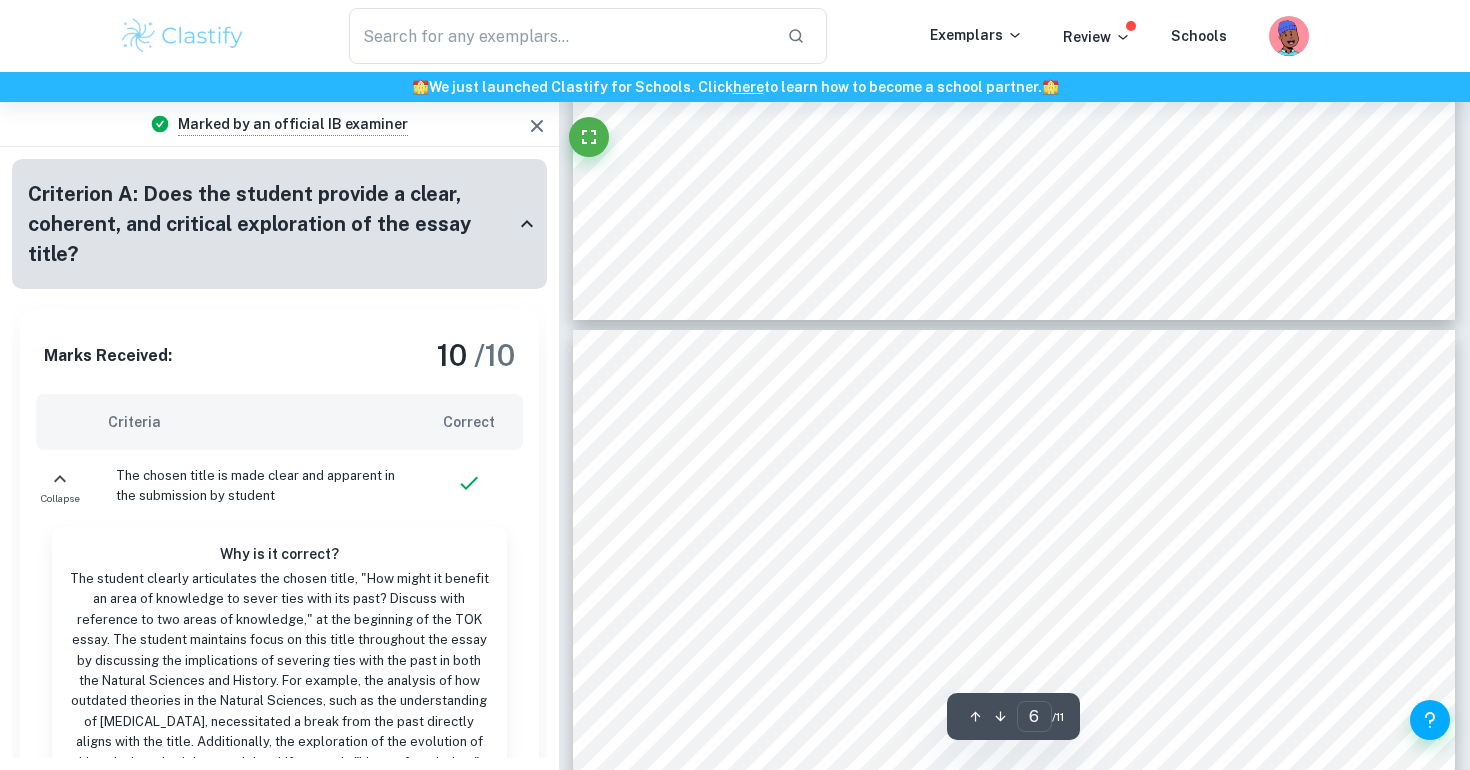 scroll, scrollTop: 5704, scrollLeft: 0, axis: vertical 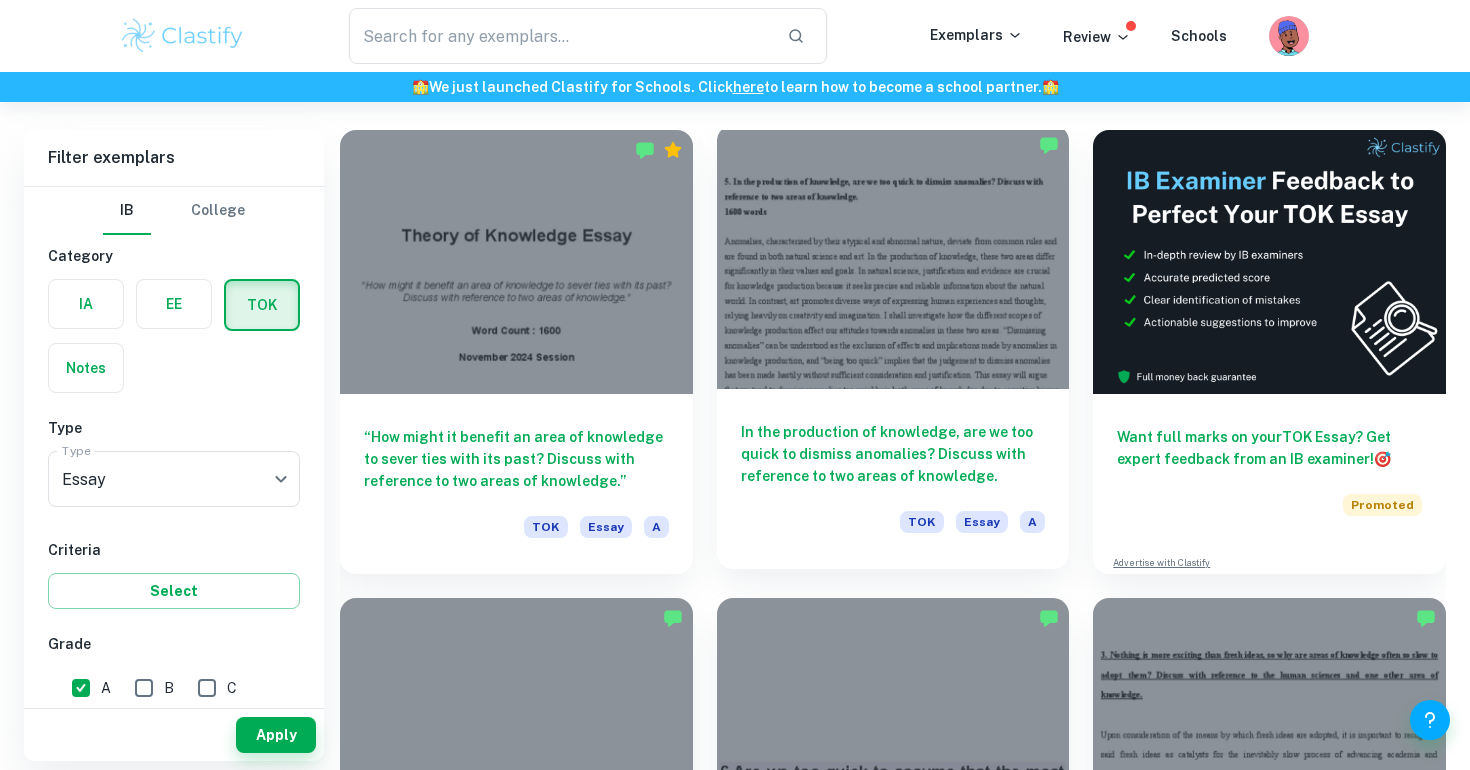 click on "In the production of knowledge, are we too quick to dismiss anomalies? Discuss with reference to two areas of knowledge." at bounding box center (893, 454) 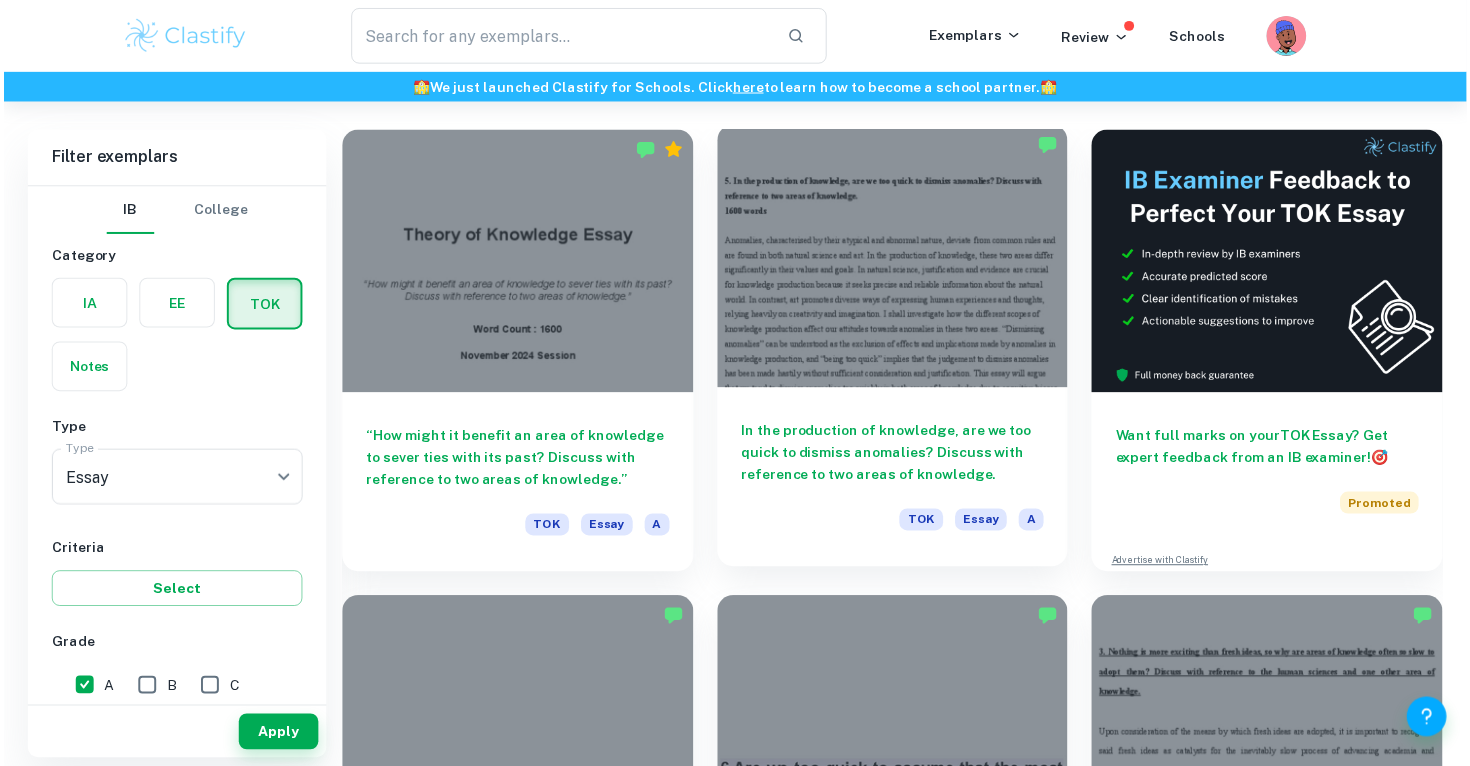 scroll, scrollTop: 0, scrollLeft: 0, axis: both 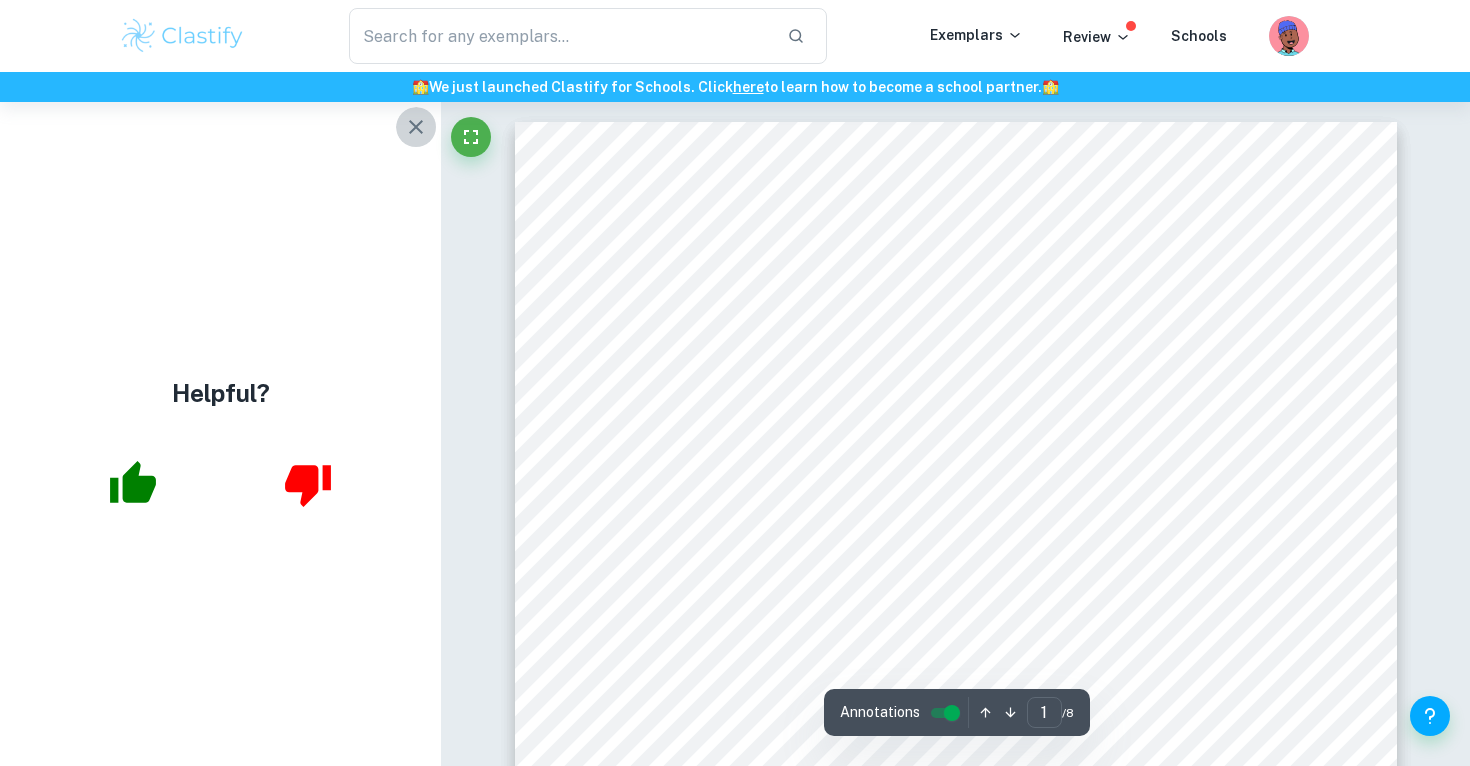 click 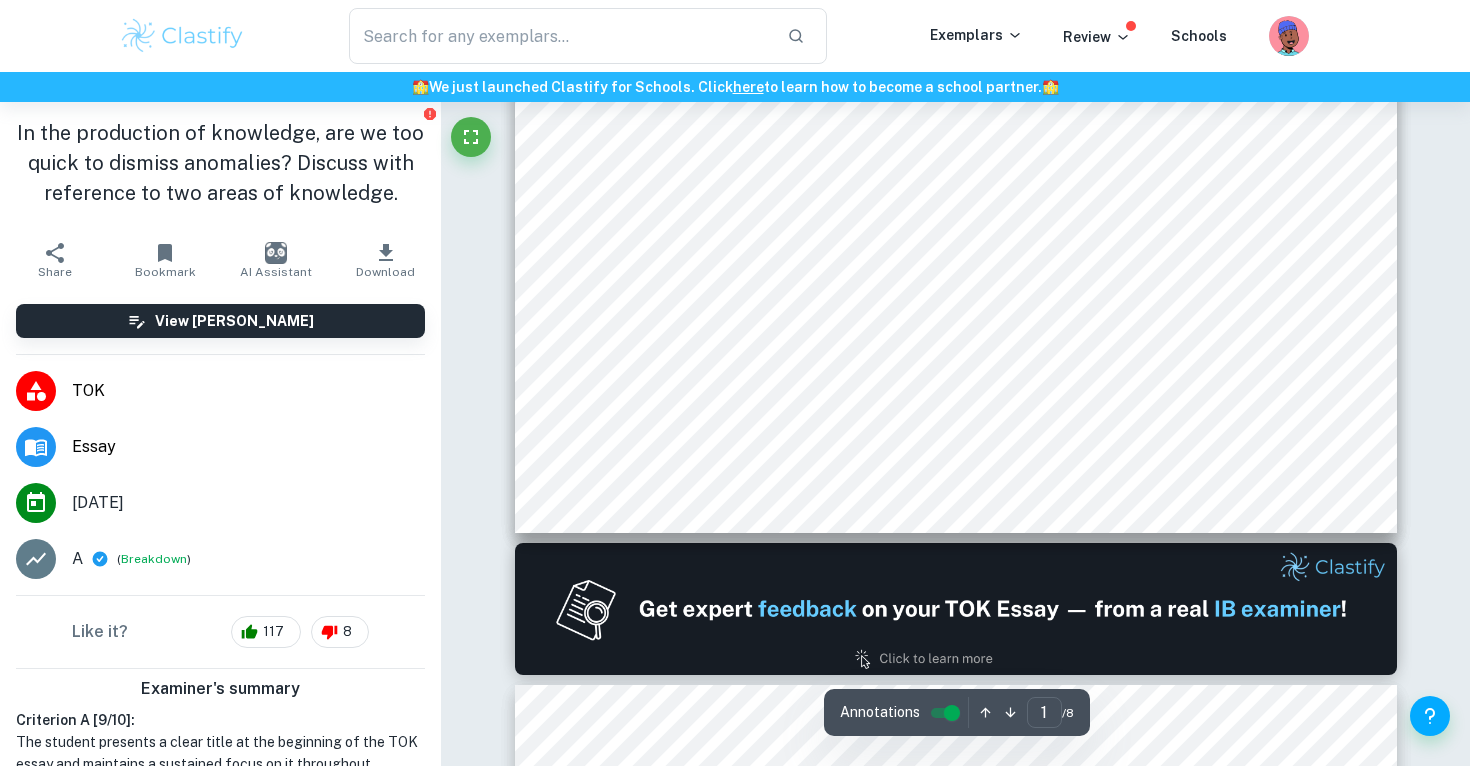 scroll, scrollTop: 763, scrollLeft: 0, axis: vertical 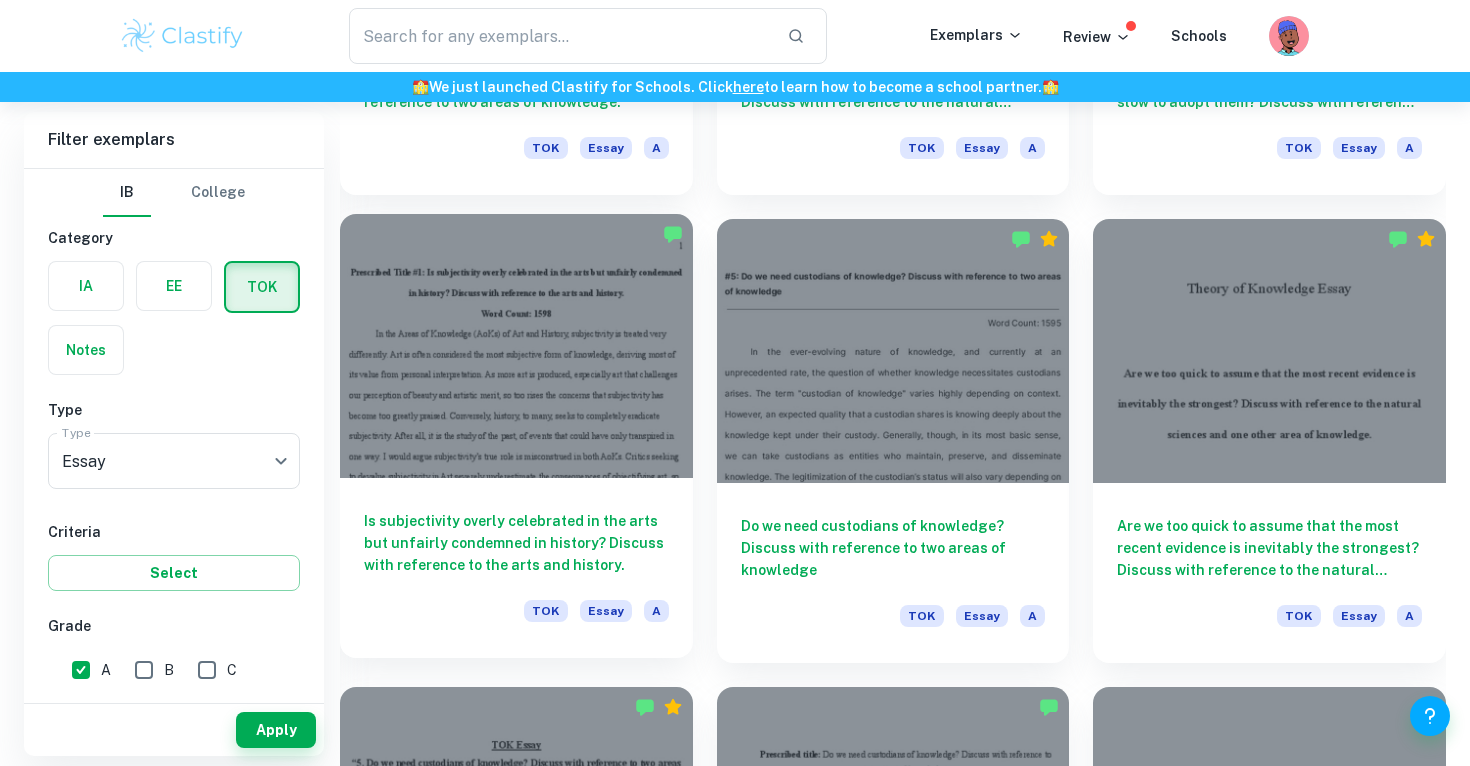 click on "Is subjectivity overly celebrated in the arts but unfairly condemned in history? Discuss with reference to the arts and history." at bounding box center (516, 543) 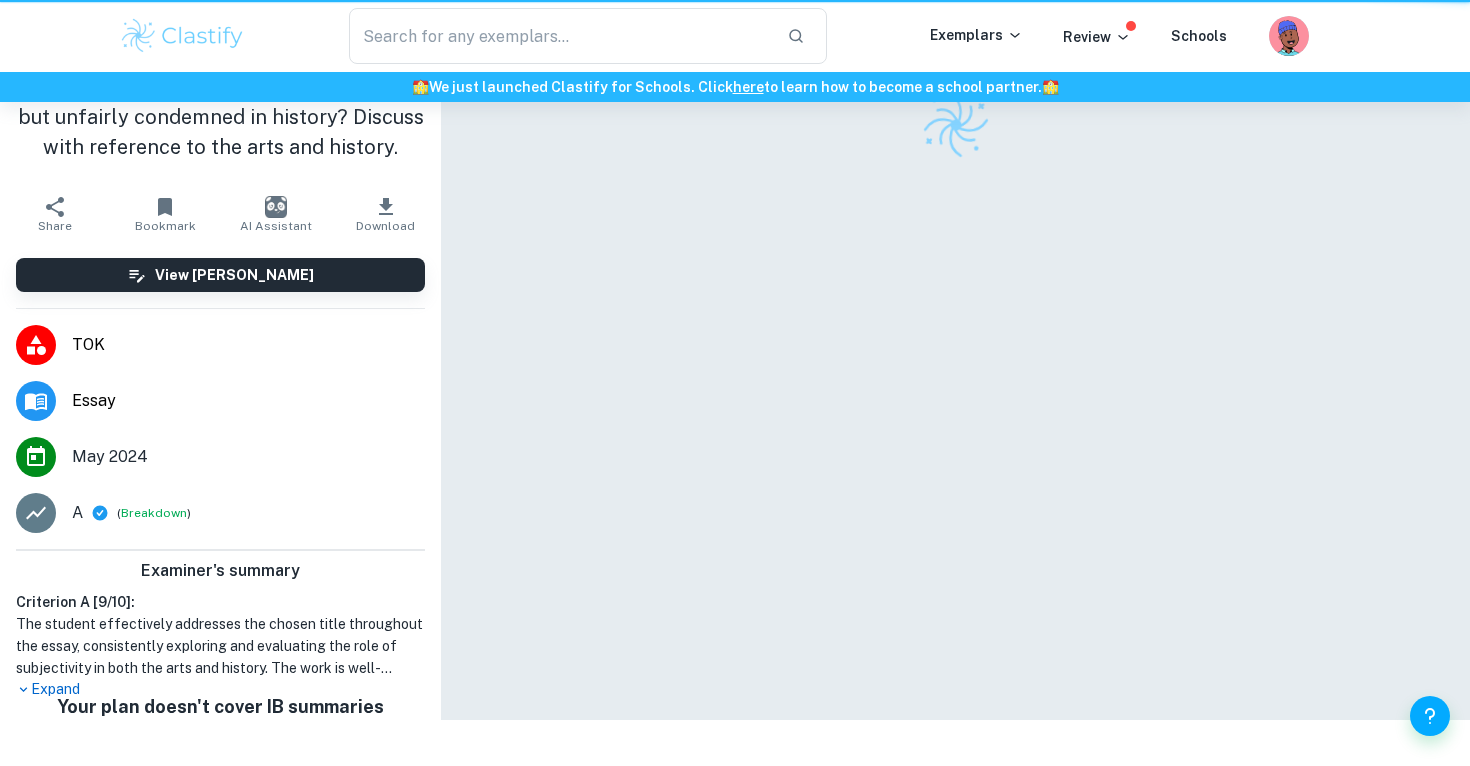 scroll, scrollTop: 0, scrollLeft: 0, axis: both 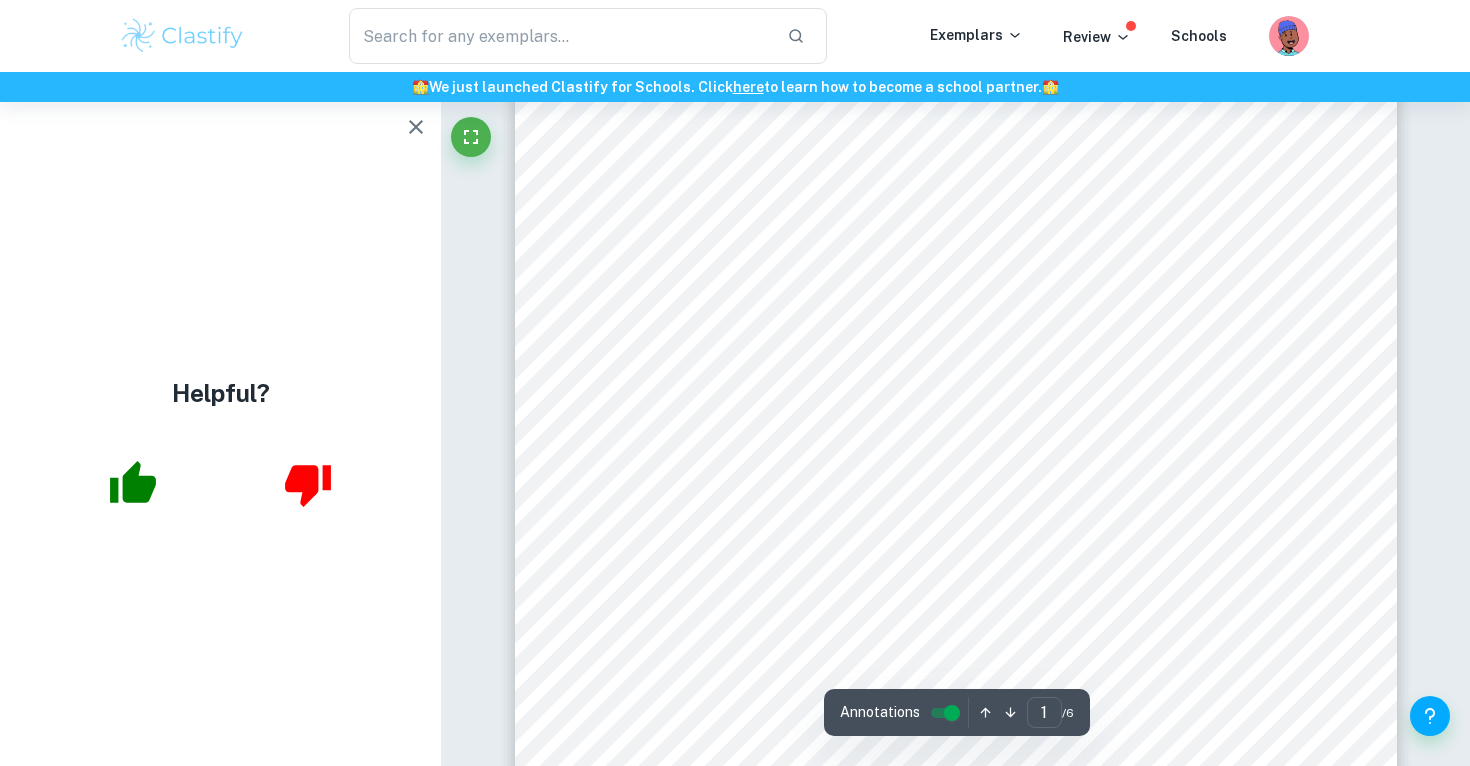 click at bounding box center [416, 127] 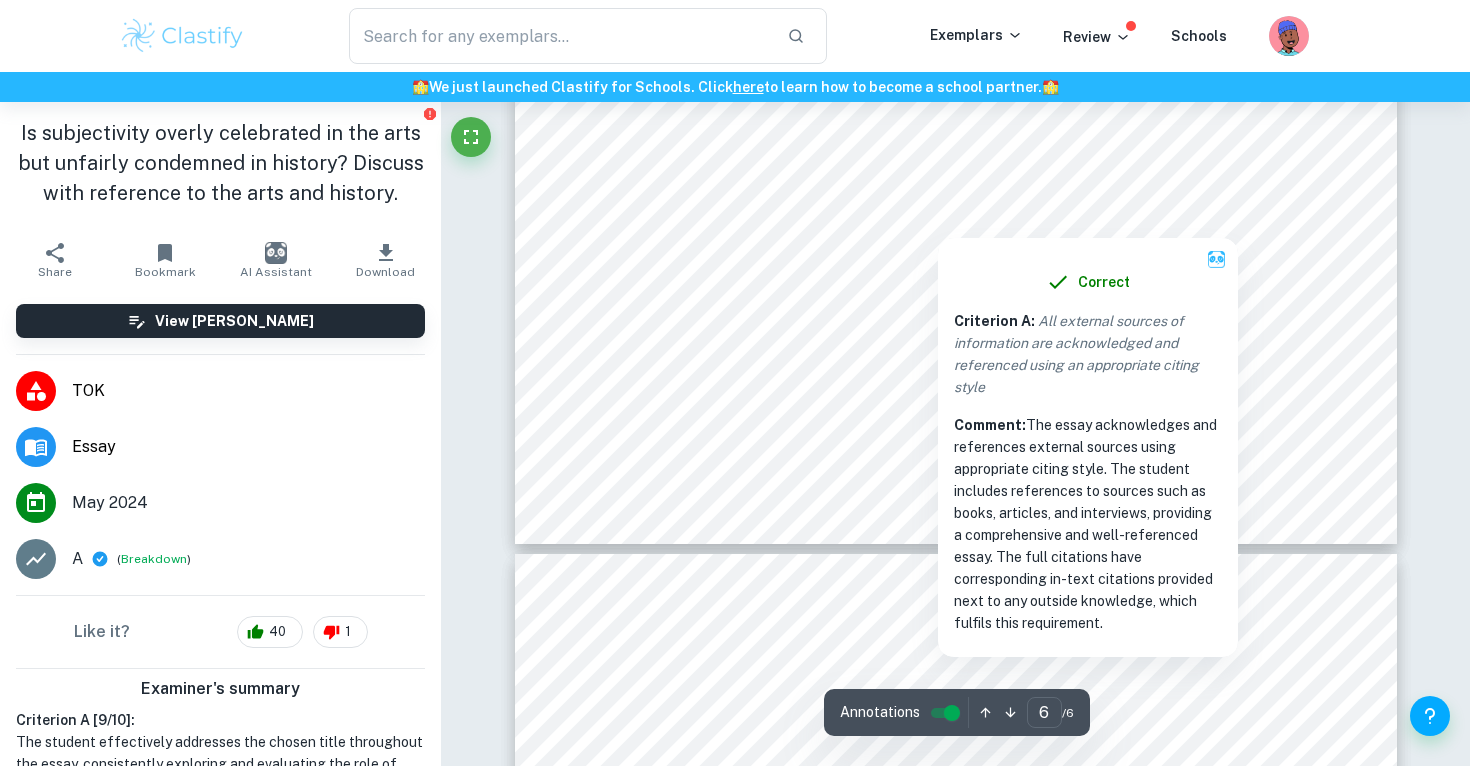 scroll, scrollTop: 6228, scrollLeft: 0, axis: vertical 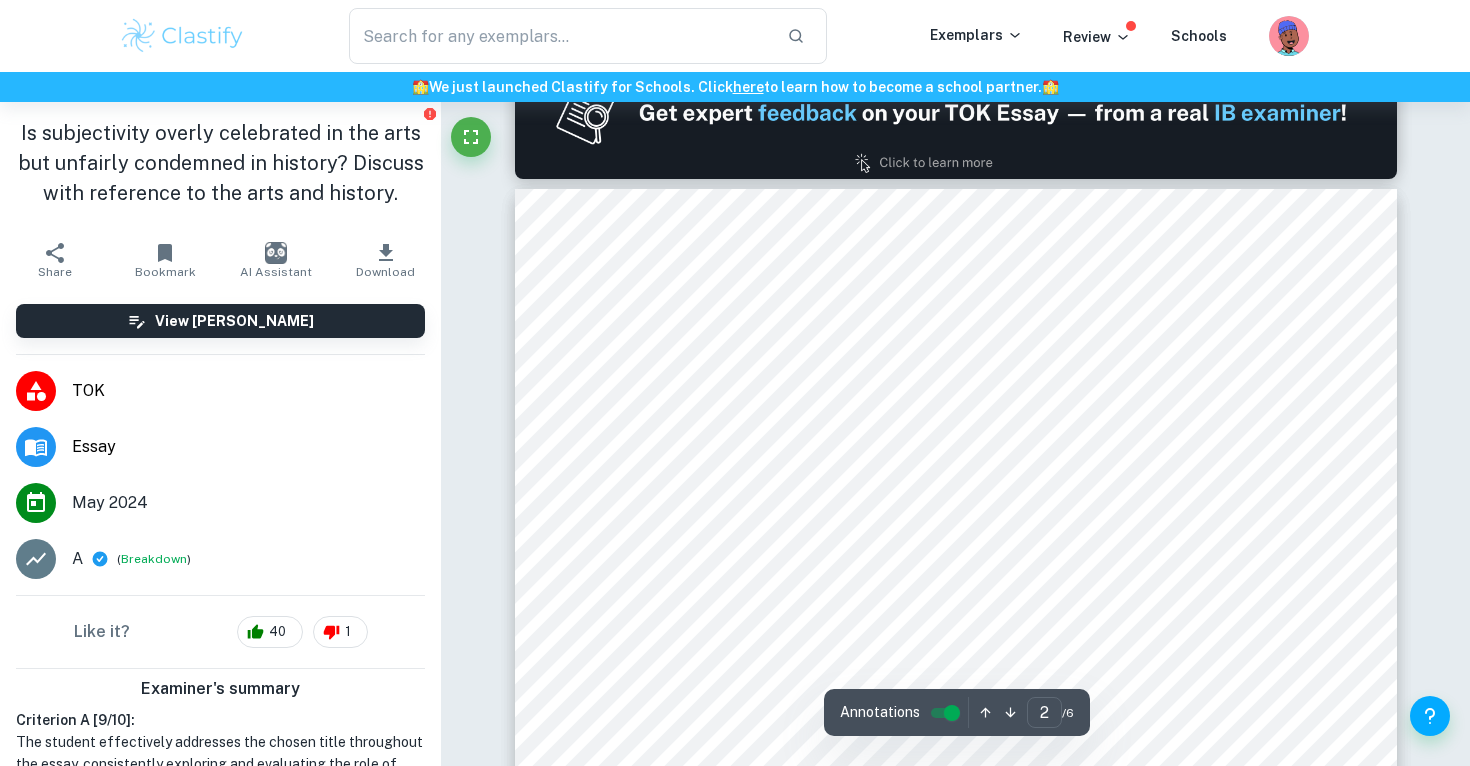 type on "1" 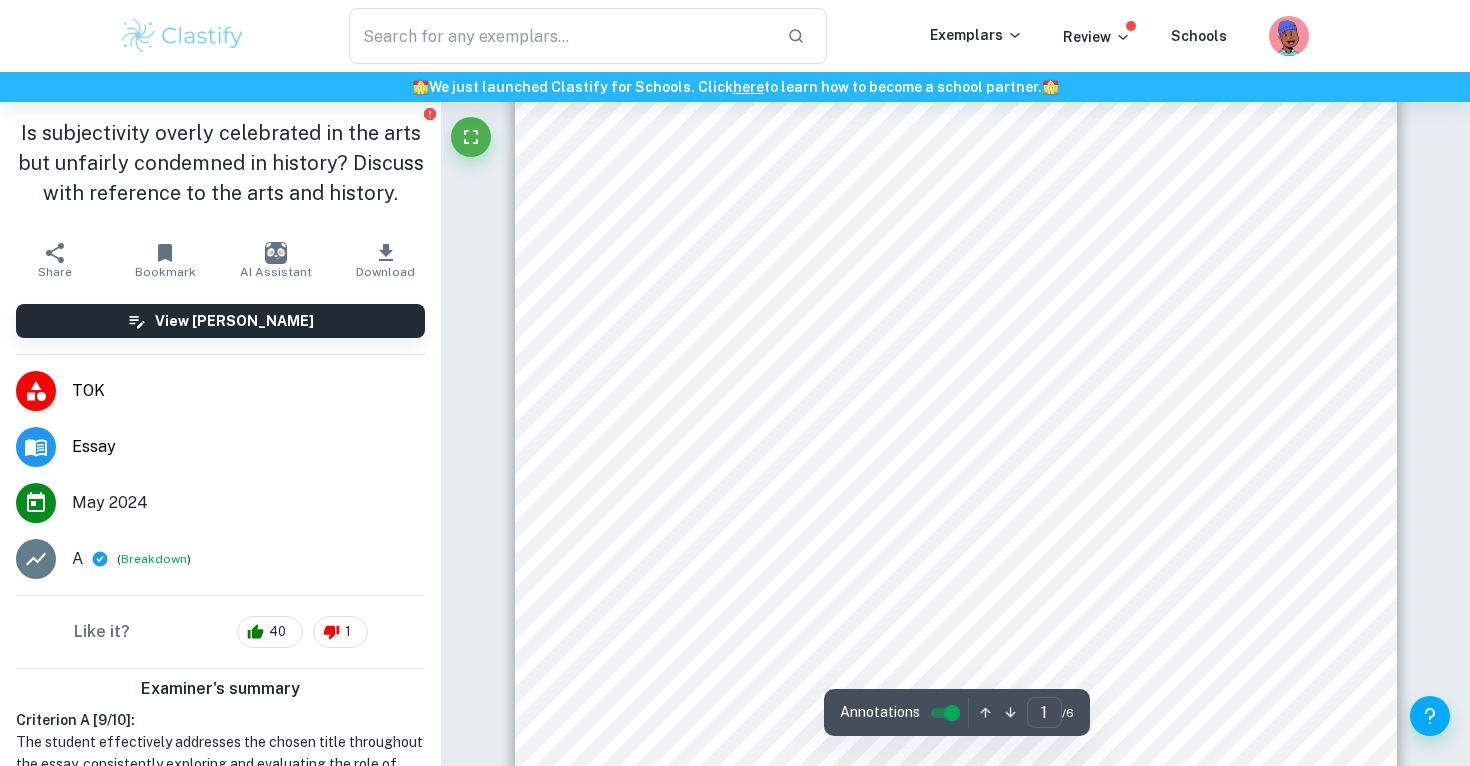 scroll, scrollTop: 0, scrollLeft: 0, axis: both 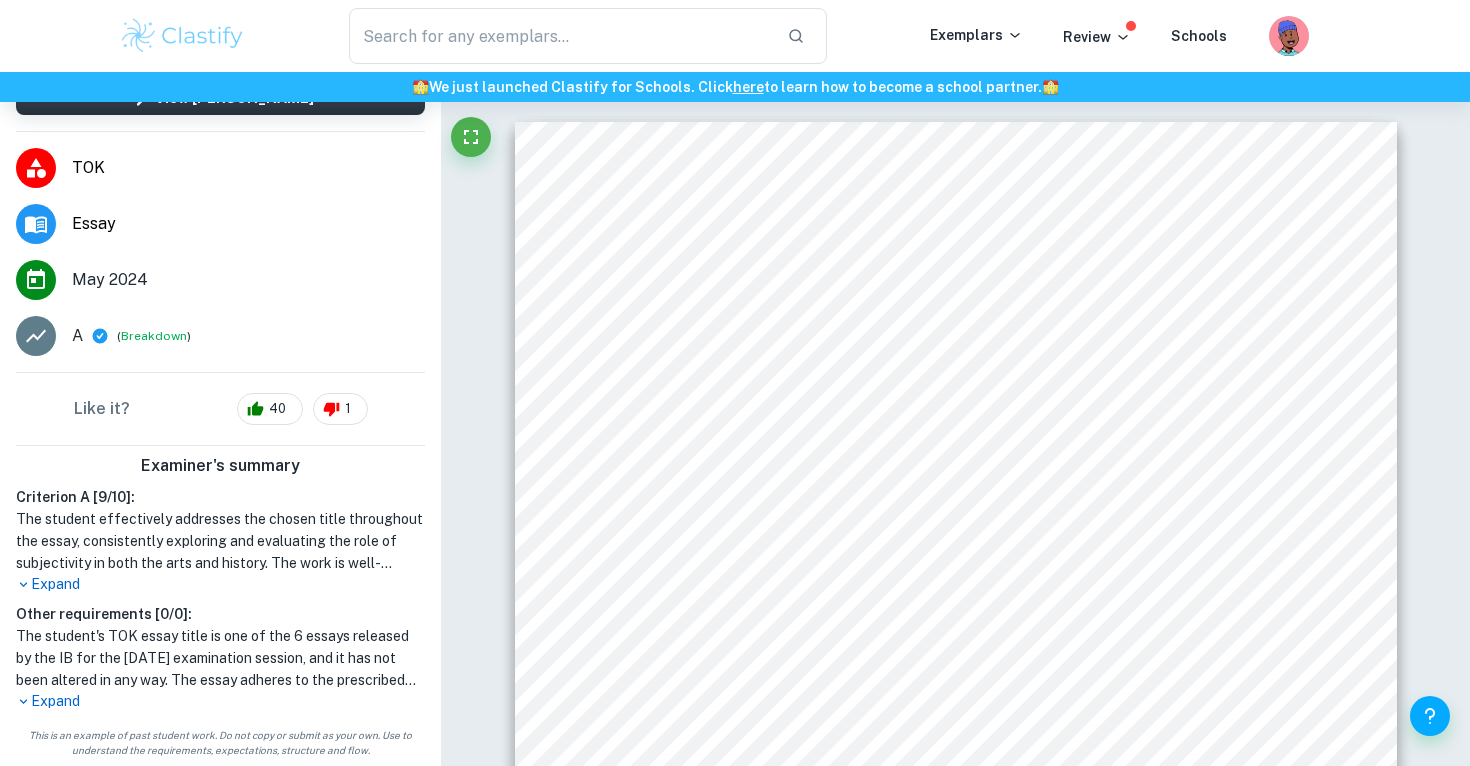 click on "Expand" at bounding box center [220, 584] 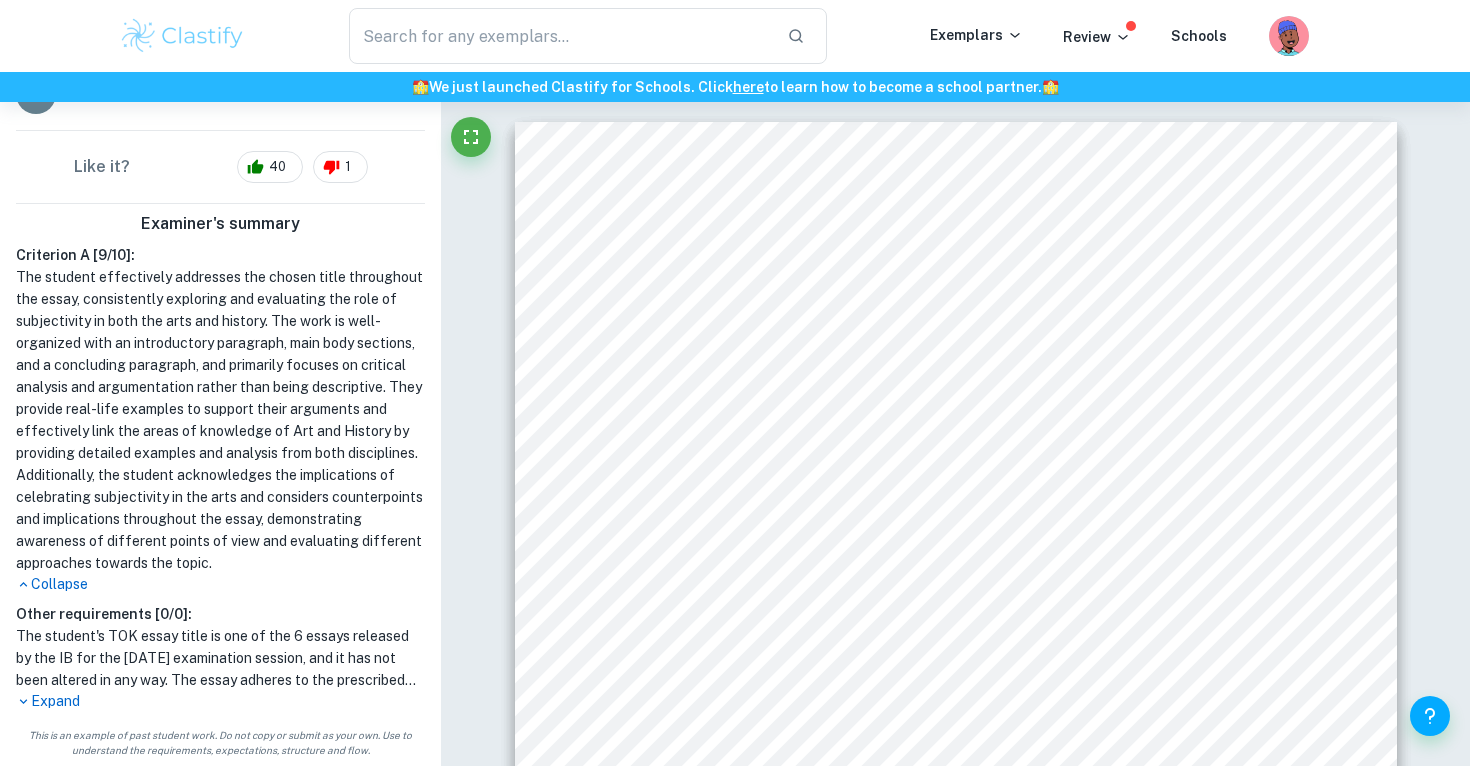 scroll, scrollTop: 0, scrollLeft: 0, axis: both 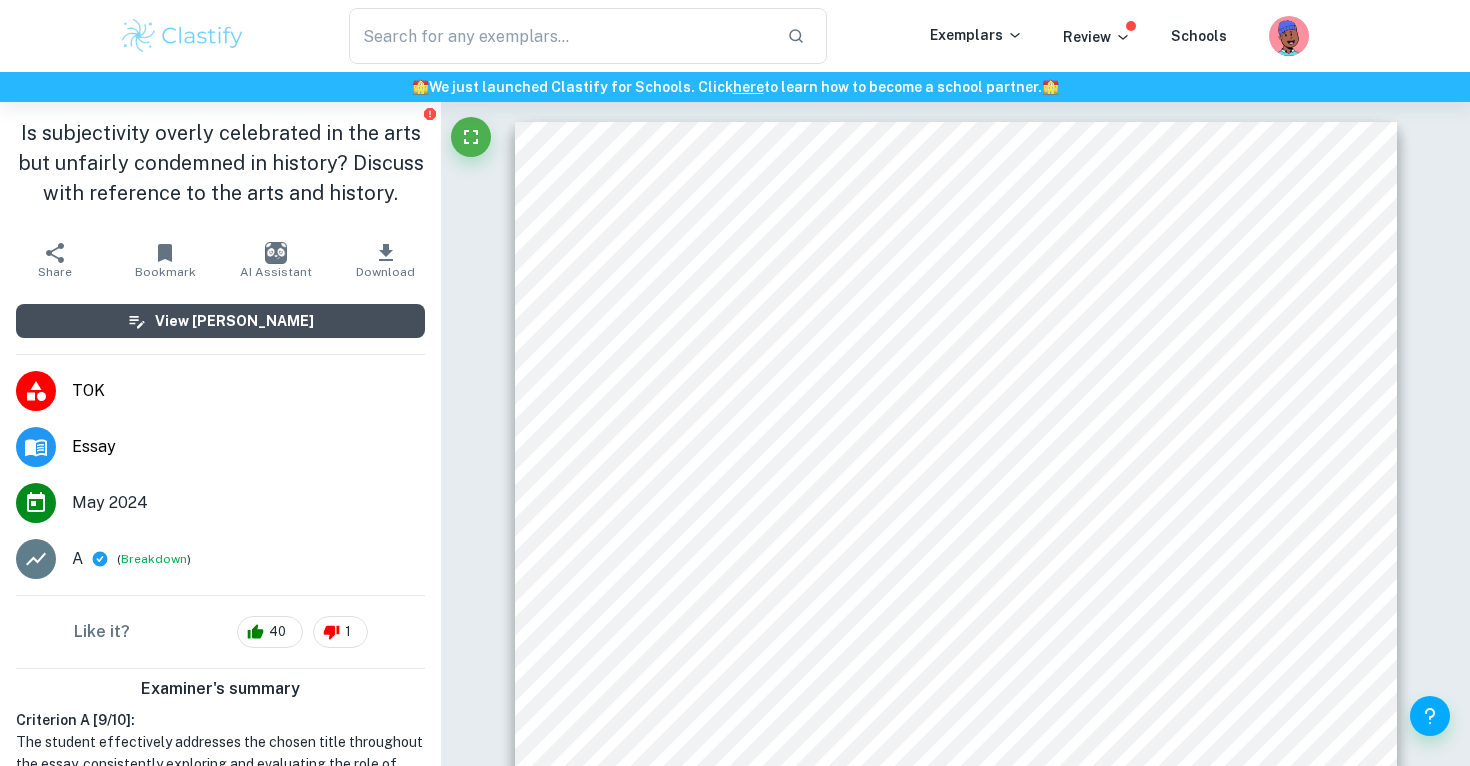 click 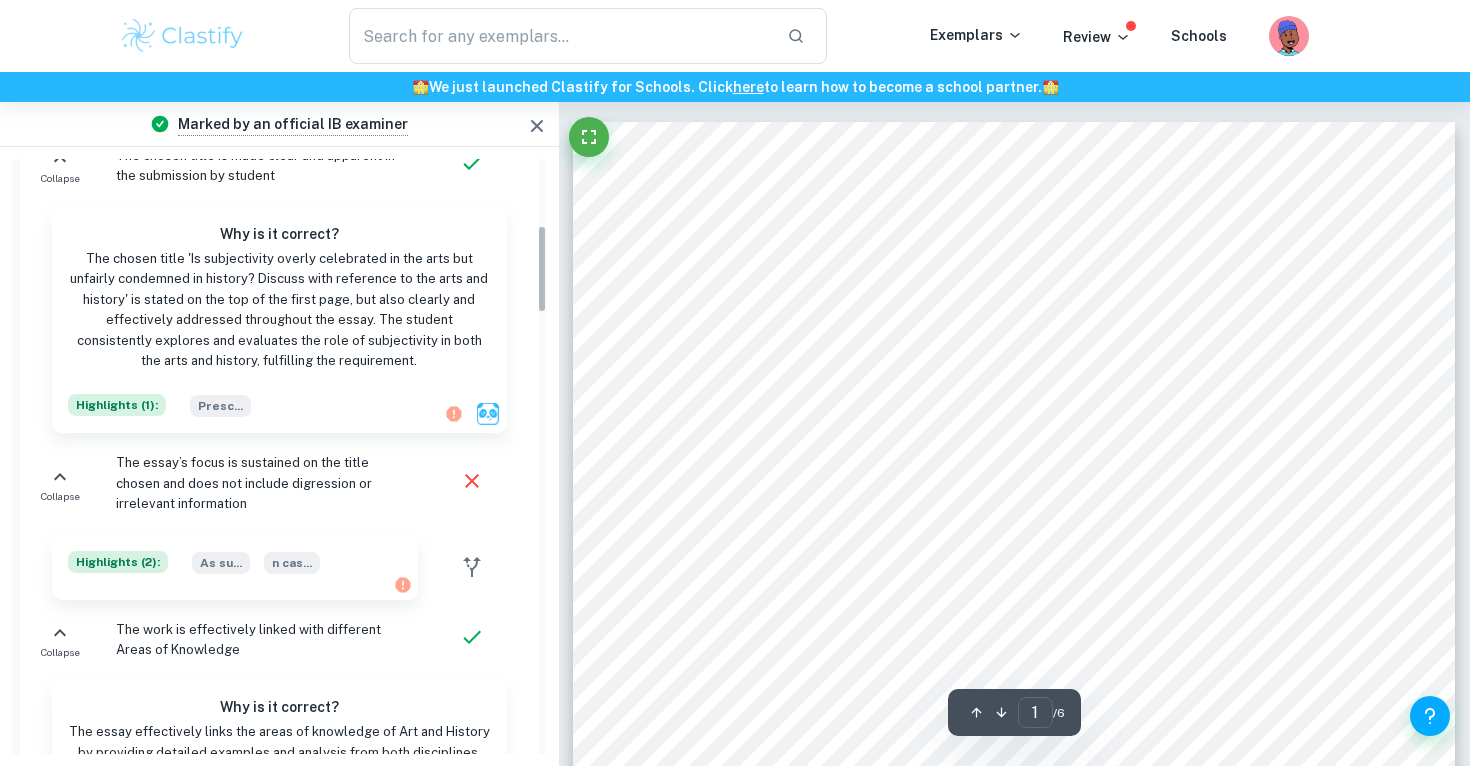 scroll, scrollTop: 209, scrollLeft: 0, axis: vertical 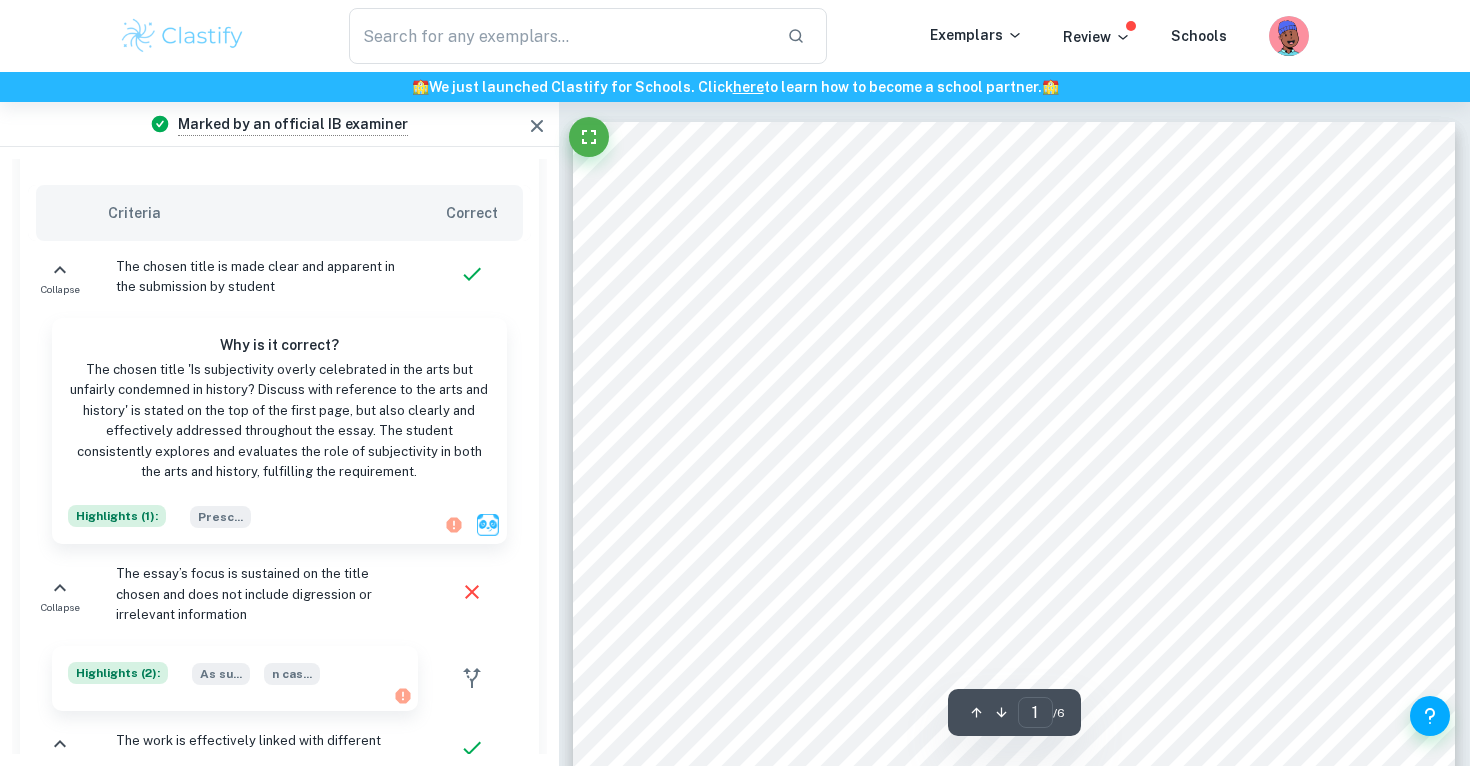 click on "The essay’s focus is sustained on the title chosen and does not include digression or irrelevant information" at bounding box center [261, 594] 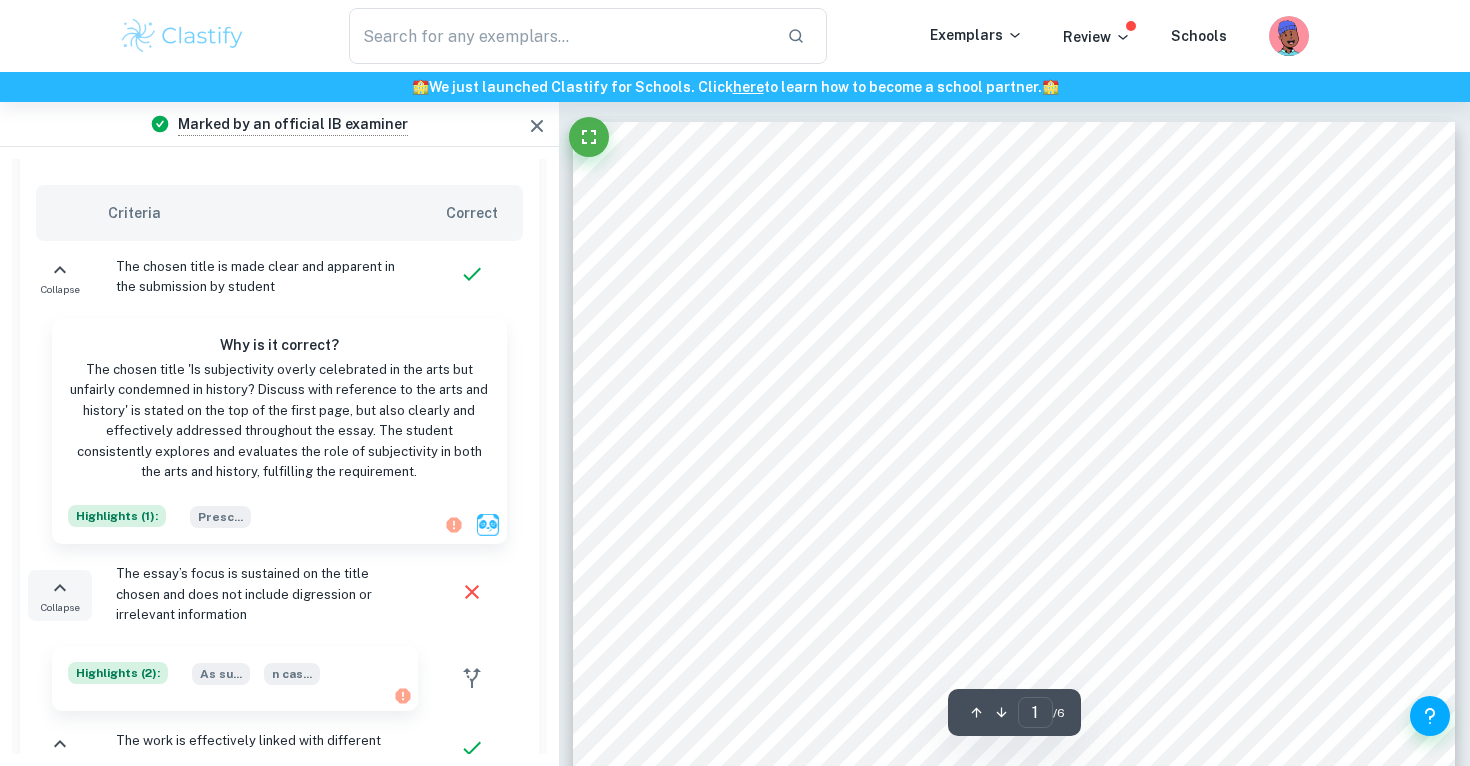 click 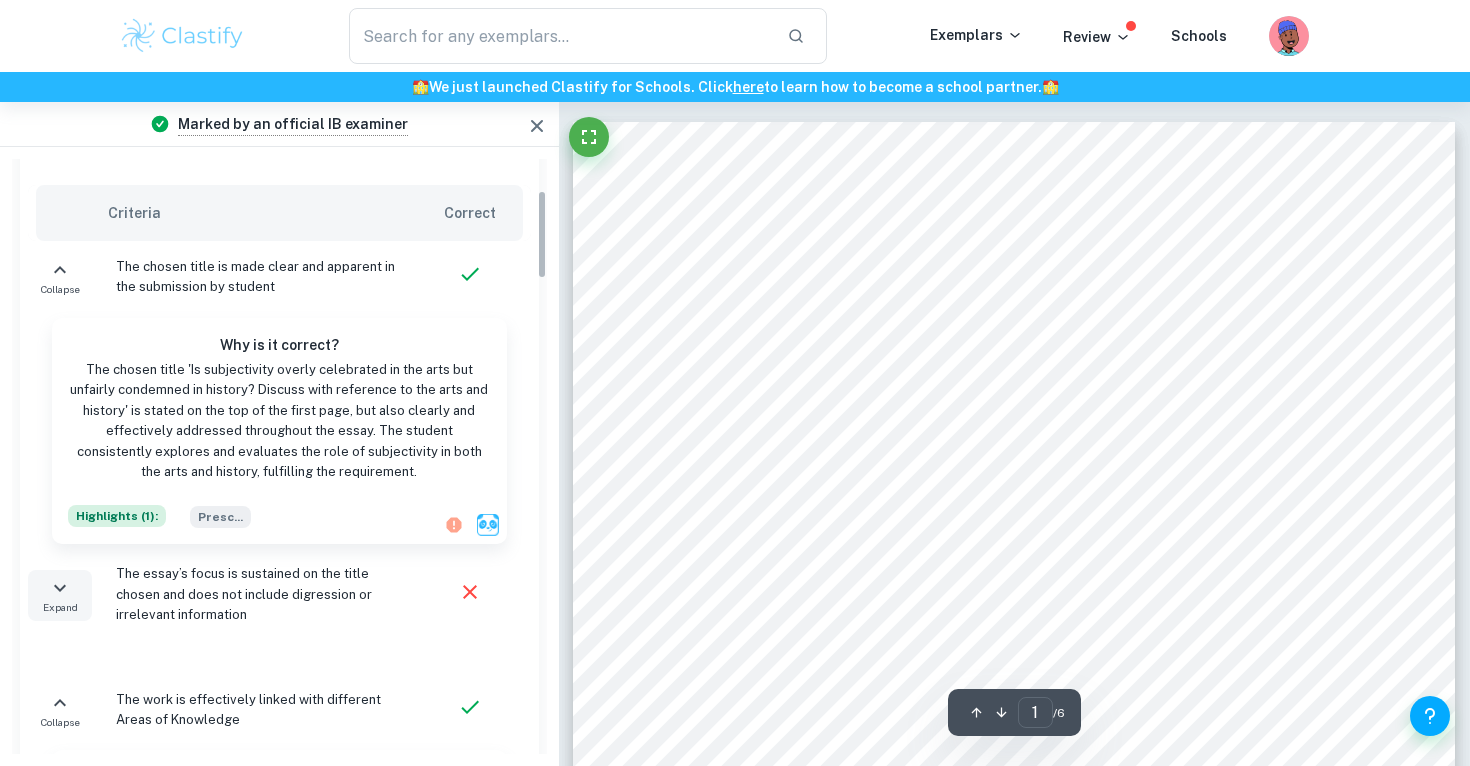 click 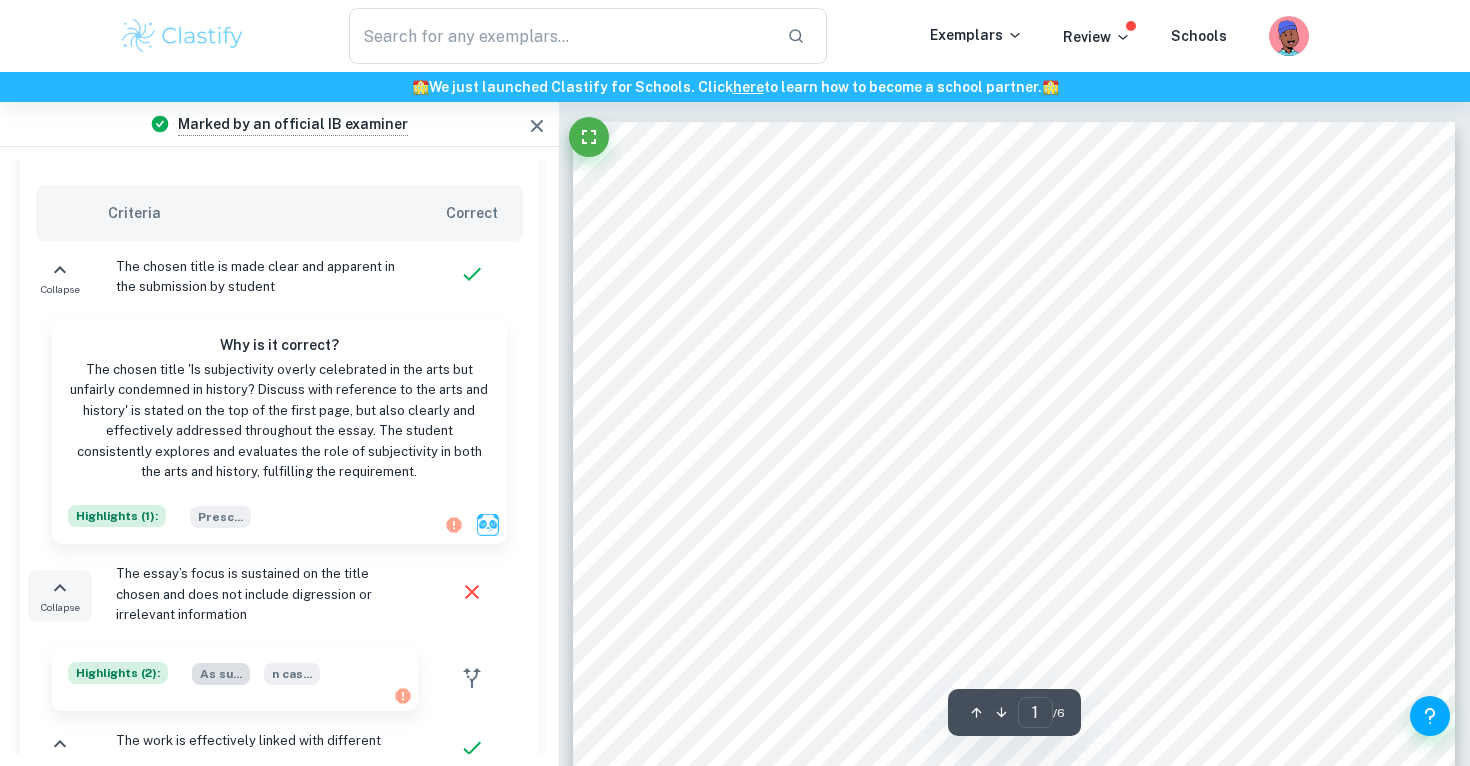 click on "As su ..." at bounding box center (221, 674) 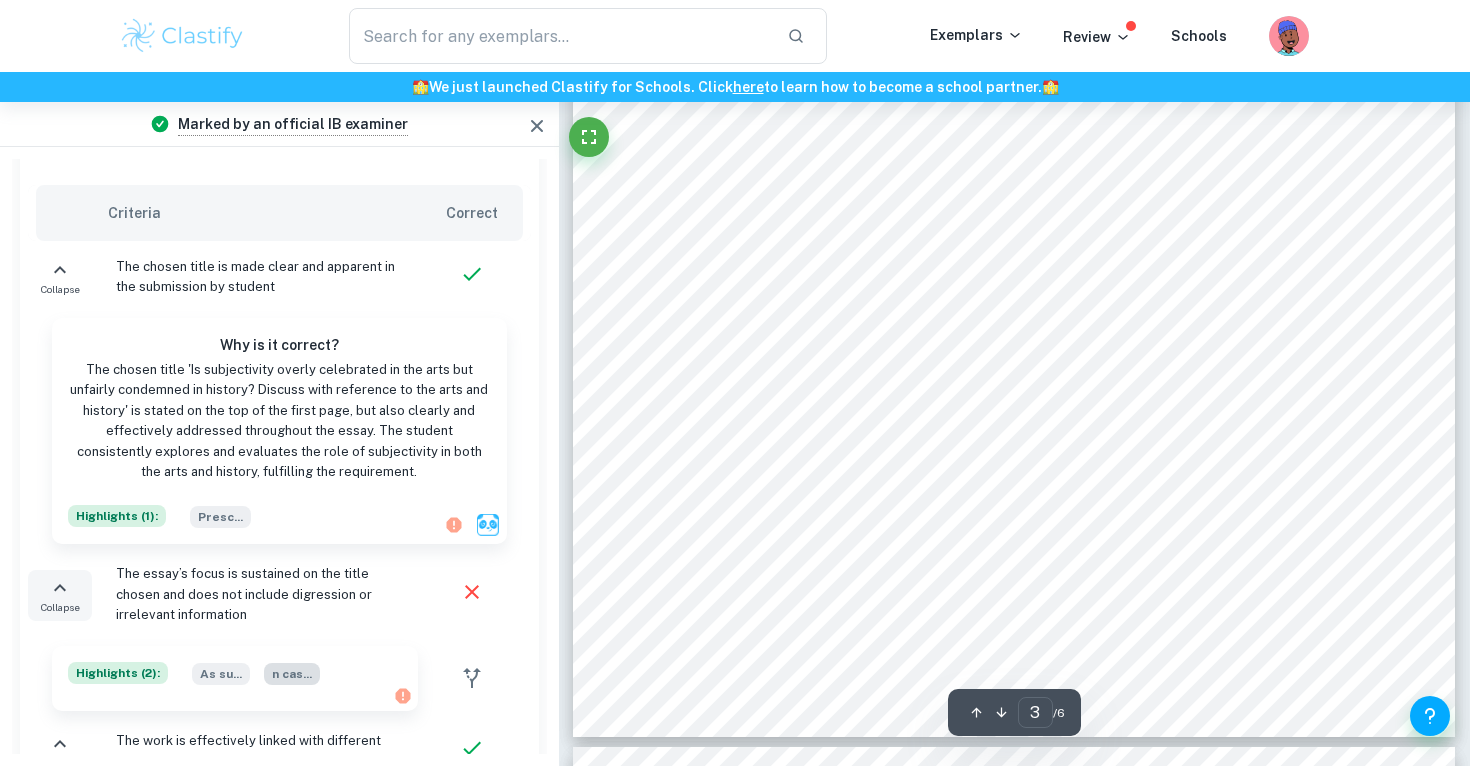 click on "n cas ..." at bounding box center (292, 674) 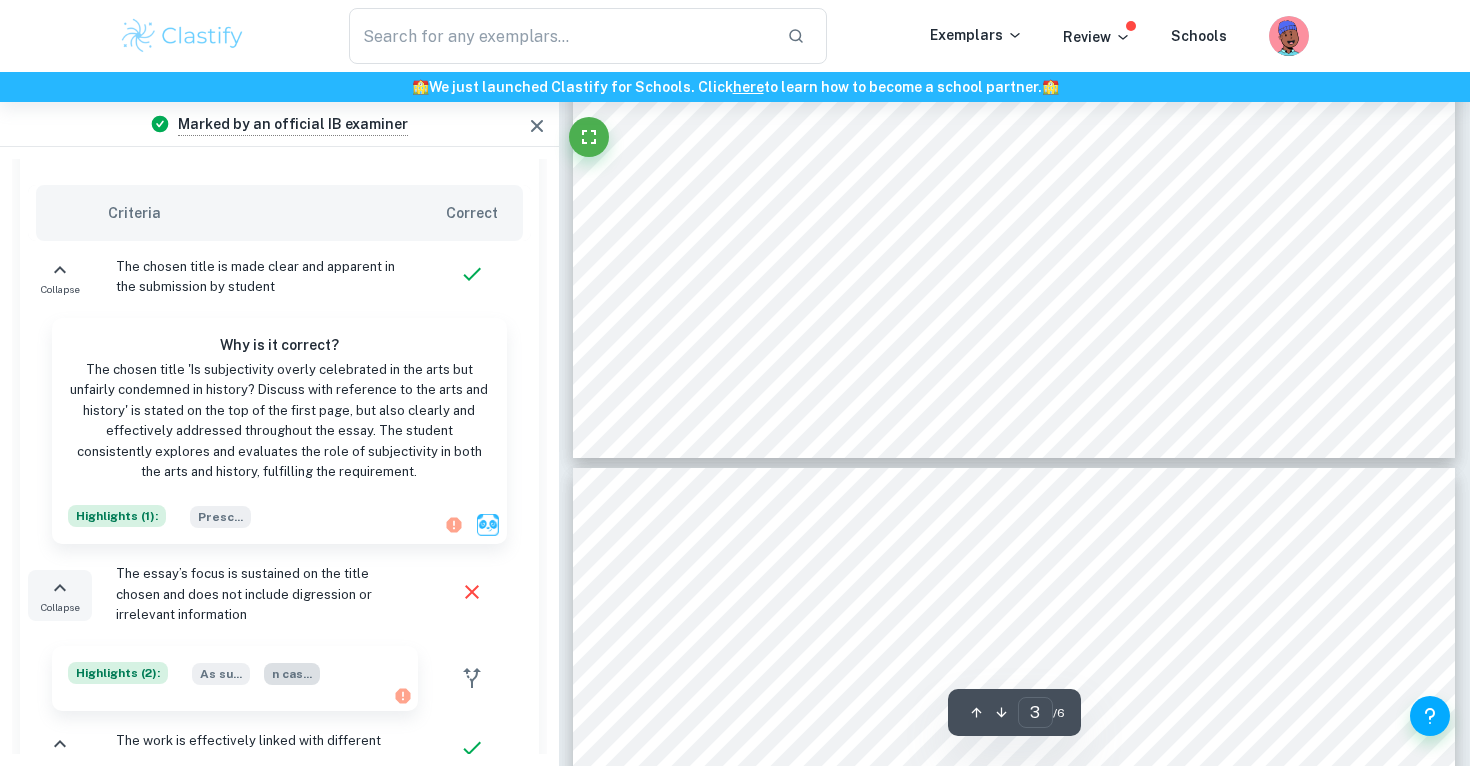type on "4" 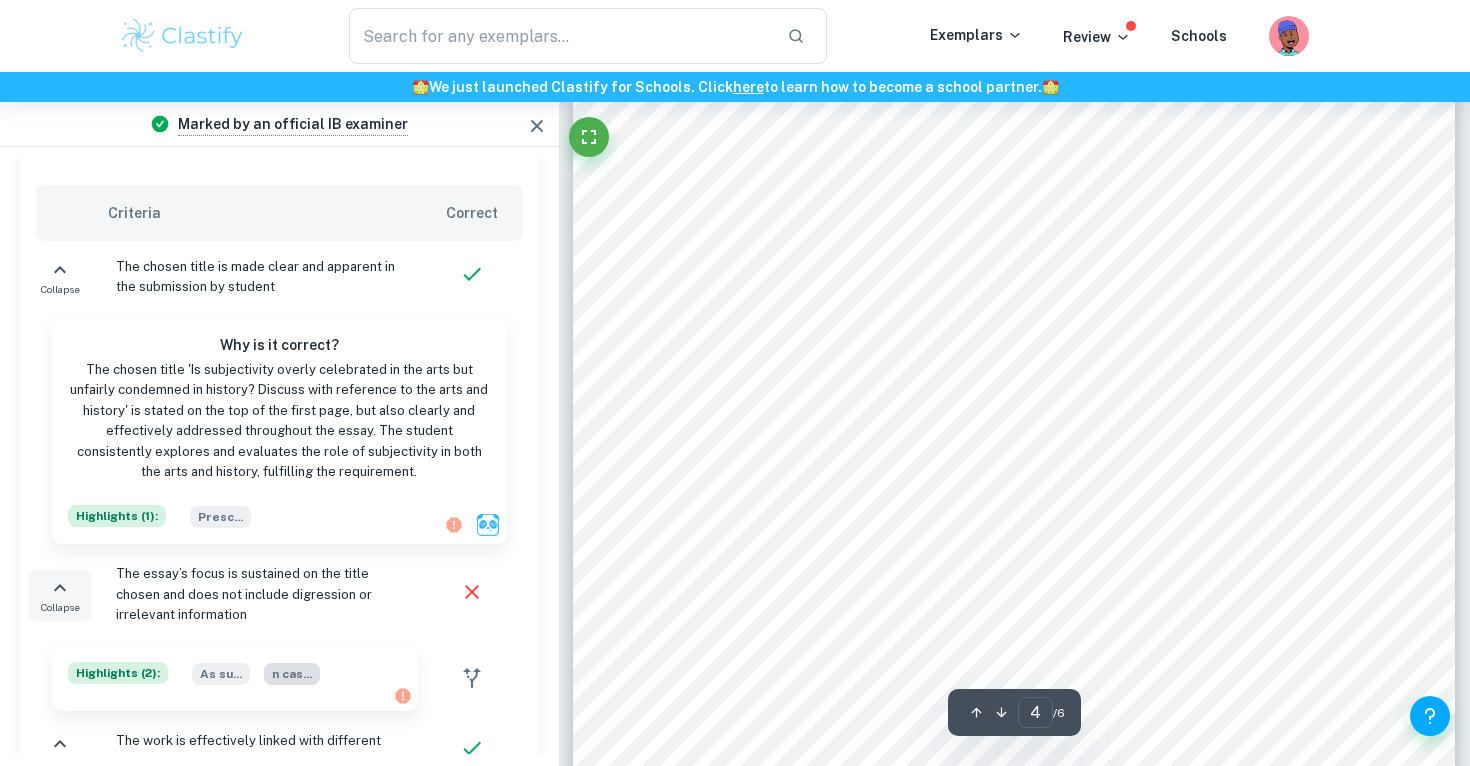 scroll, scrollTop: 4494, scrollLeft: 0, axis: vertical 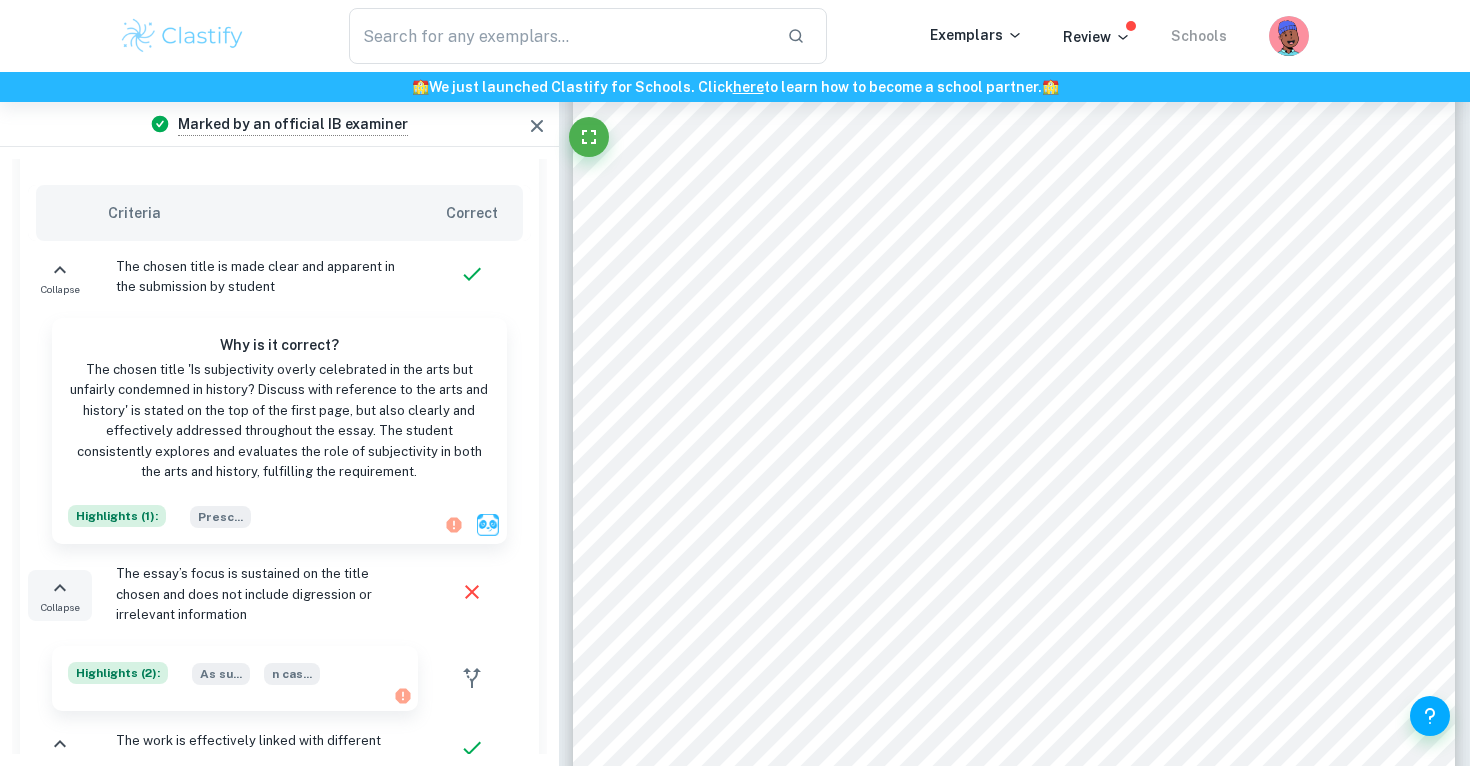 click on "Schools" at bounding box center (1199, 36) 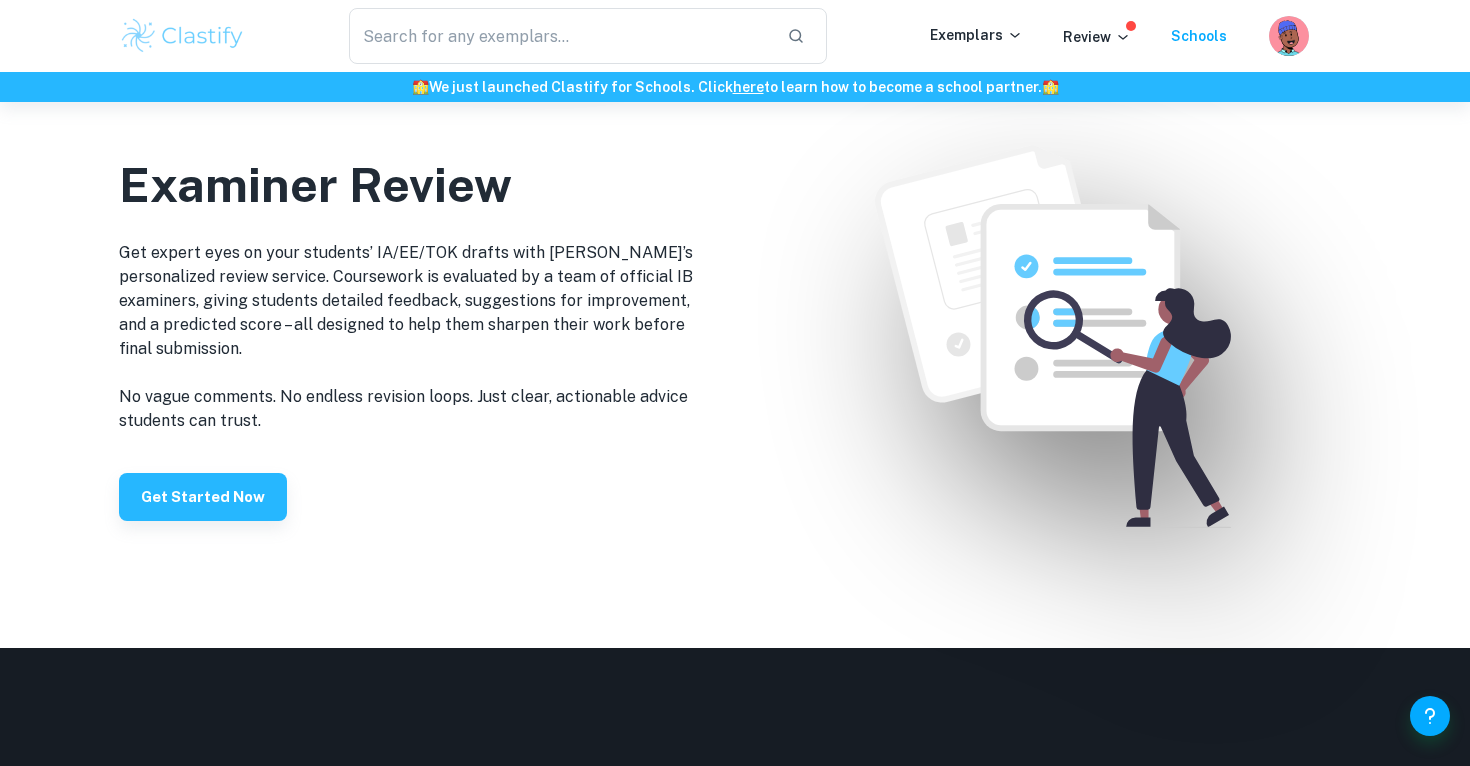 scroll, scrollTop: 2445, scrollLeft: 0, axis: vertical 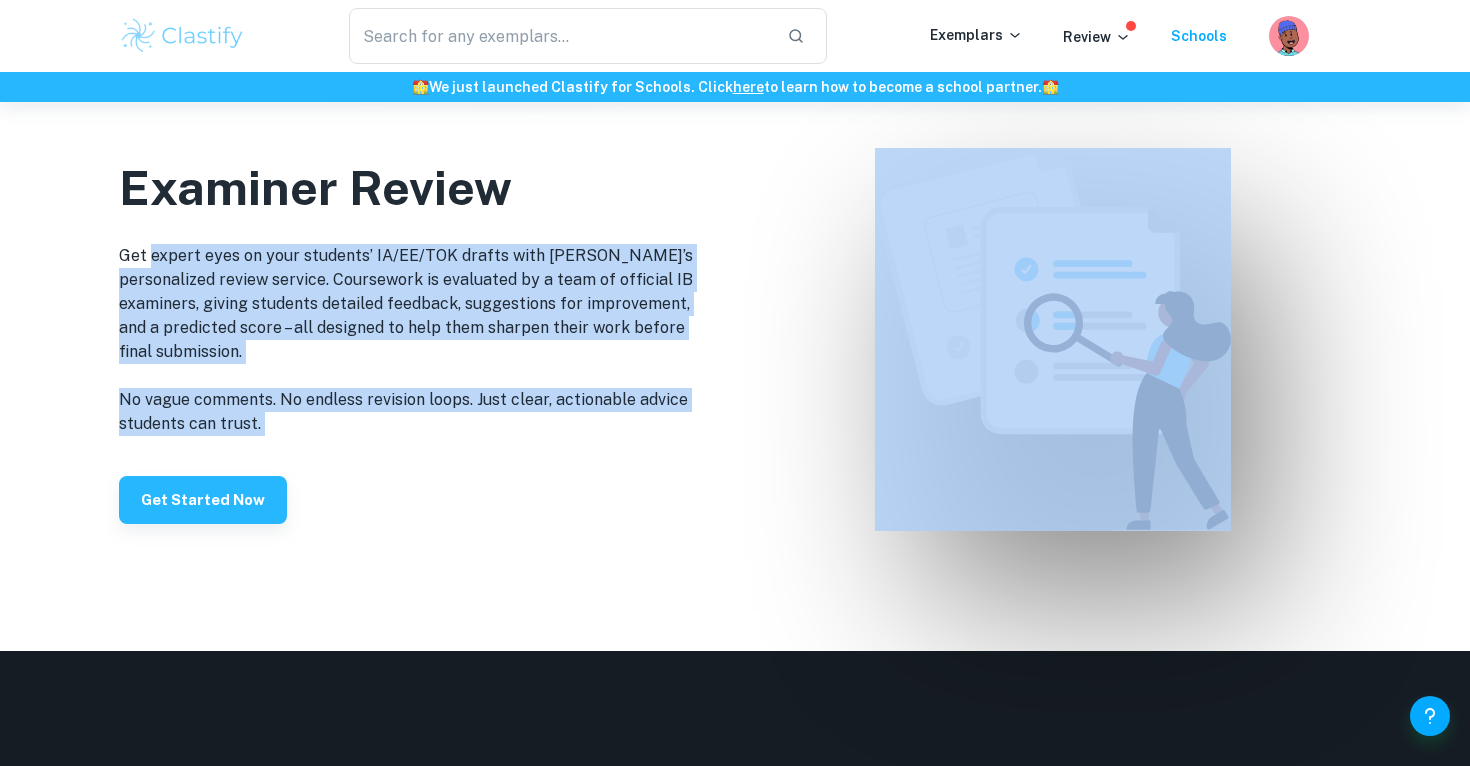 drag, startPoint x: 148, startPoint y: 257, endPoint x: 324, endPoint y: 437, distance: 251.74591 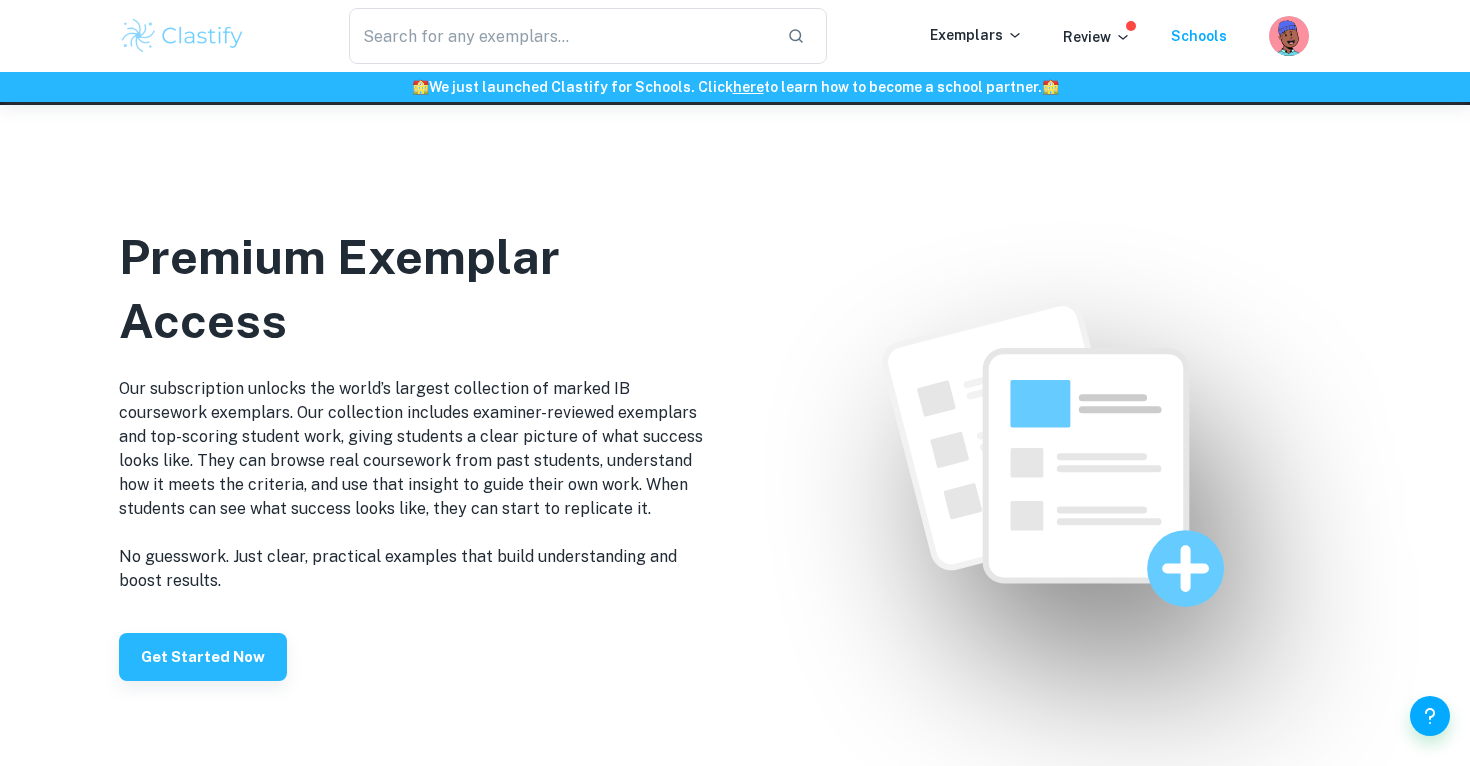 scroll, scrollTop: 1050, scrollLeft: 0, axis: vertical 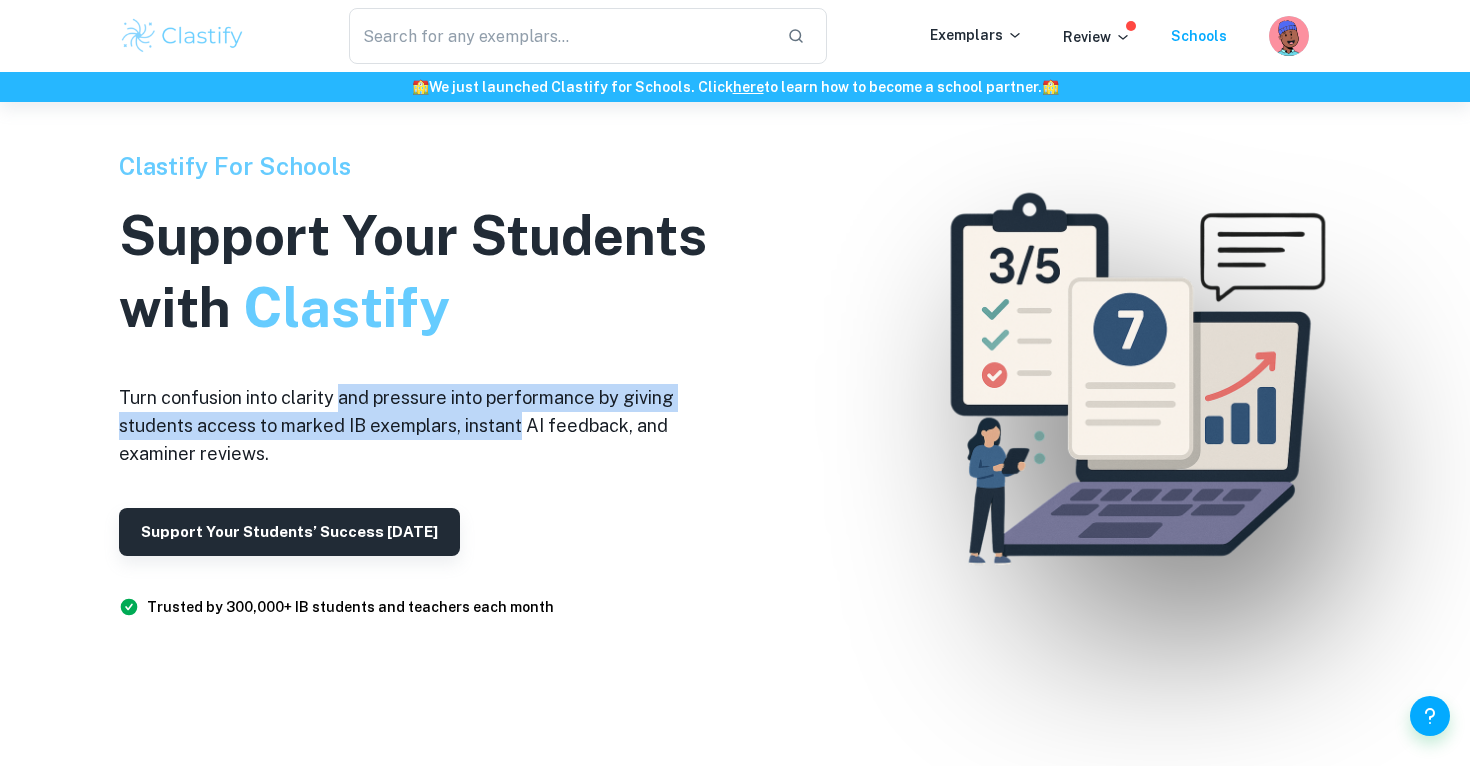 drag, startPoint x: 340, startPoint y: 384, endPoint x: 519, endPoint y: 437, distance: 186.68155 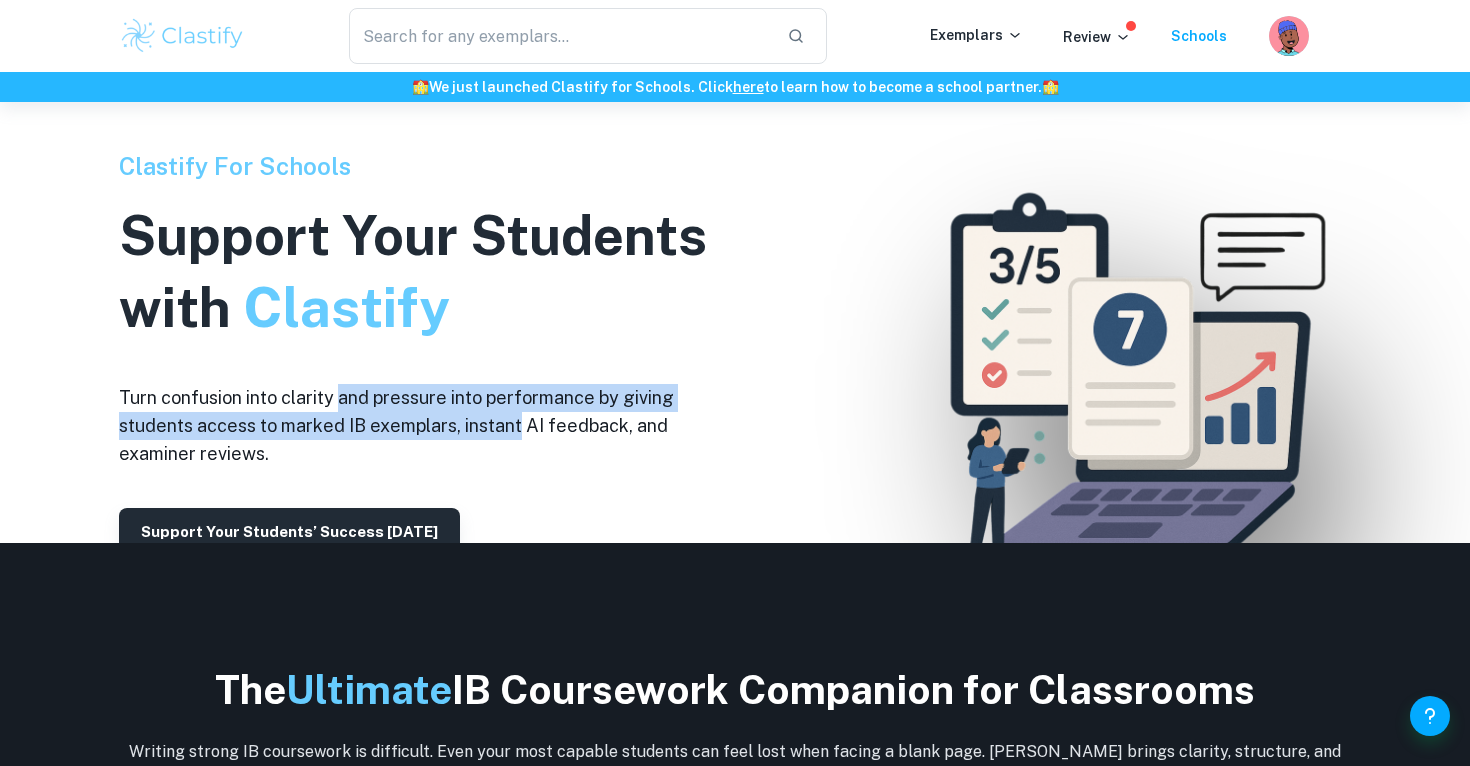 scroll, scrollTop: 0, scrollLeft: 0, axis: both 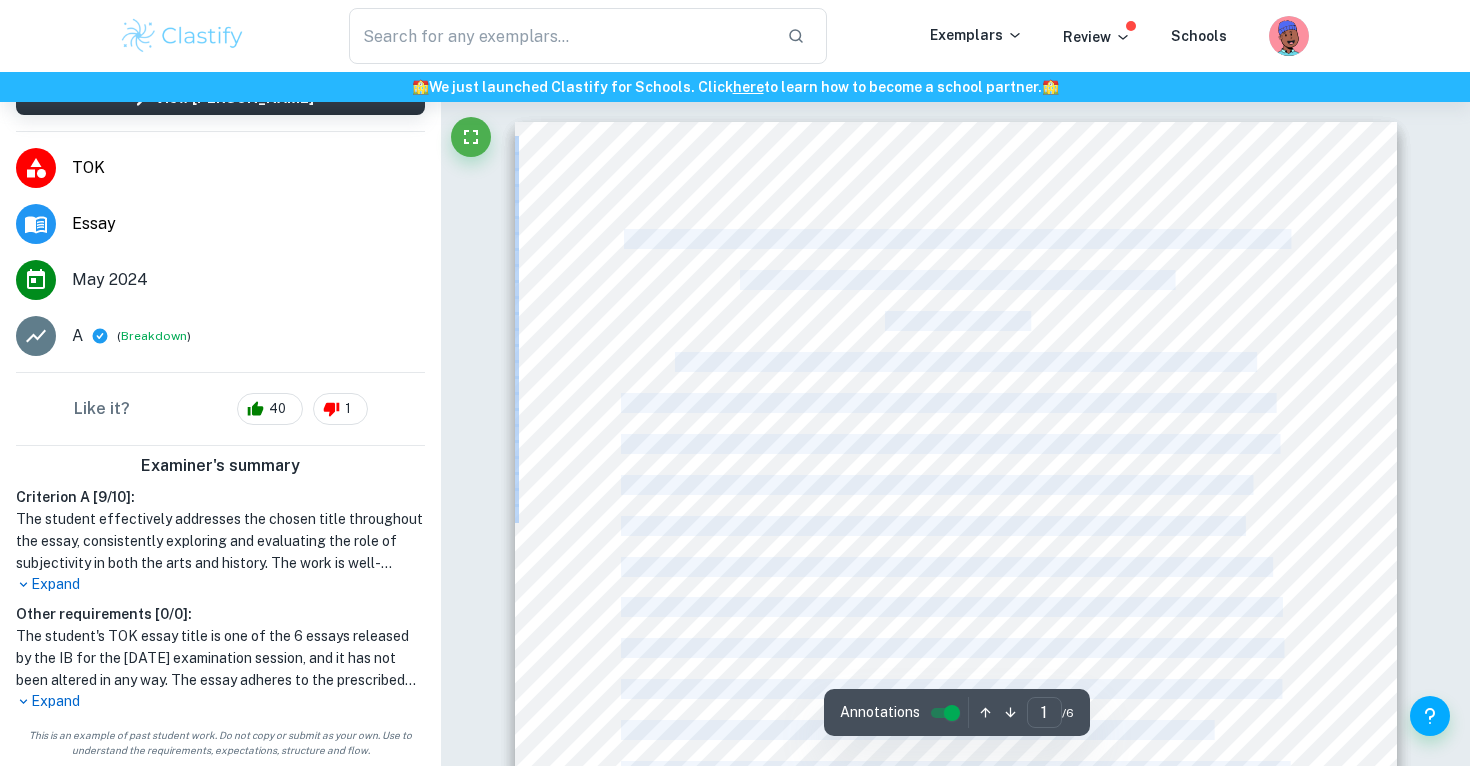 drag, startPoint x: 725, startPoint y: 446, endPoint x: 625, endPoint y: 232, distance: 236.21178 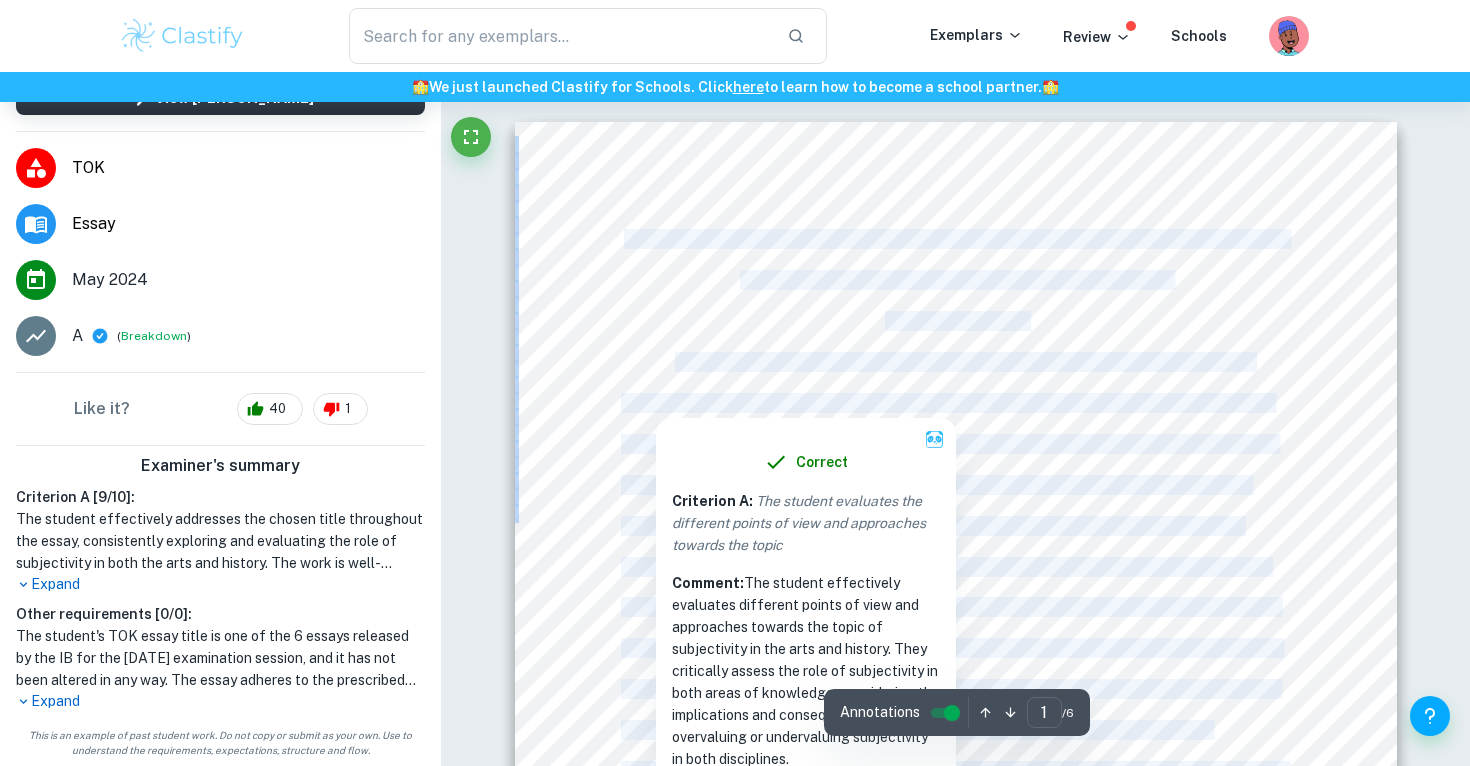 copy on "Prescribed Title #1: Is subjectivity overly celebrated in the arts but unfairly condemned in history? Discuss with reference to the arts and history. Word Count: 1598 In the Areas of Knowledge (AoKs) of Art and History, subjectivity is treated very differently. Art is often considered the most subjective form of knowledge, deriving most of its value from personal interpretation. As more art is produced, especially art that challenges our perception of beauty and artistic merit, so too rises the concerns that subjectivity has become too greatly praised. Conversely, history, to many, seeks to completely eradicate subjectivity. After all, it is the study of the past, of events that could have only transpired in one way. I would argue subjectivity9s true role is misconstrued in both AoKs. Critics seeking to devalue subjectivity in Art severely underestimate the consequences of objectifying art, so to speak. Likewise, from a distance, it is equally easy to misjudge subjectivity and the part it plays in the synt..." 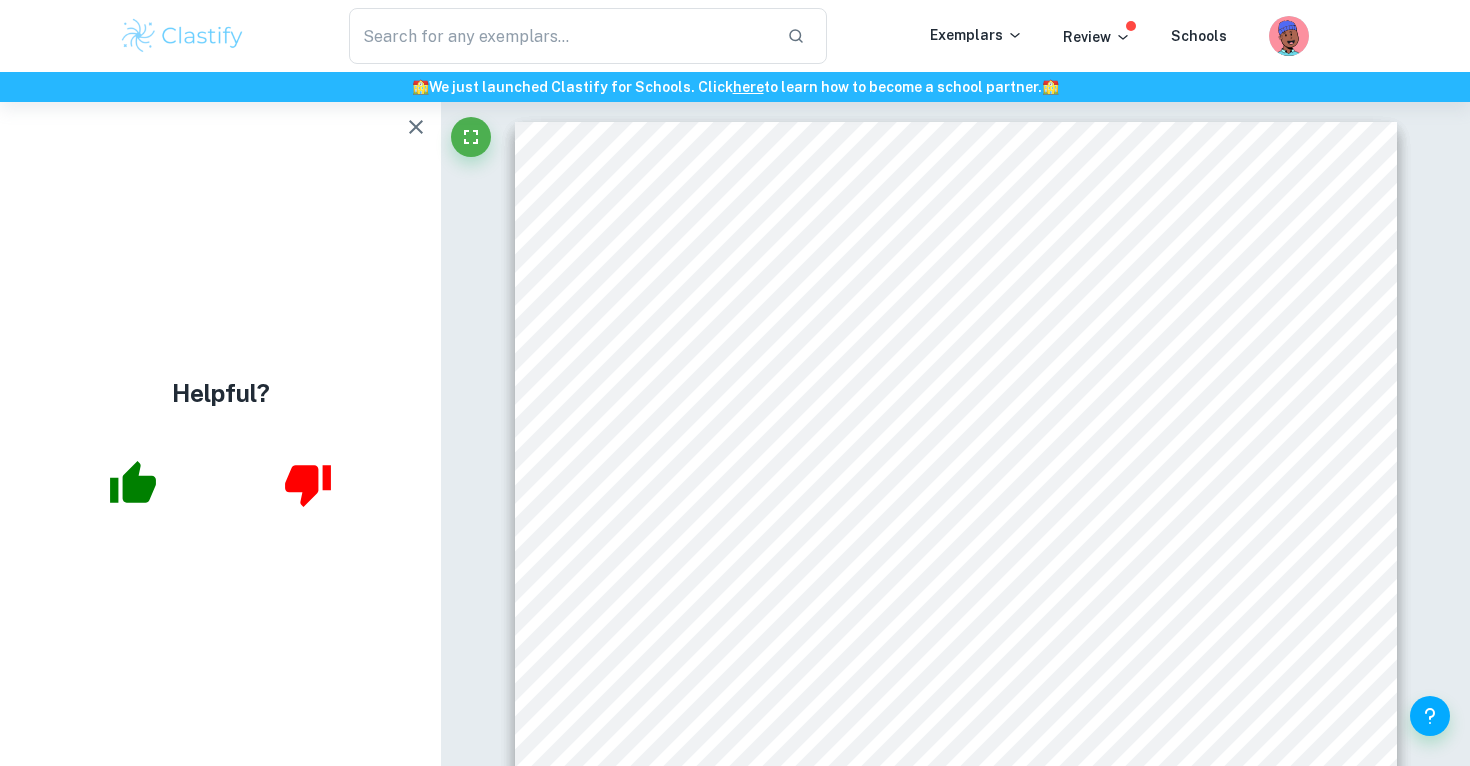 scroll, scrollTop: 0, scrollLeft: 0, axis: both 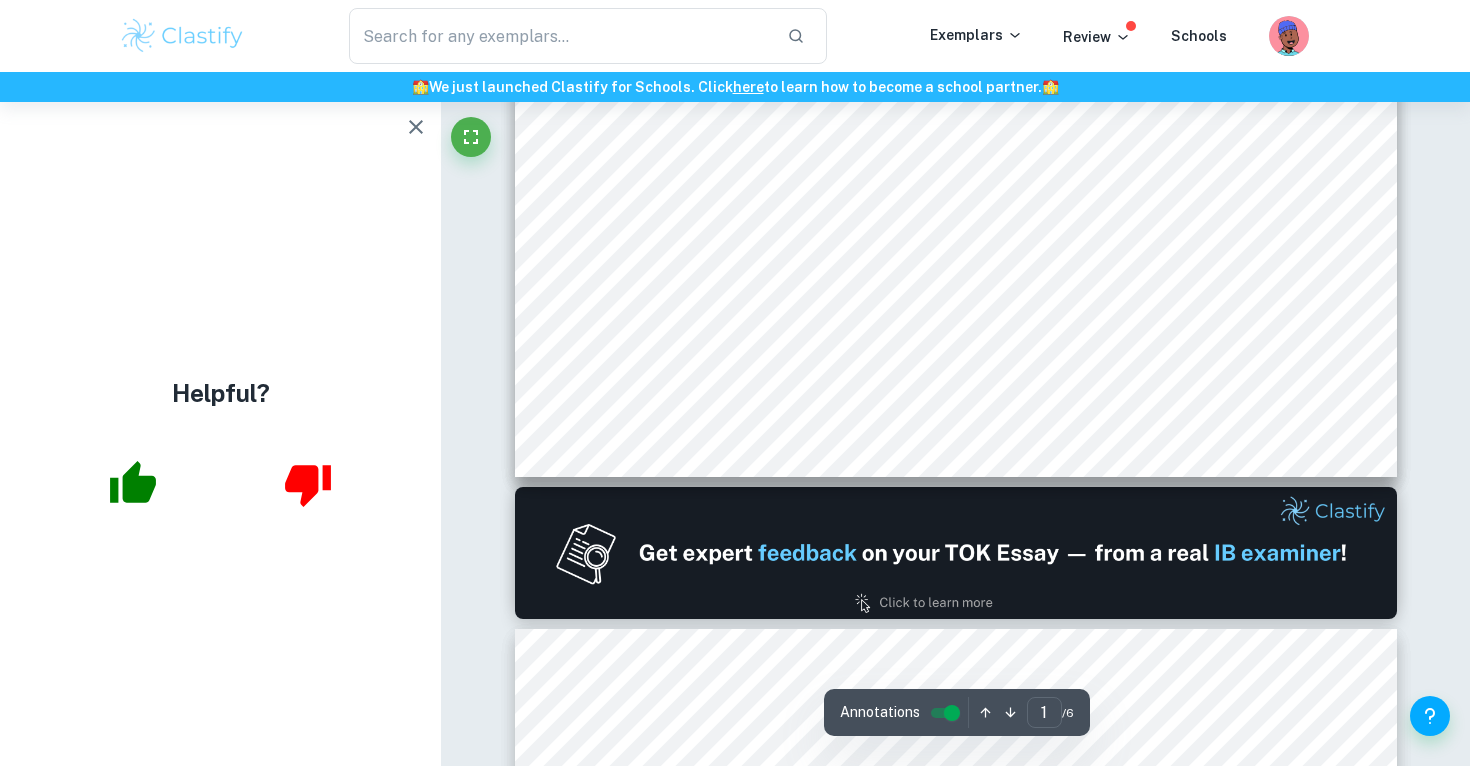type on "2" 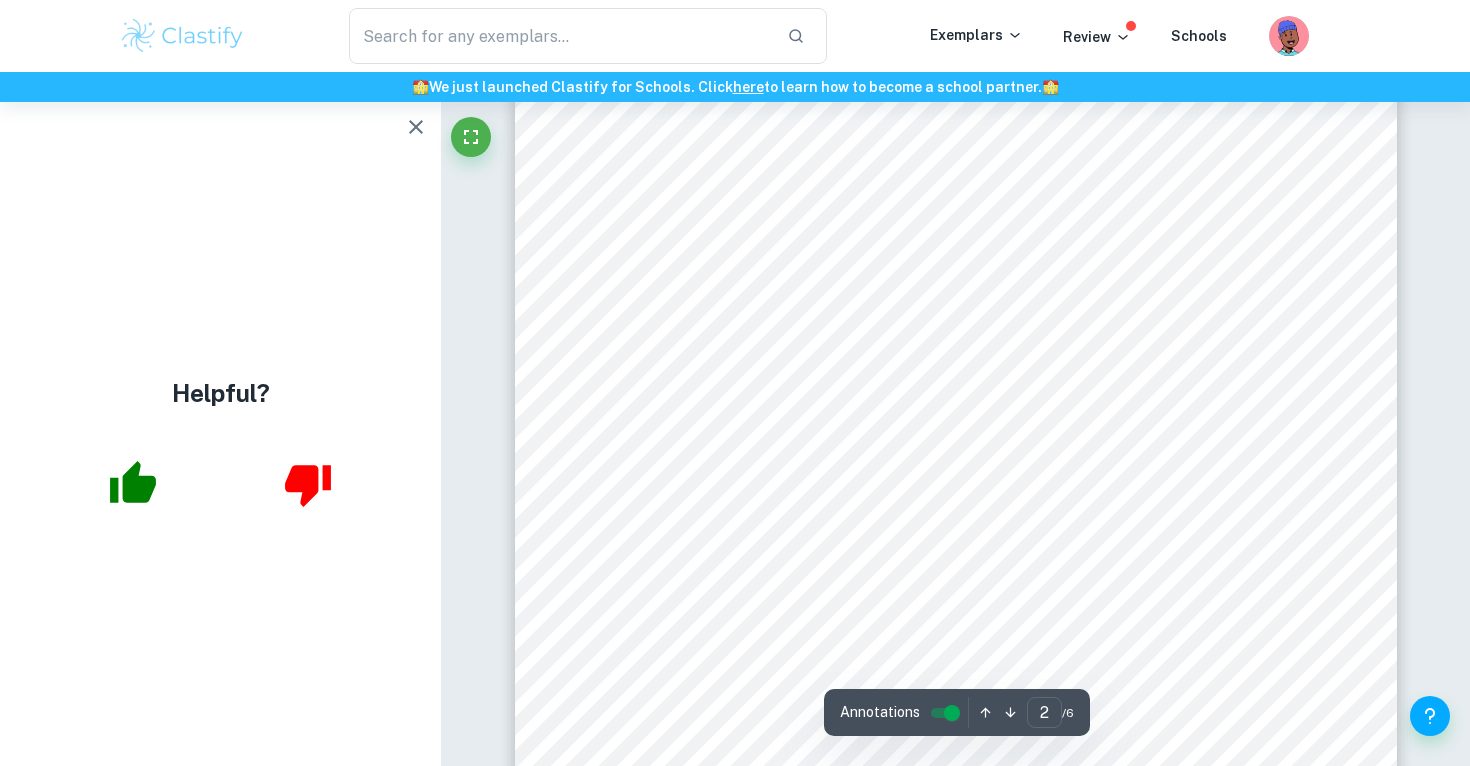 scroll, scrollTop: 1744, scrollLeft: 0, axis: vertical 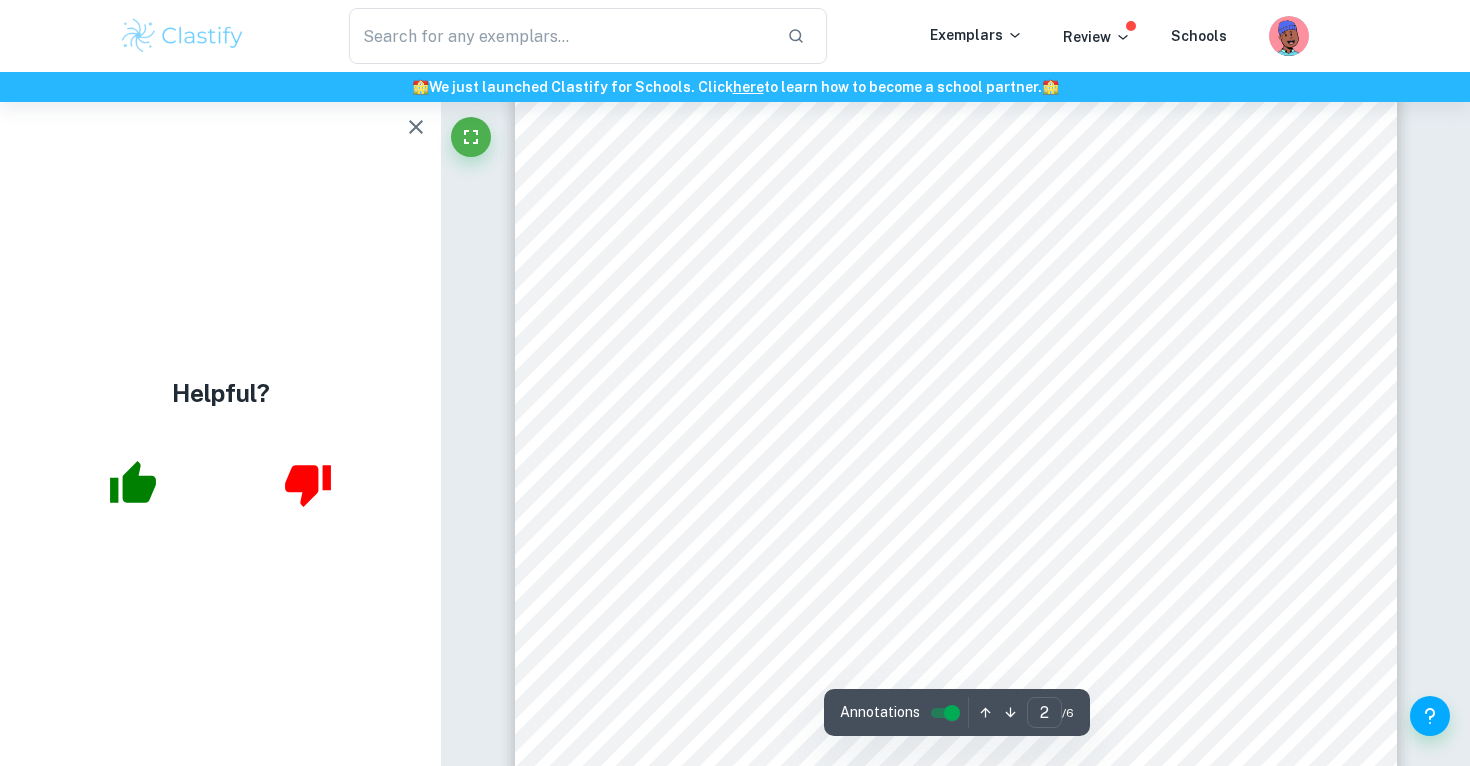 click 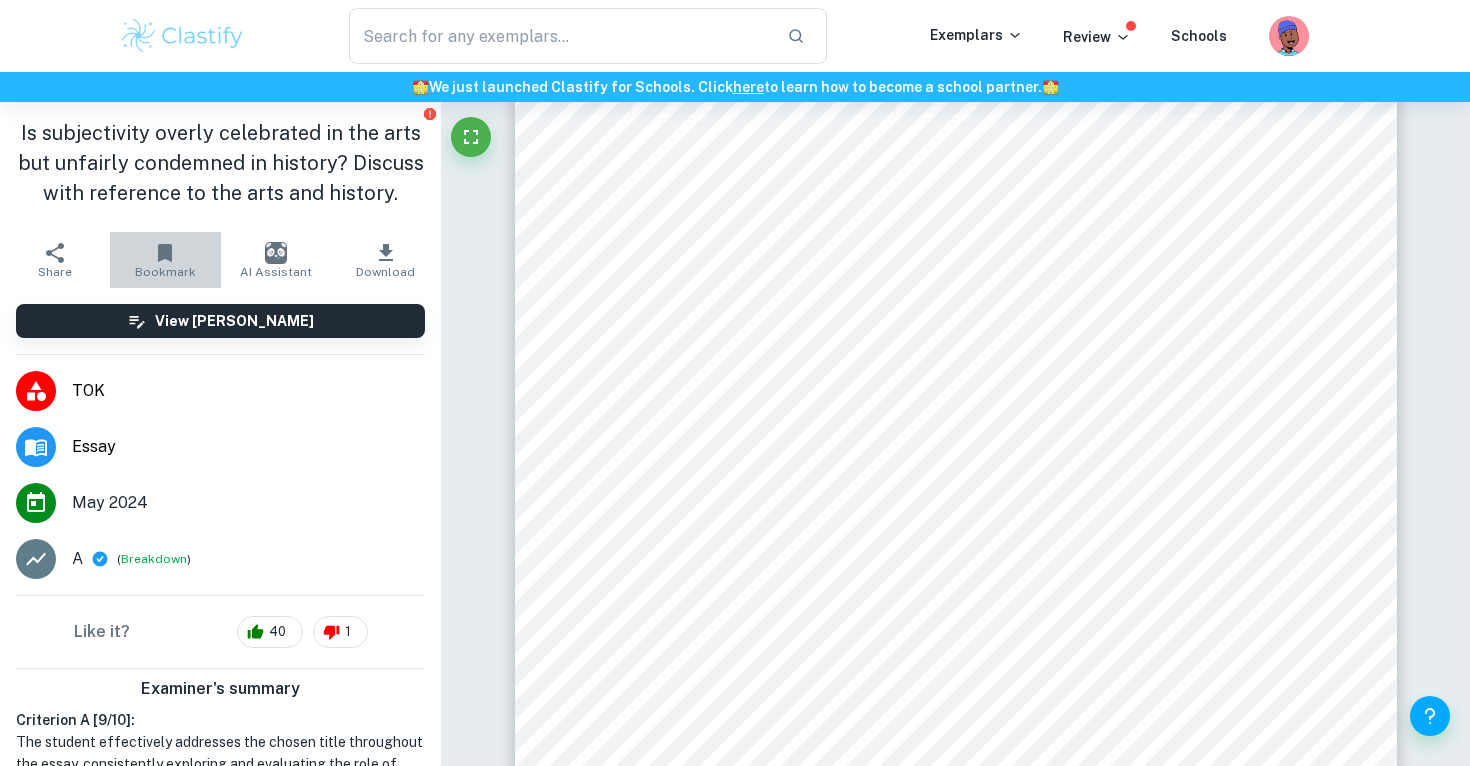 click 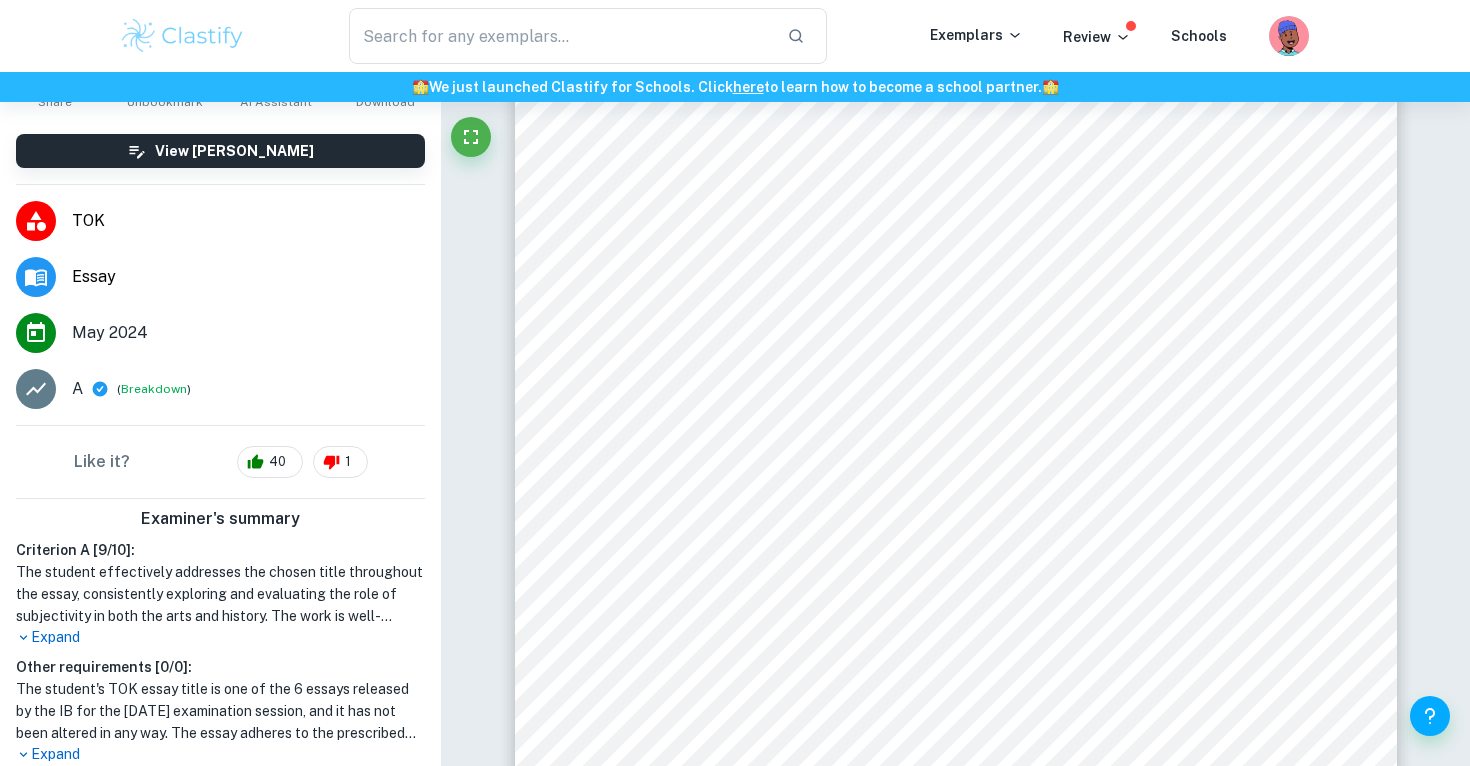 scroll, scrollTop: 223, scrollLeft: 0, axis: vertical 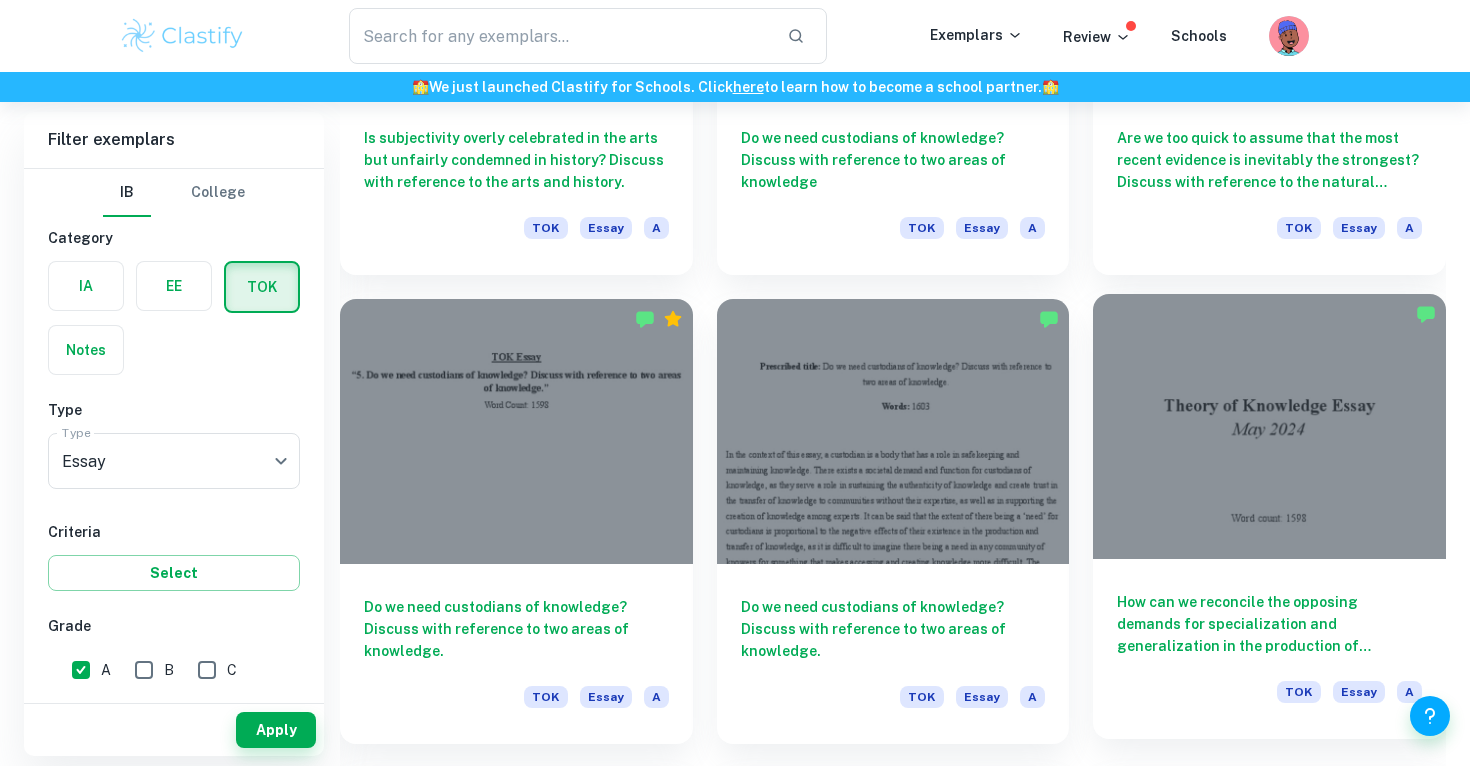 click on "How can we reconcile the opposing demands for specialization and generalization in the production of knowledge? Discuss with reference to mathematics and one other area of knowledge." at bounding box center [1269, 624] 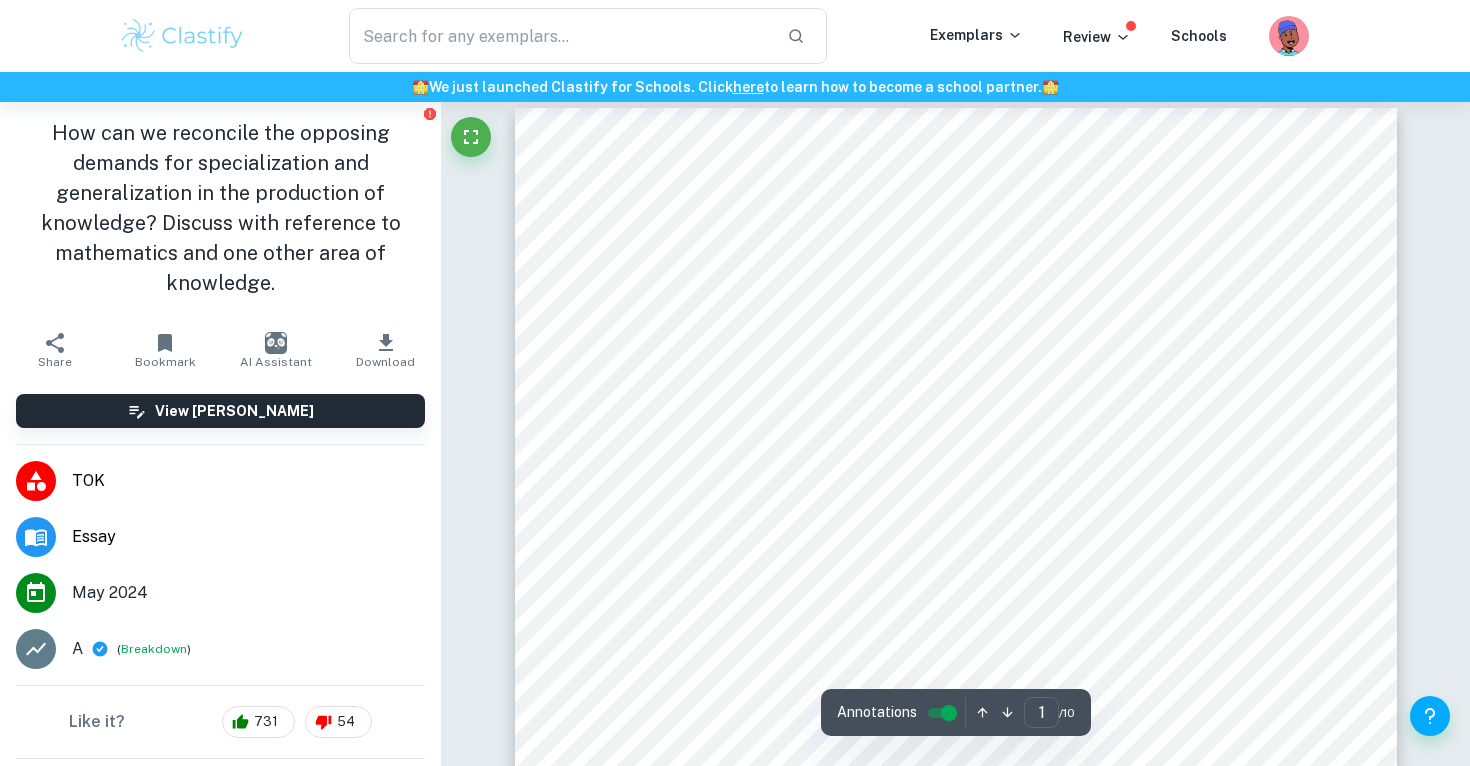 scroll, scrollTop: 17, scrollLeft: 0, axis: vertical 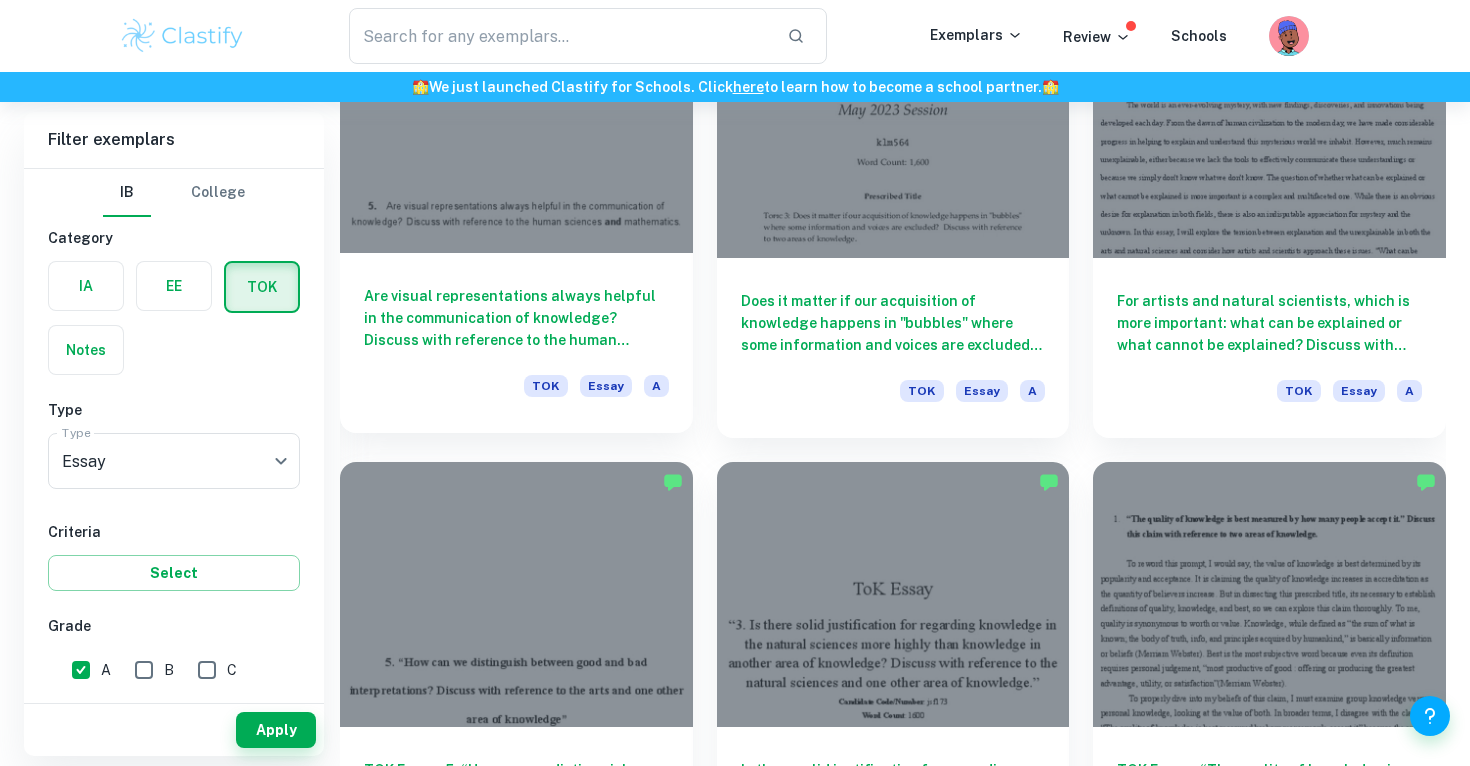click on "Are visual representations always helpful in the communication of knowledge? Discuss with reference to the human sciences and mathematics. TOK Essay A" at bounding box center (516, 343) 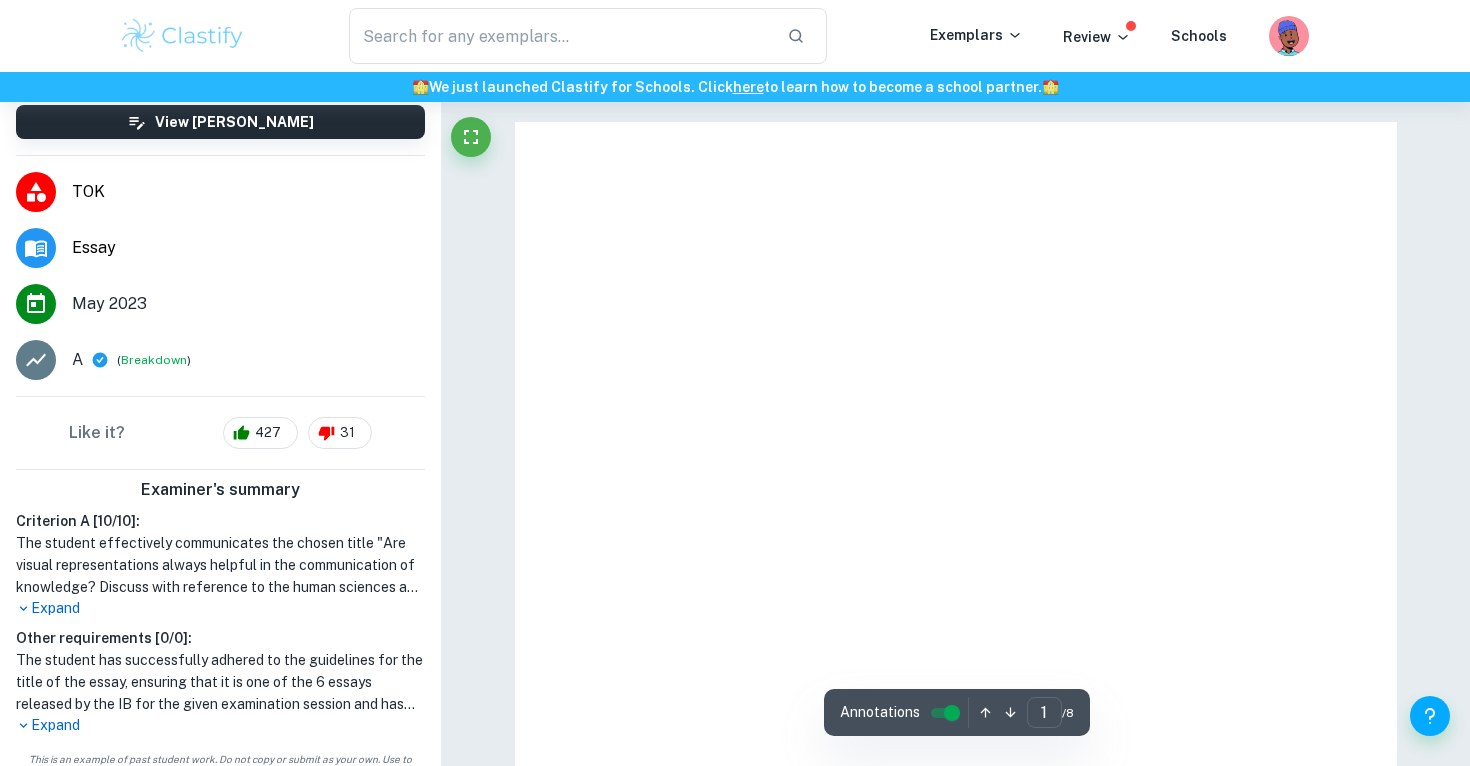 scroll, scrollTop: 227, scrollLeft: 0, axis: vertical 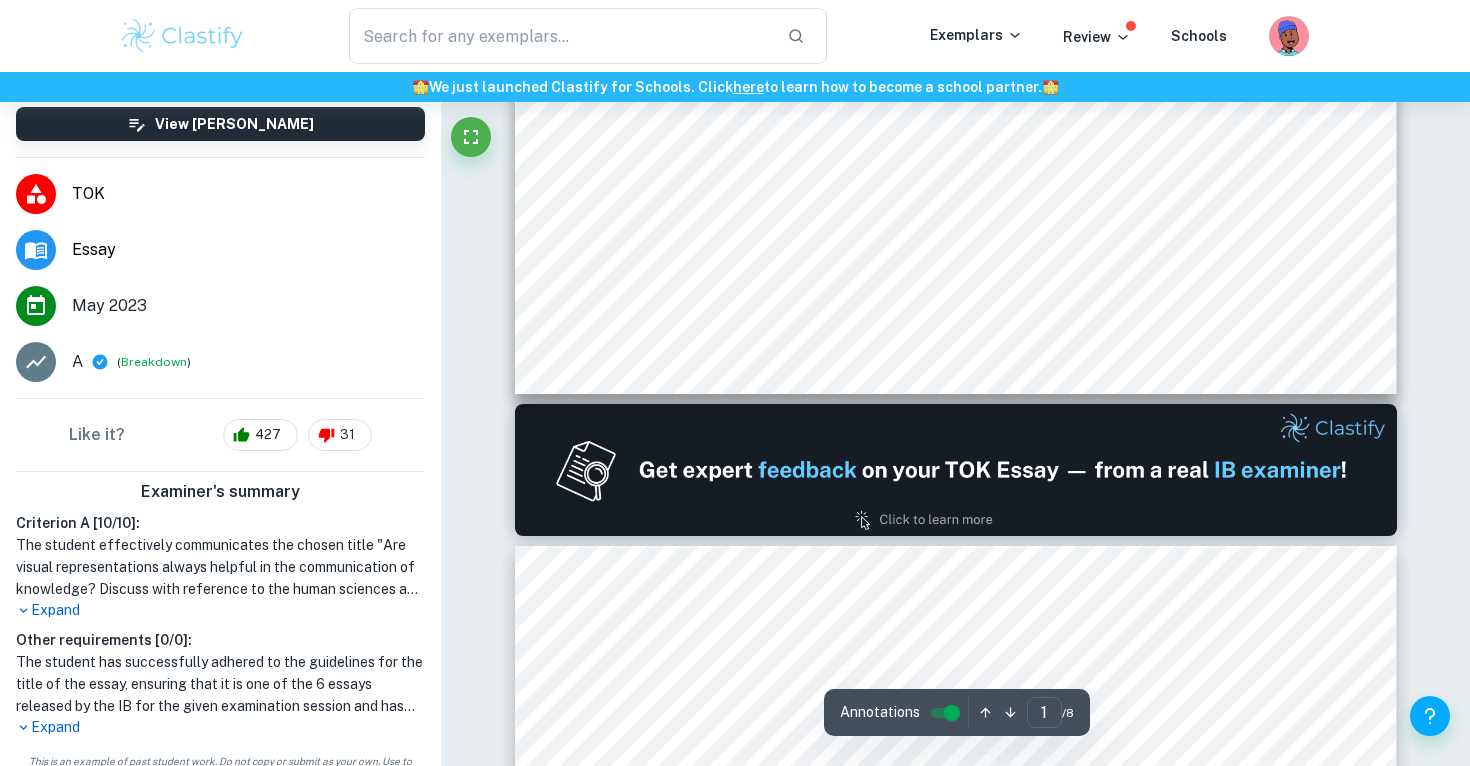 type on "2" 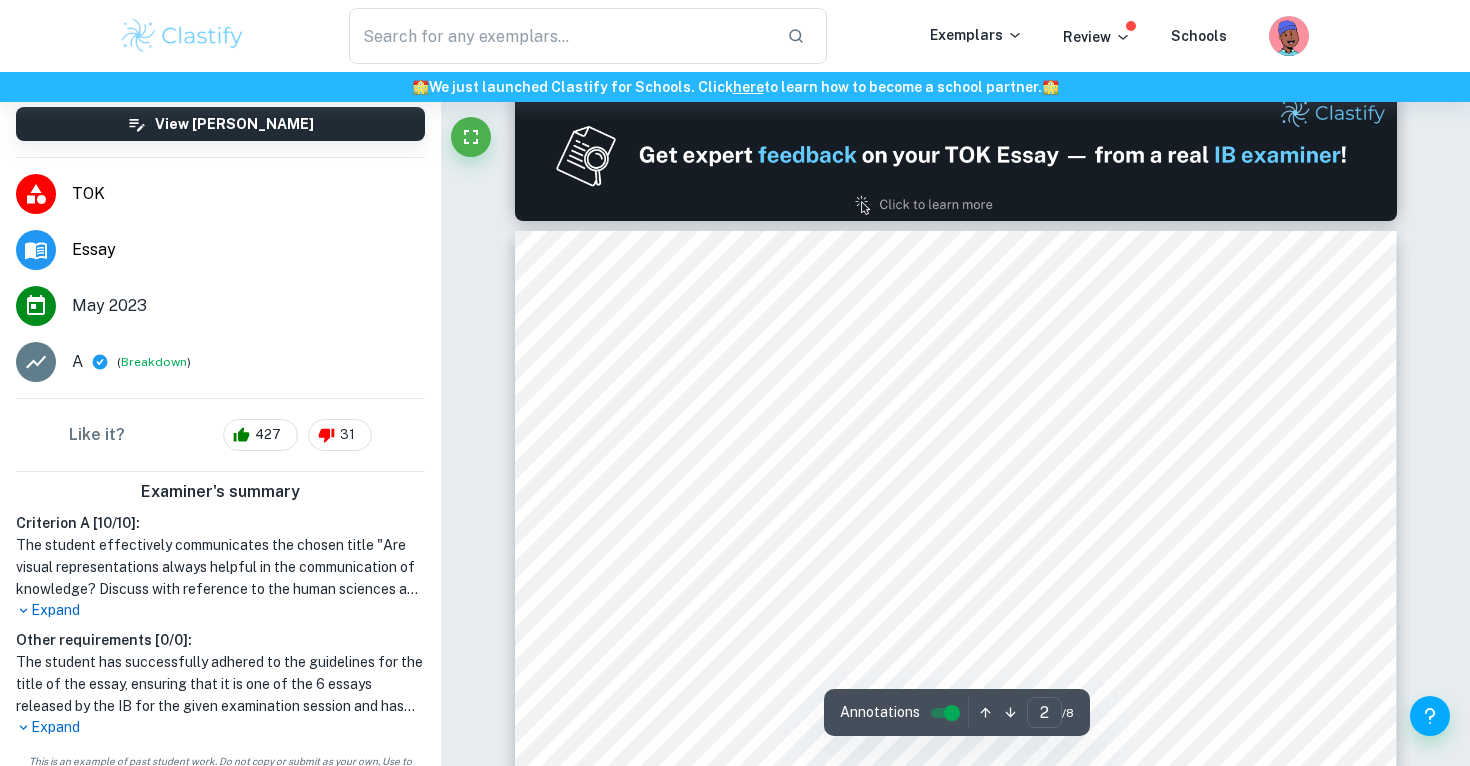 scroll, scrollTop: 1431, scrollLeft: 0, axis: vertical 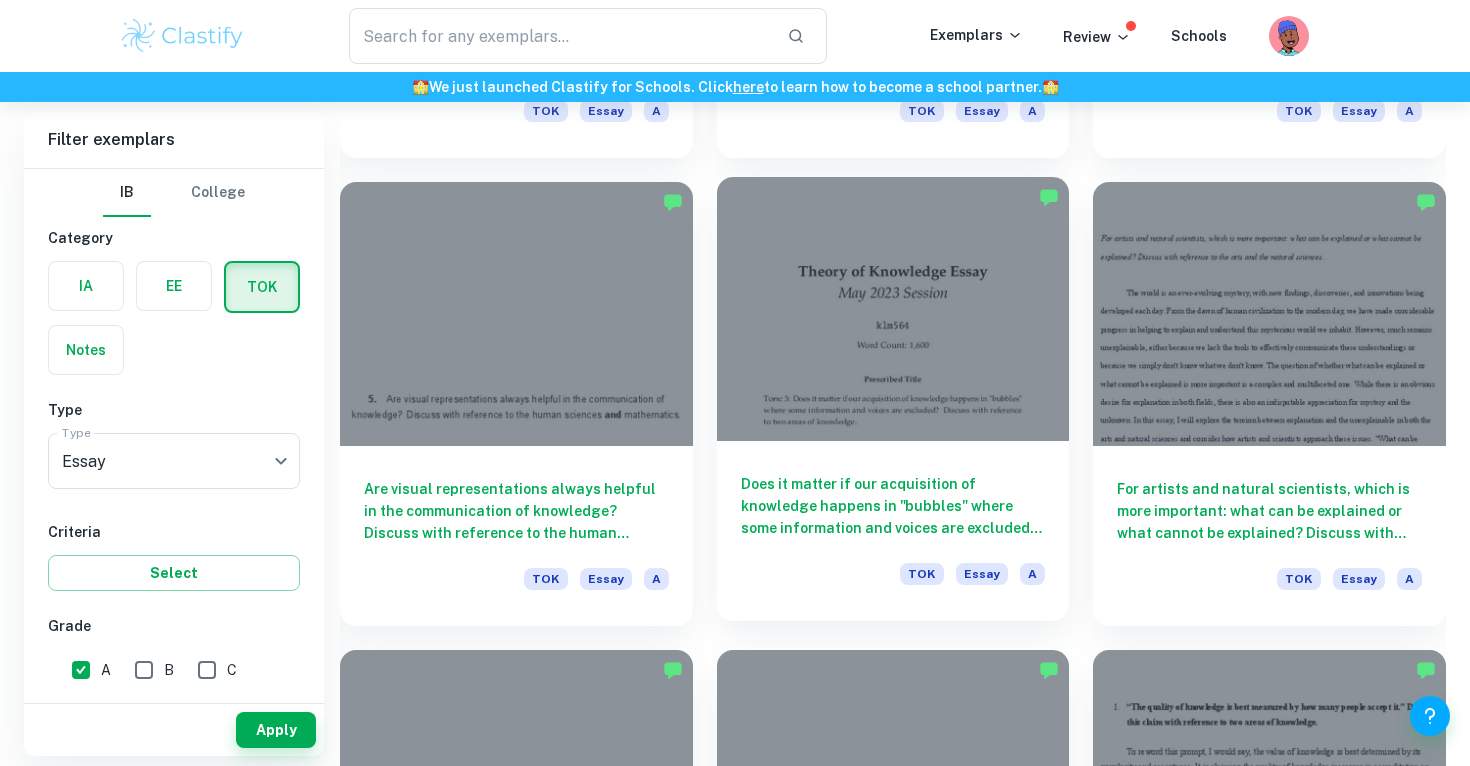 click on "Does it matter if our acquisition of knowledge happens in "bubbles" where some information and voices are excluded? Discuss with reference to two areas of knowledge." at bounding box center [893, 506] 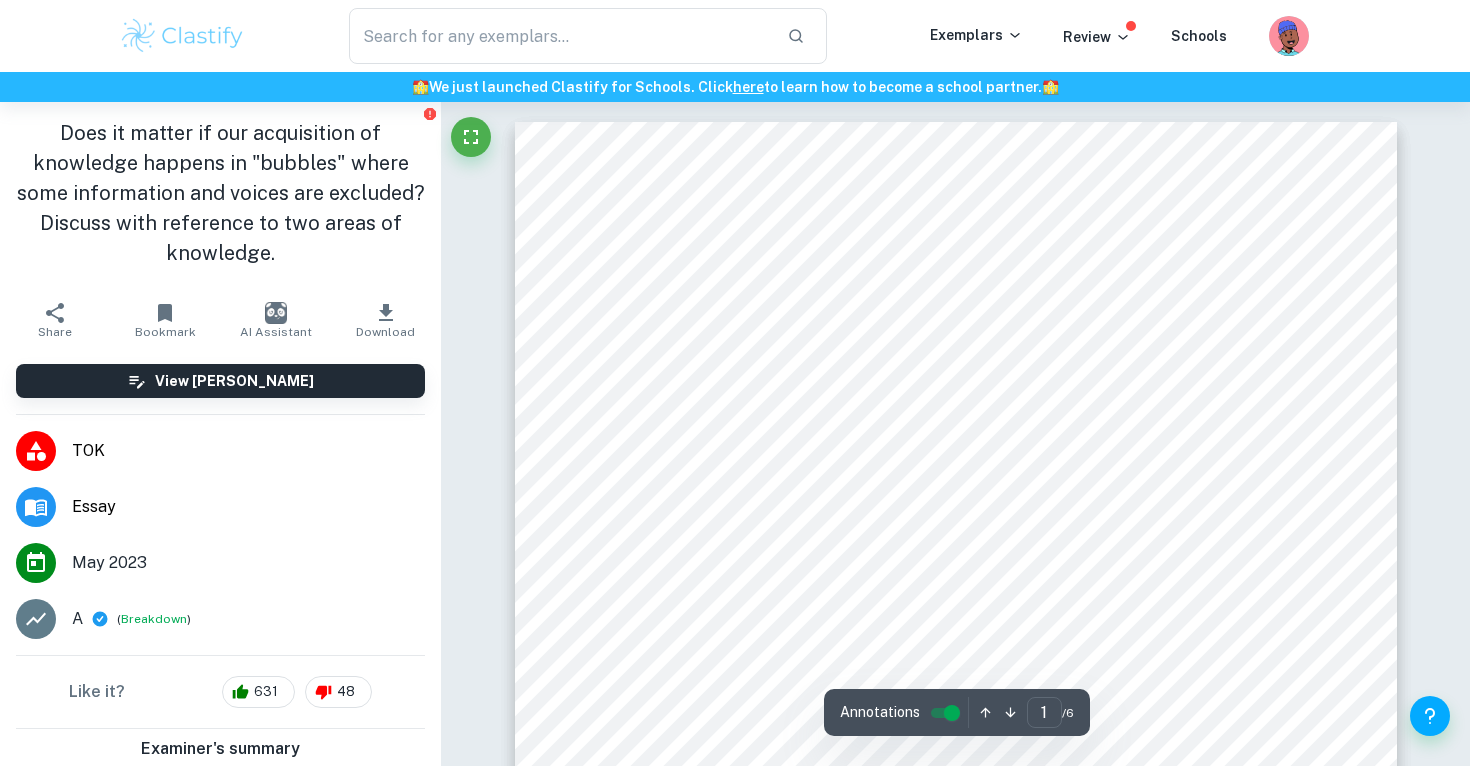 scroll, scrollTop: 283, scrollLeft: 0, axis: vertical 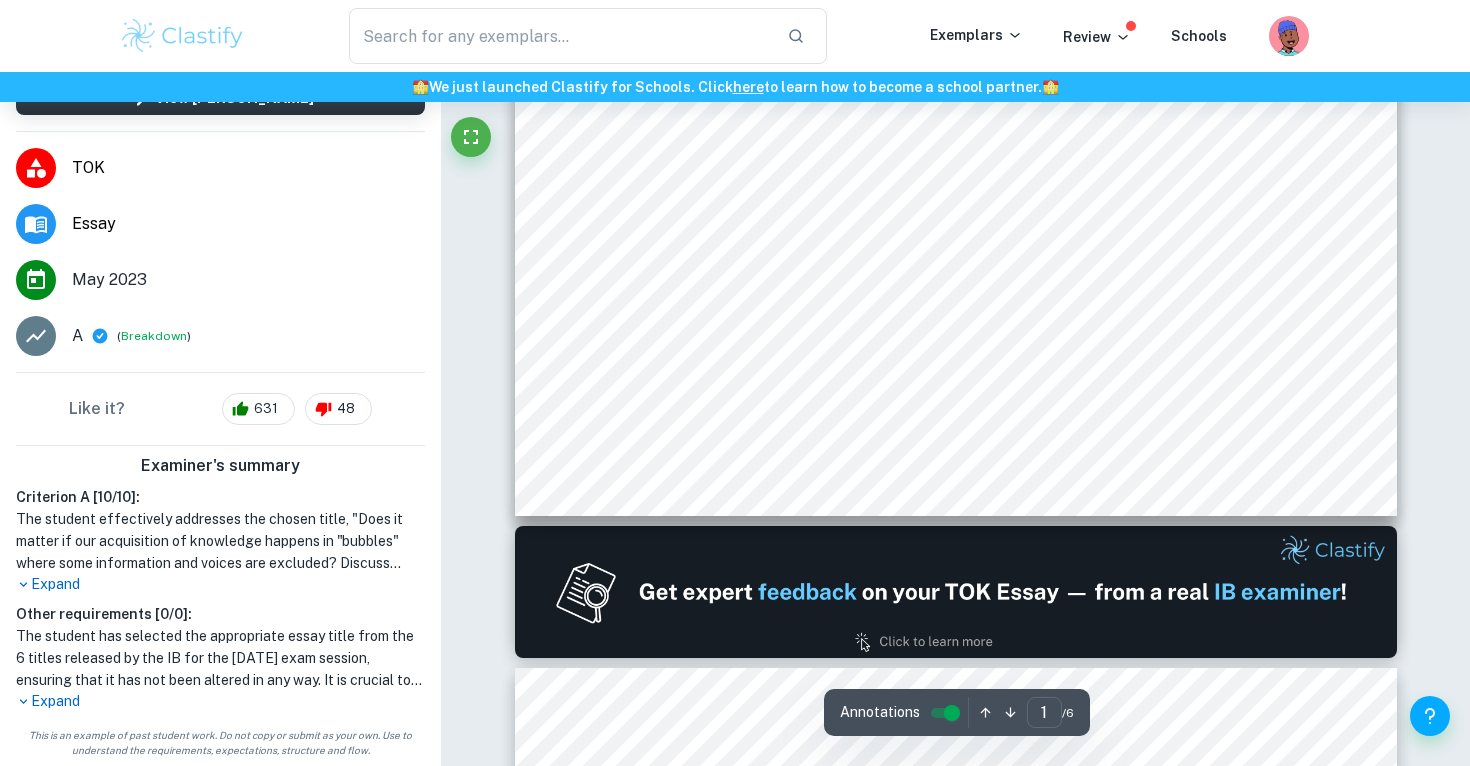 type on "2" 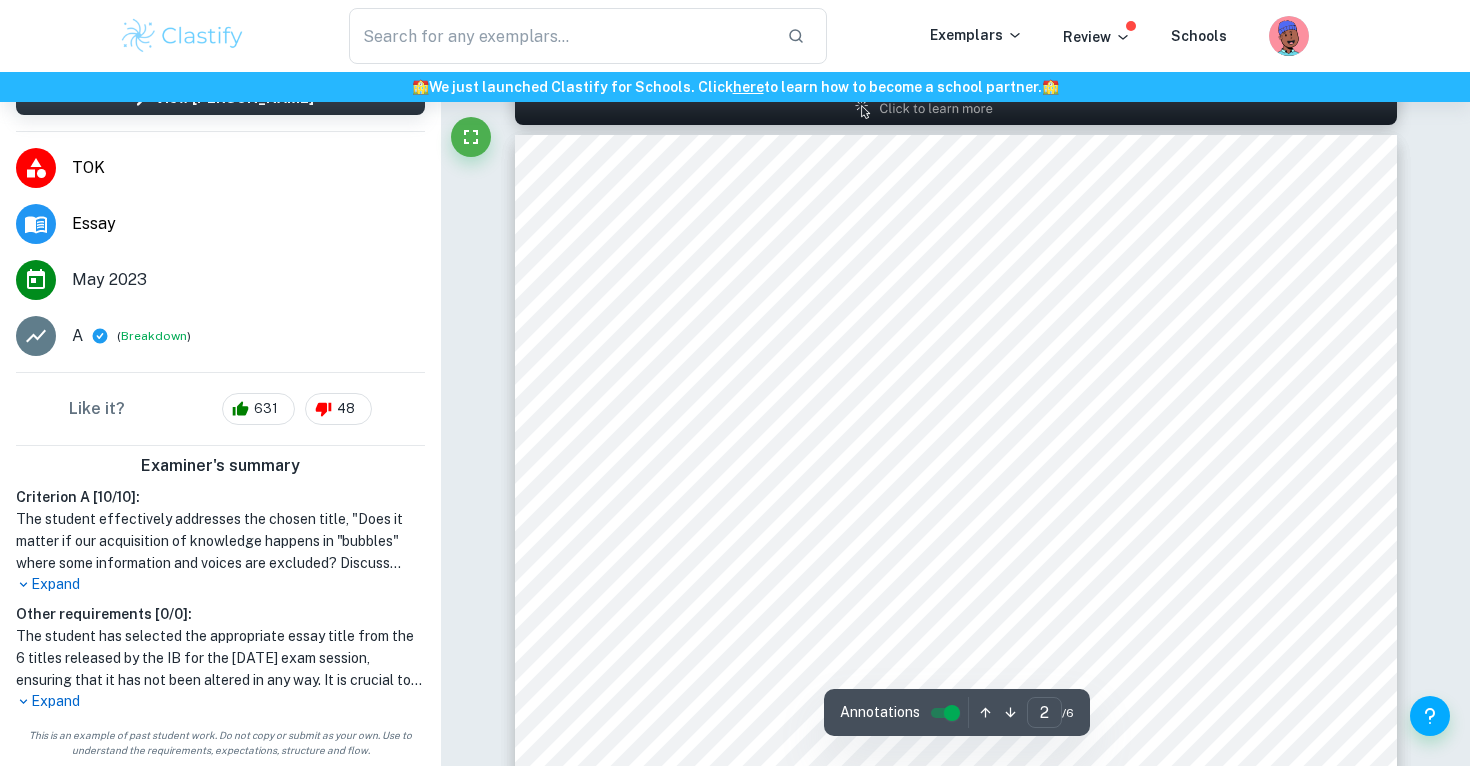 scroll, scrollTop: 1339, scrollLeft: 0, axis: vertical 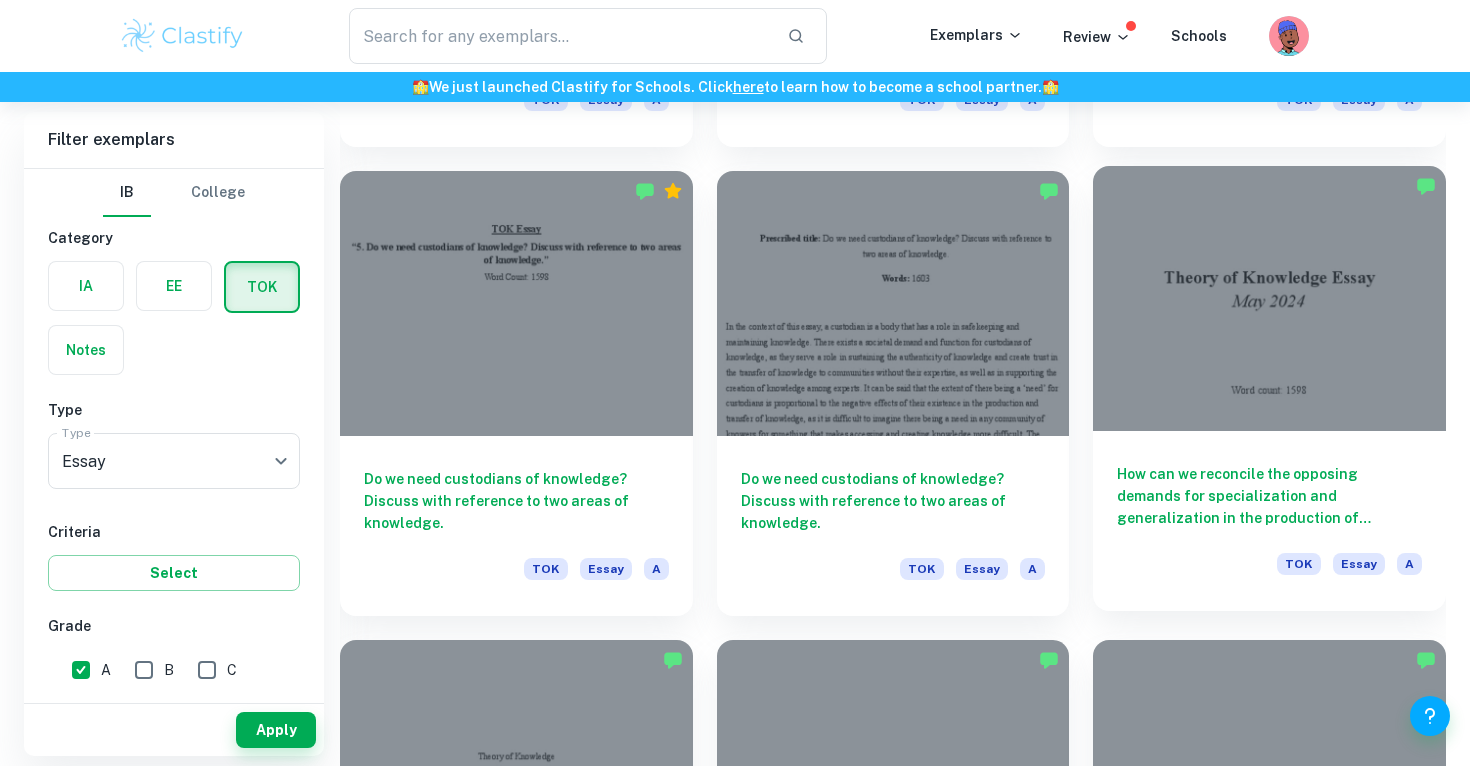 click on "How can we reconcile the opposing demands for specialization and generalization in the production of knowledge? Discuss with reference to mathematics and one other area of knowledge. TOK Essay A" at bounding box center (1269, 521) 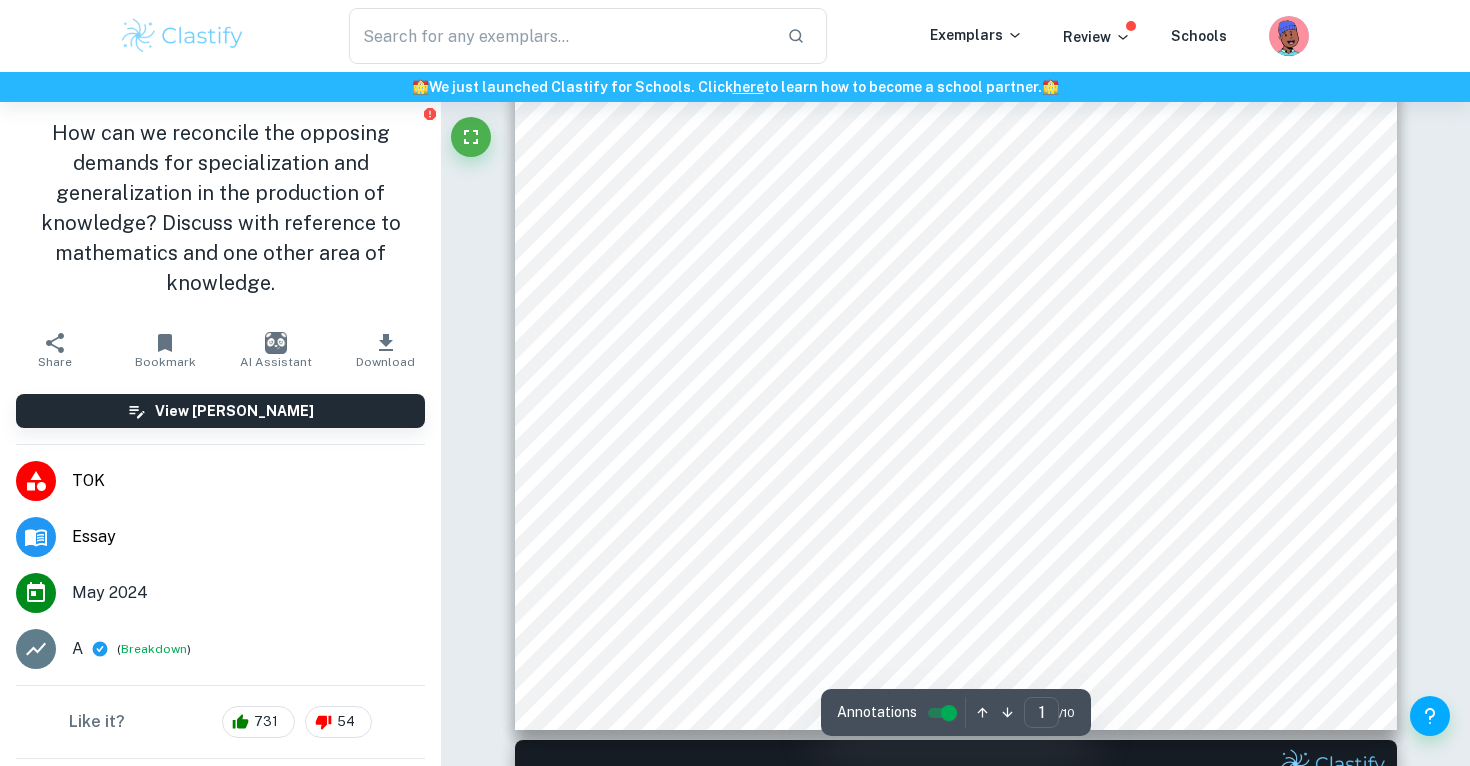 scroll, scrollTop: 639, scrollLeft: 0, axis: vertical 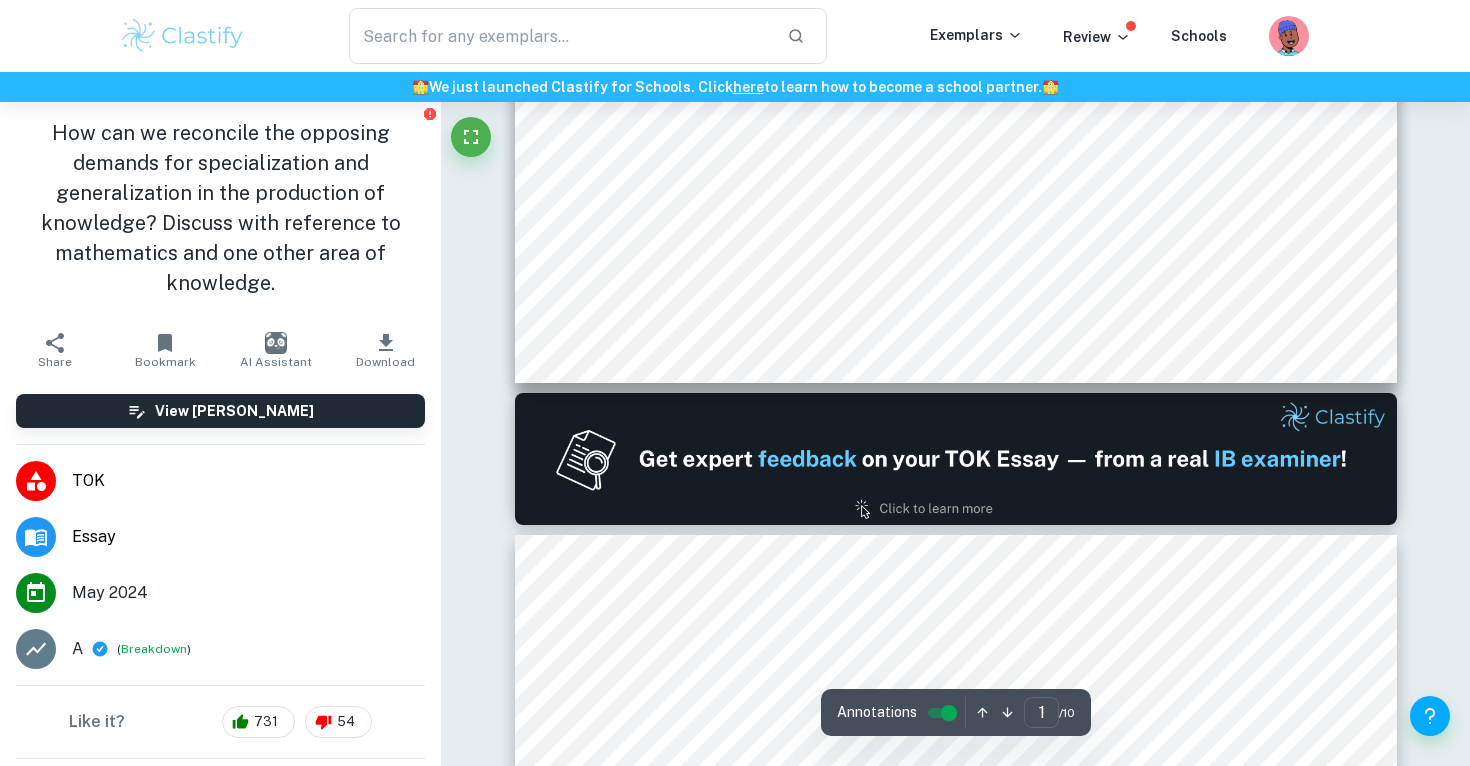 type on "2" 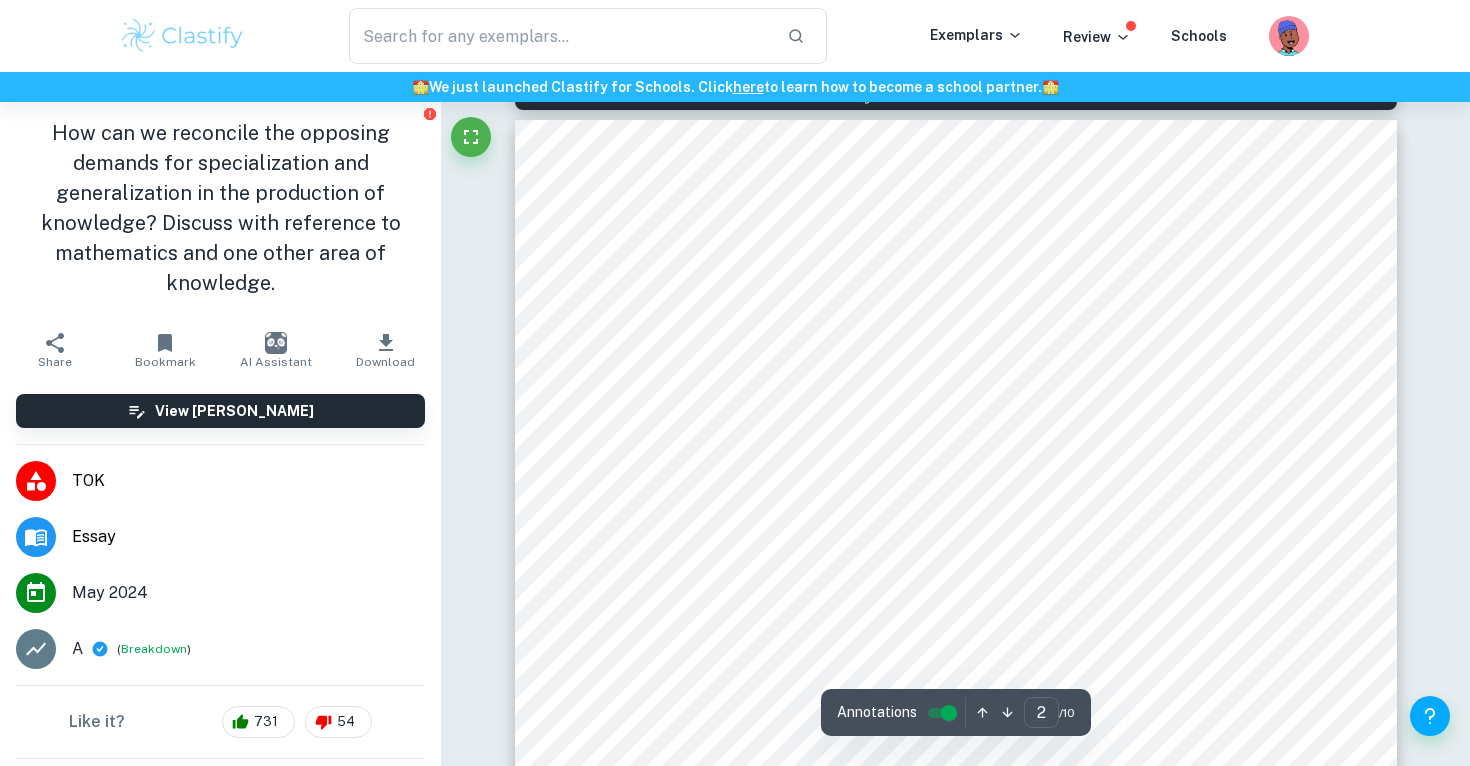 scroll, scrollTop: 1774, scrollLeft: 0, axis: vertical 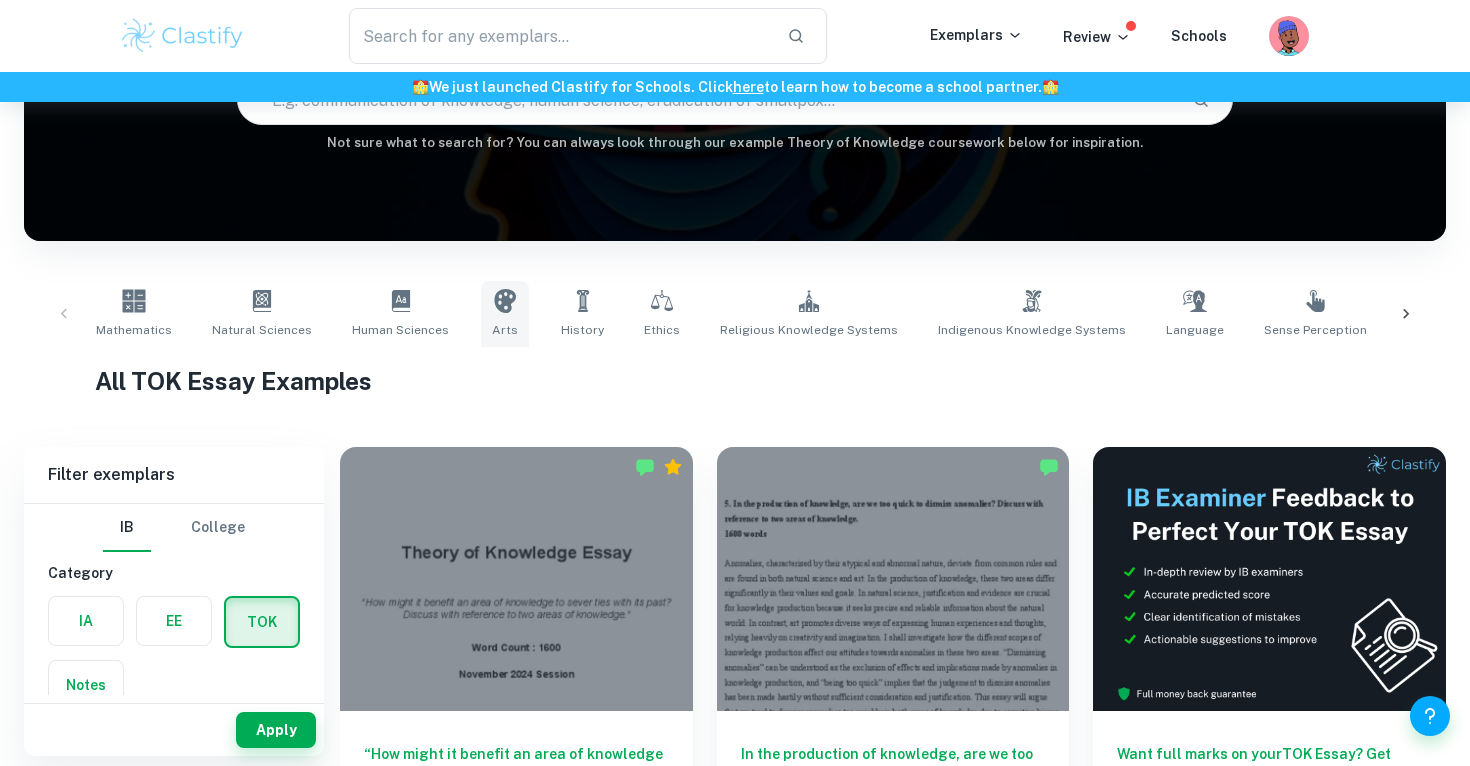 click on "Arts" at bounding box center (505, 314) 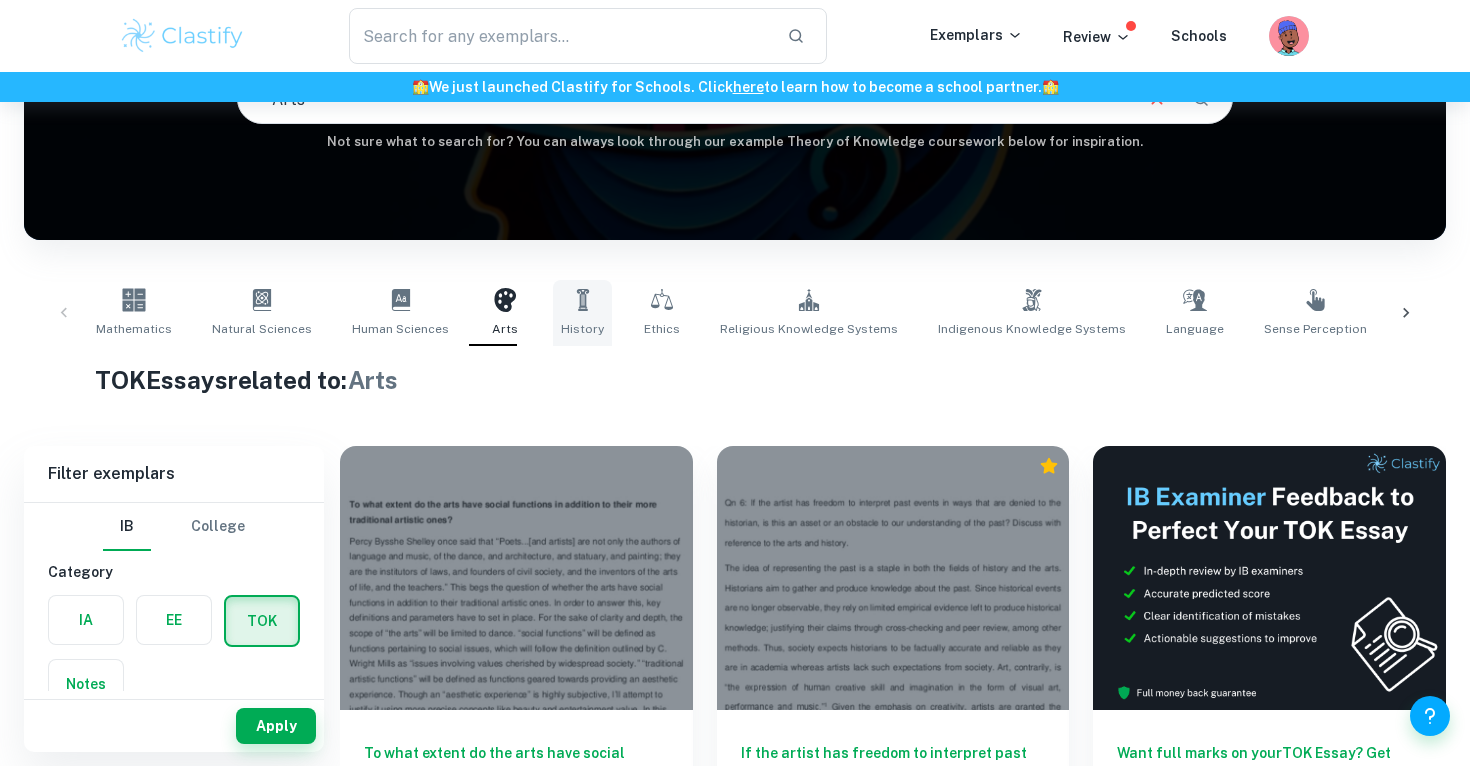 scroll, scrollTop: 240, scrollLeft: 0, axis: vertical 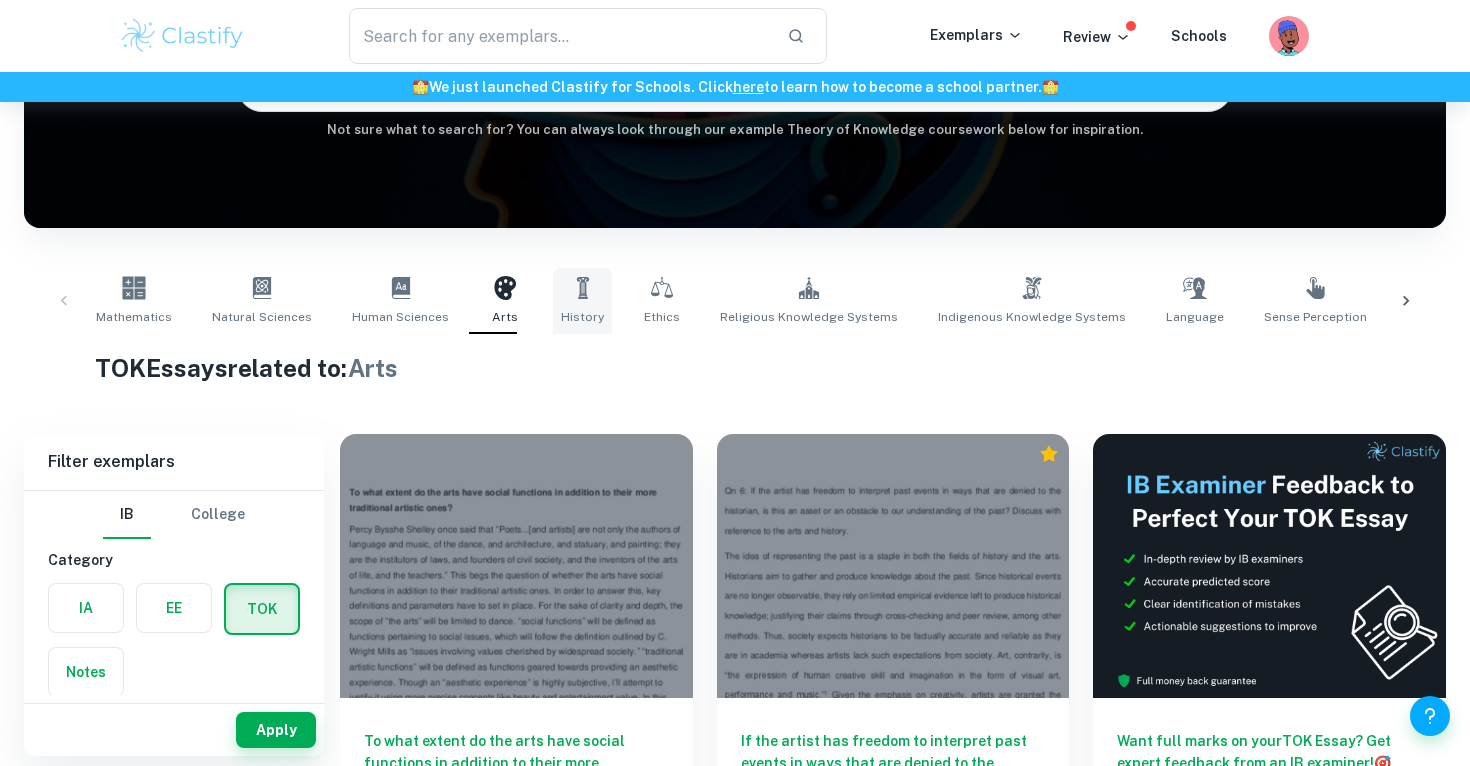 click on "History" at bounding box center [582, 301] 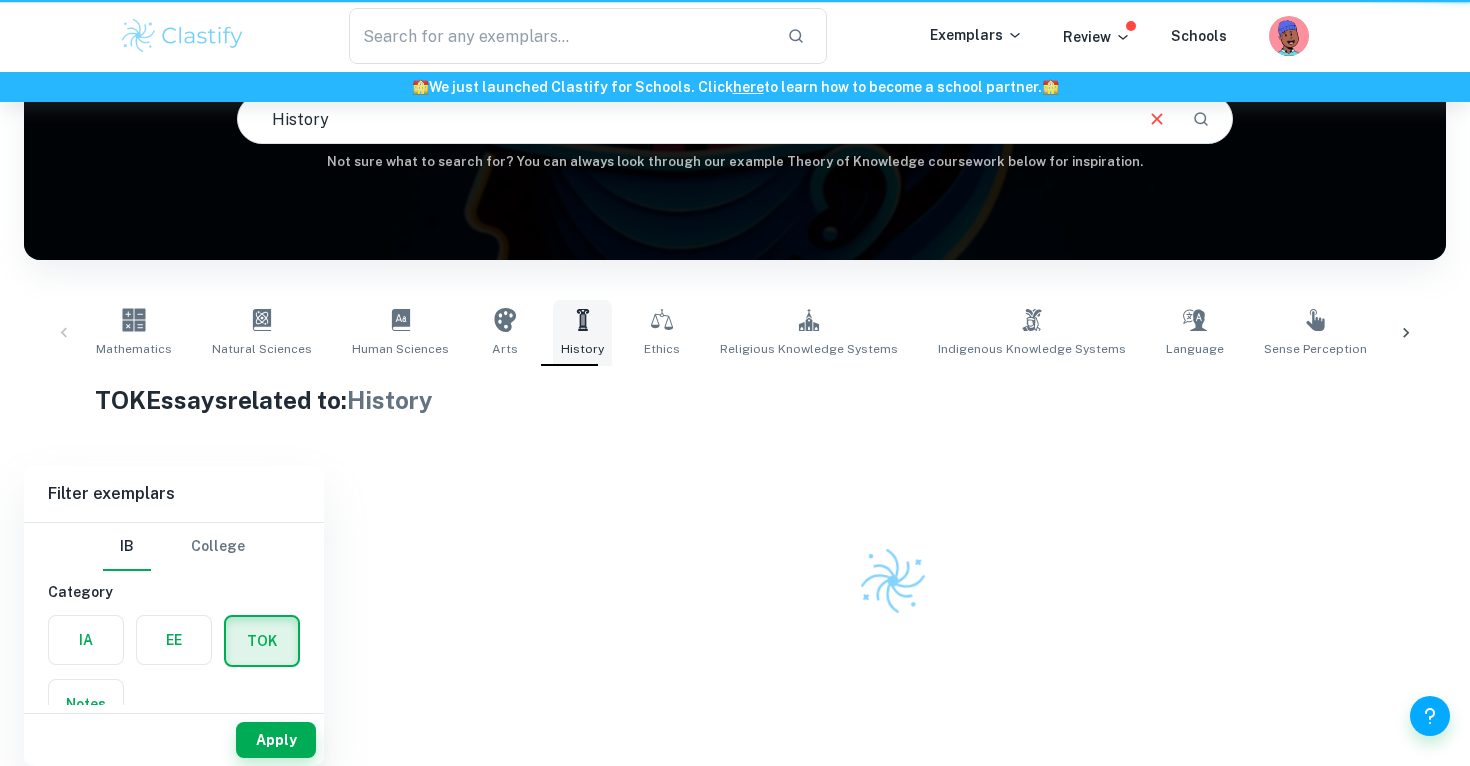 scroll, scrollTop: 0, scrollLeft: 0, axis: both 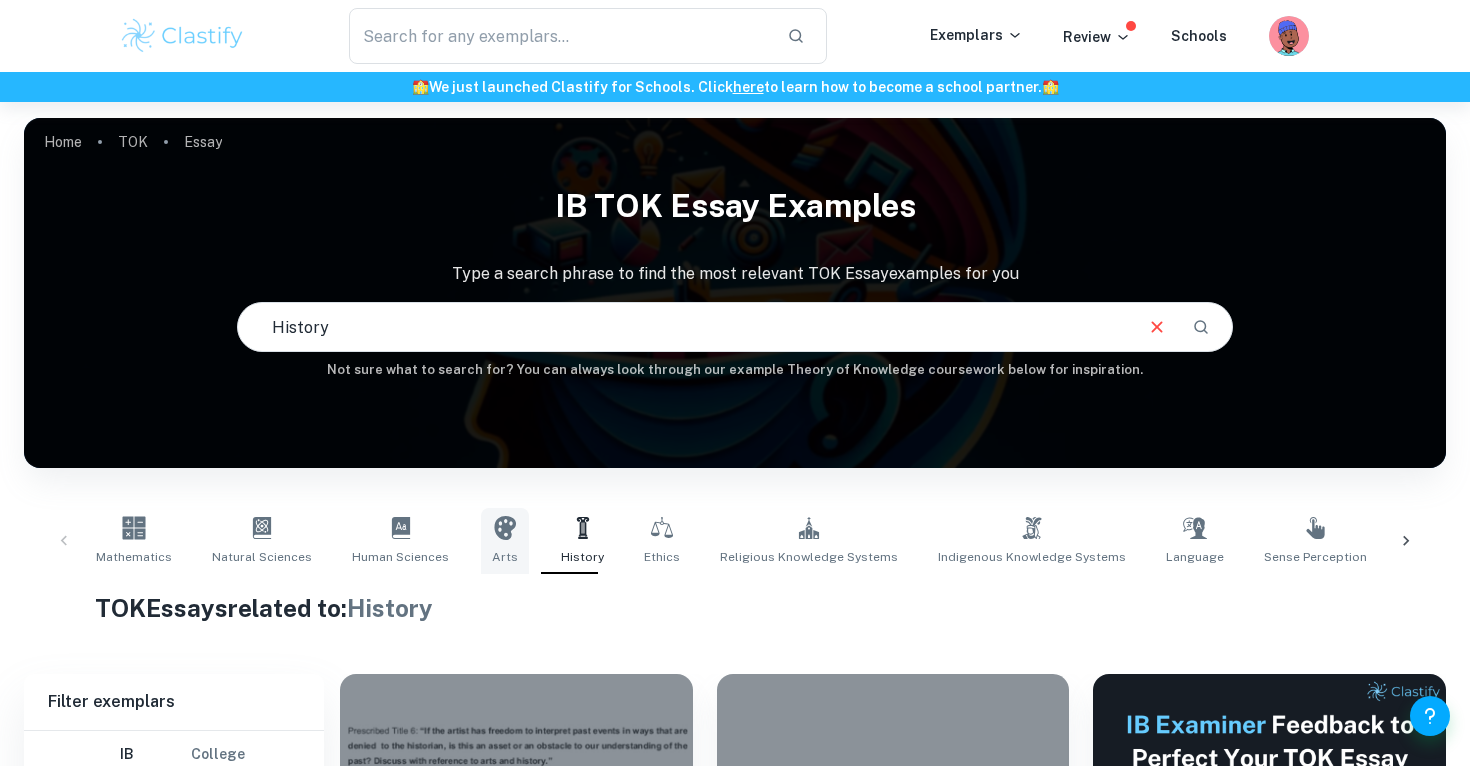 click on "Arts" at bounding box center [505, 557] 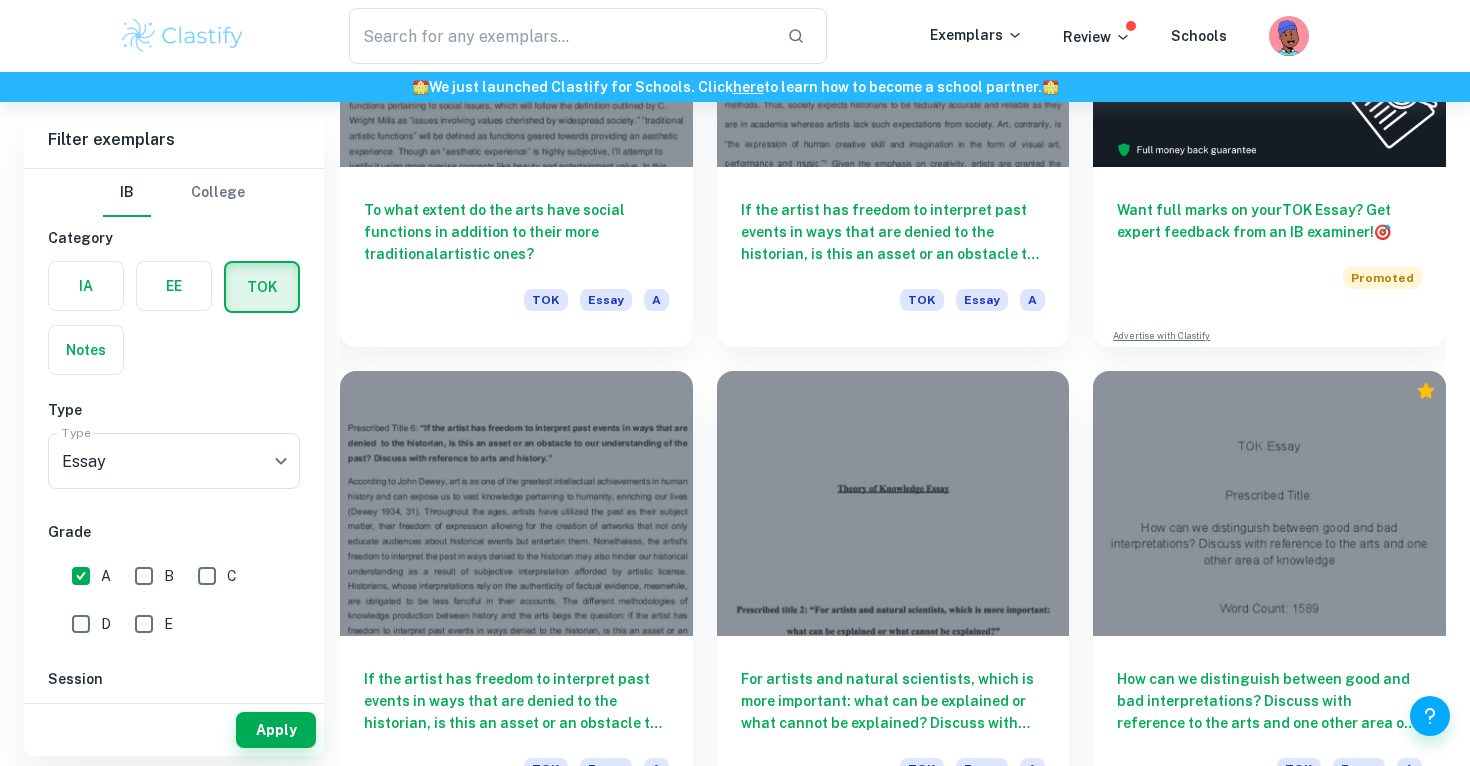 scroll, scrollTop: 776, scrollLeft: 0, axis: vertical 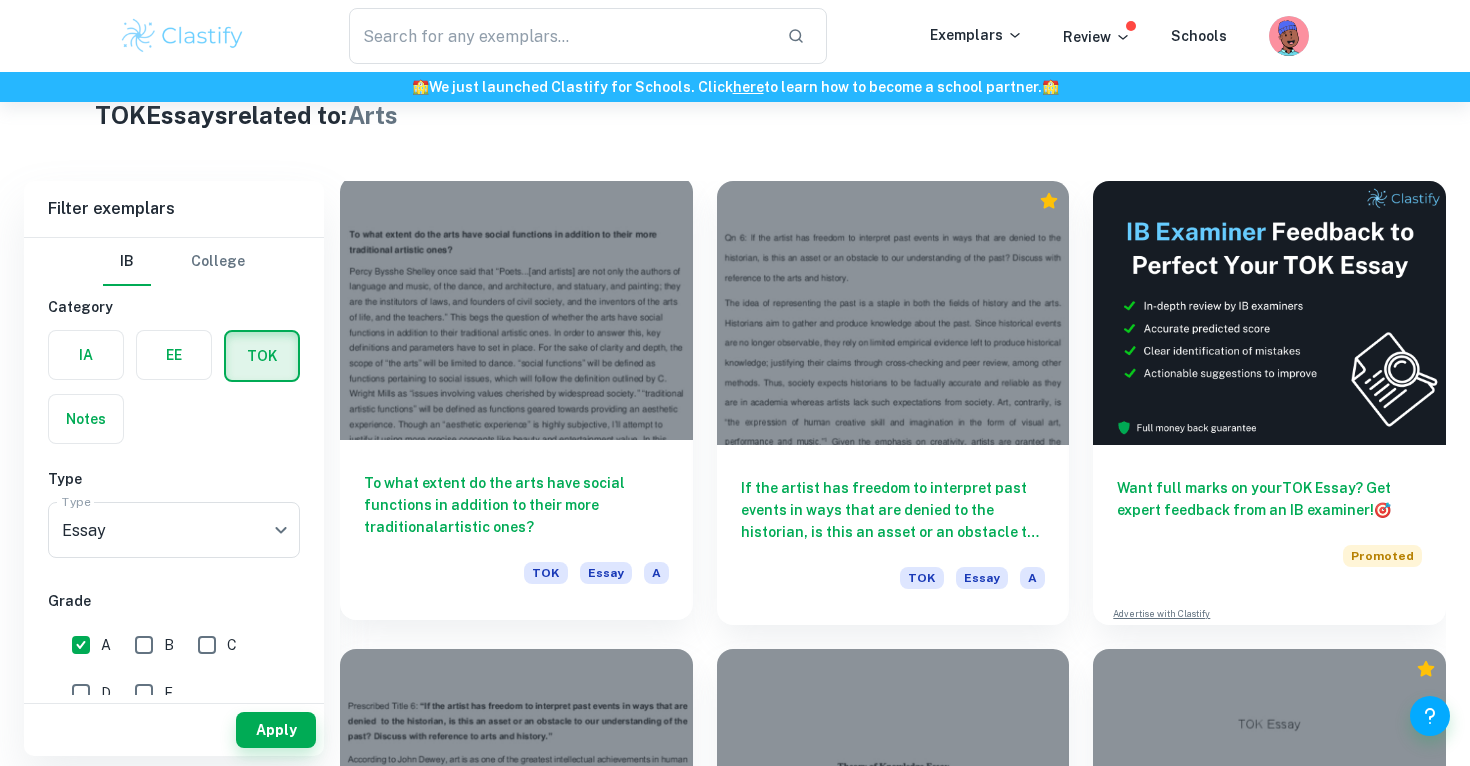 click on "To what extent do the arts have social functions in addition to their more traditionalartistic ones? TOK Essay A" at bounding box center [516, 530] 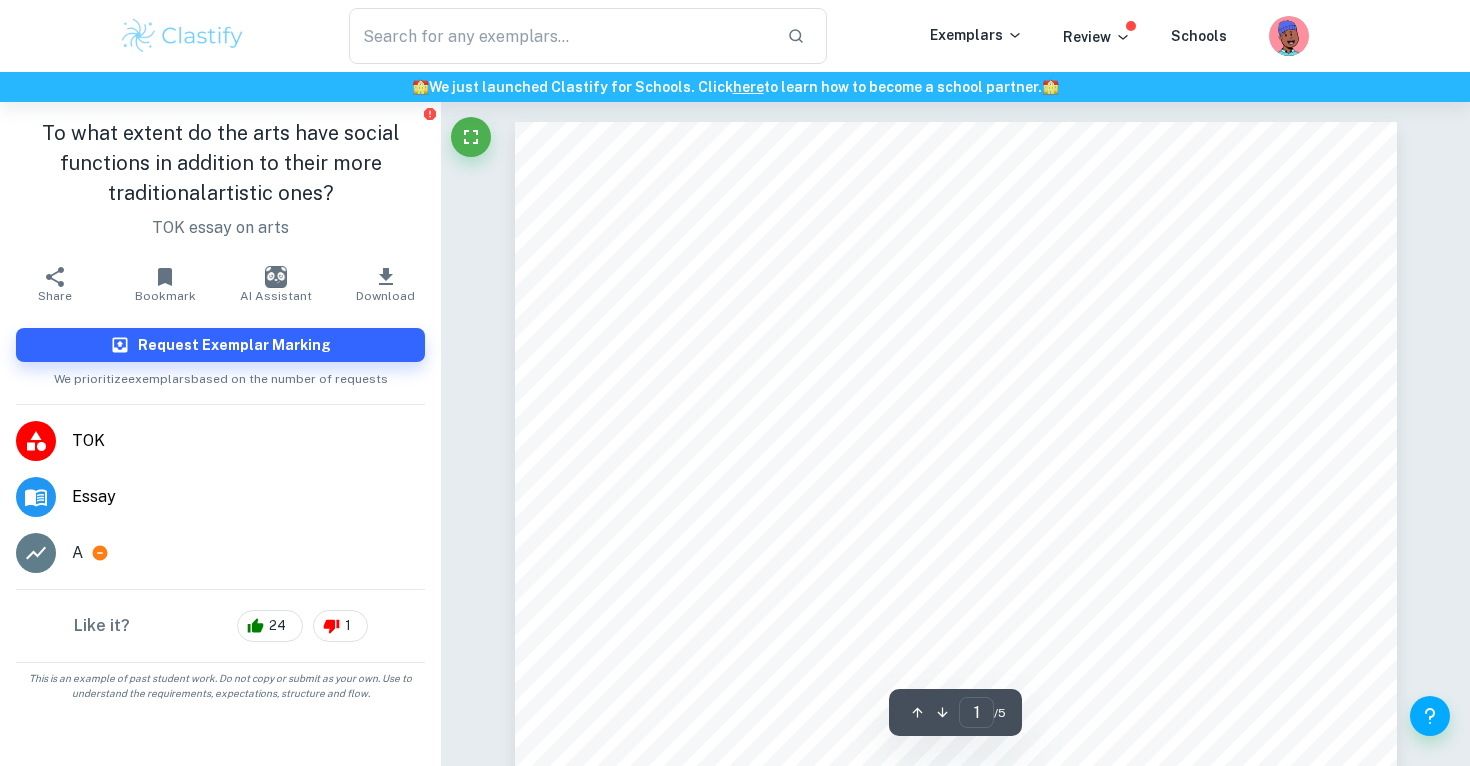scroll, scrollTop: 102, scrollLeft: 0, axis: vertical 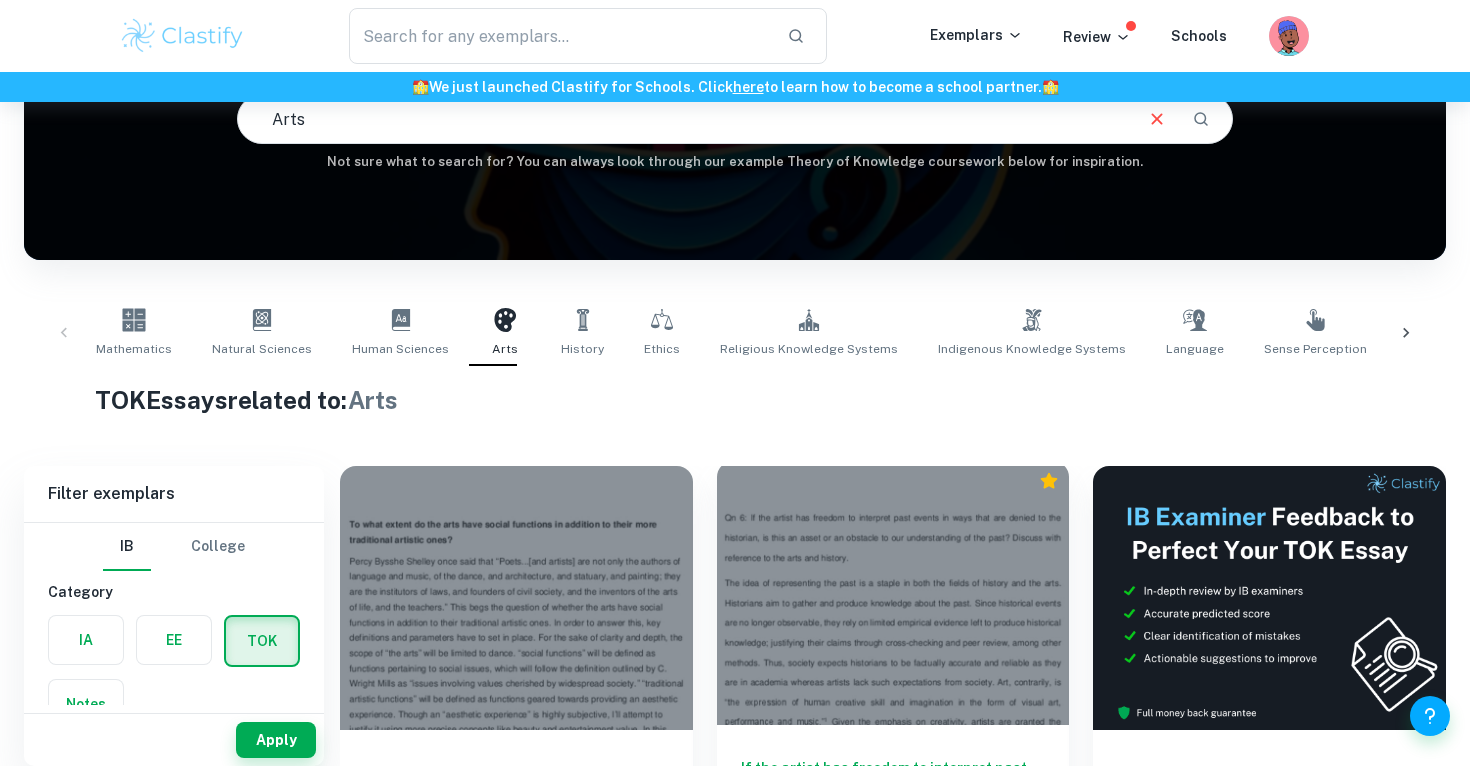 click at bounding box center [893, 593] 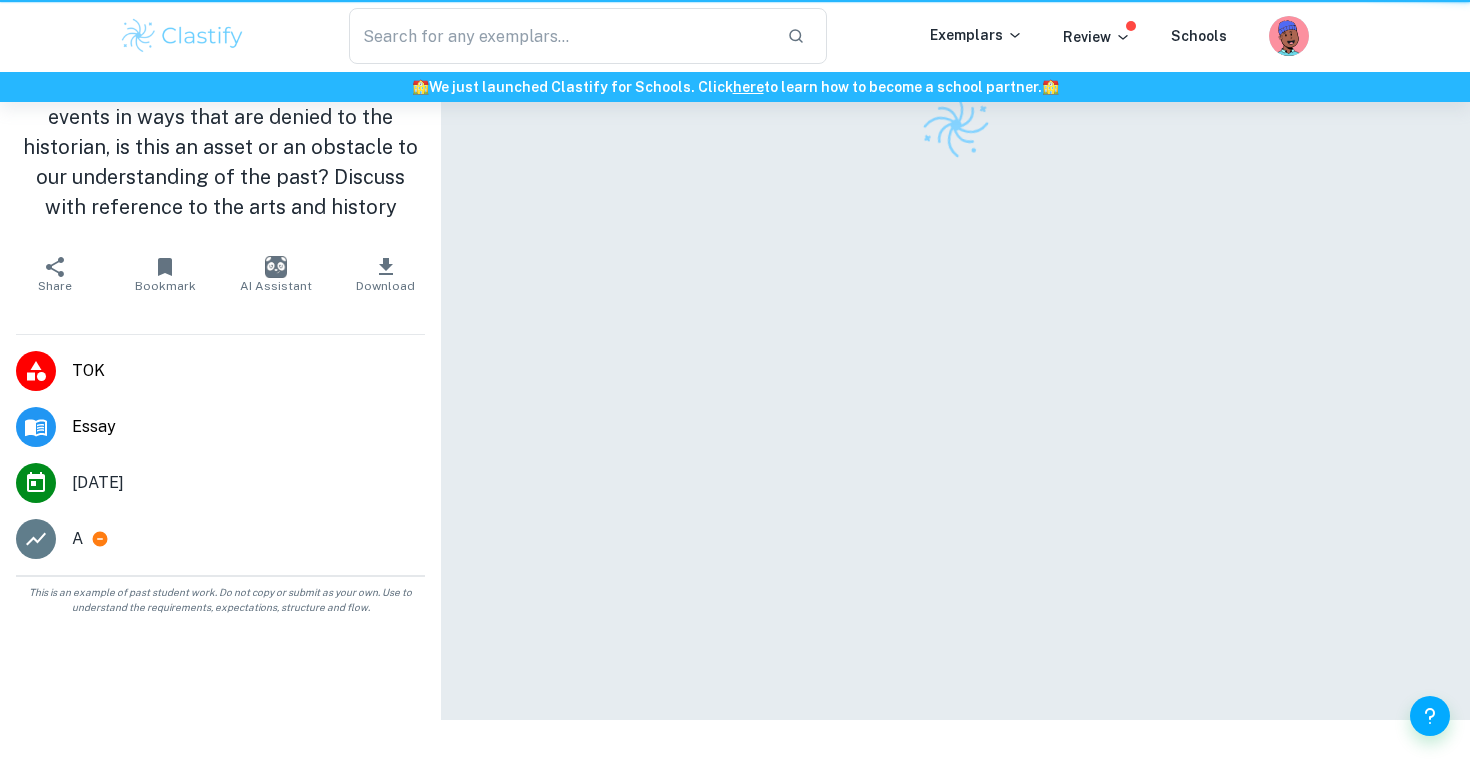 scroll, scrollTop: 0, scrollLeft: 0, axis: both 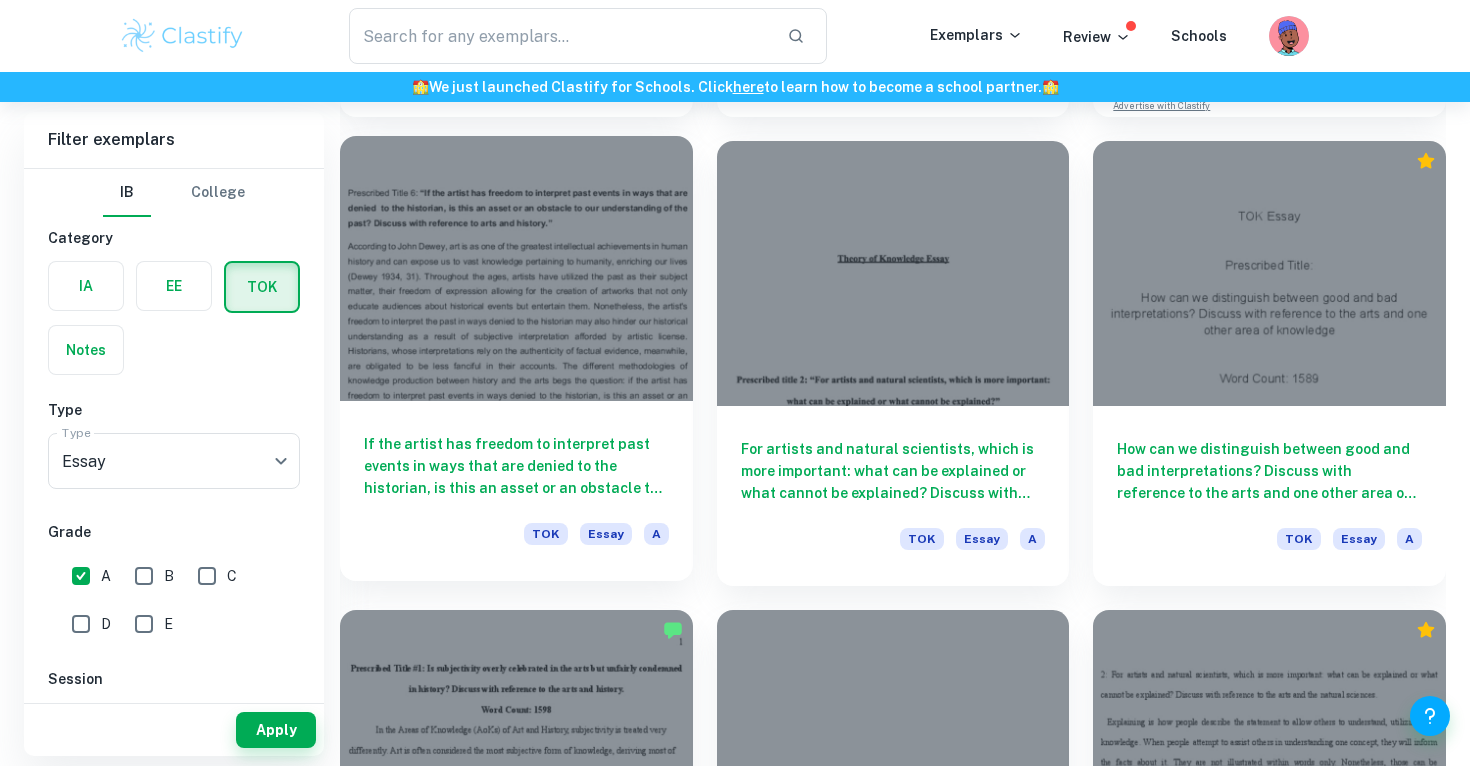click on "If the artist has freedom to interpret past events in ways that are denied to the historian, is this an asset or an obstacle to our understanding of the past? Discuss with reference to arts and history." at bounding box center [516, 466] 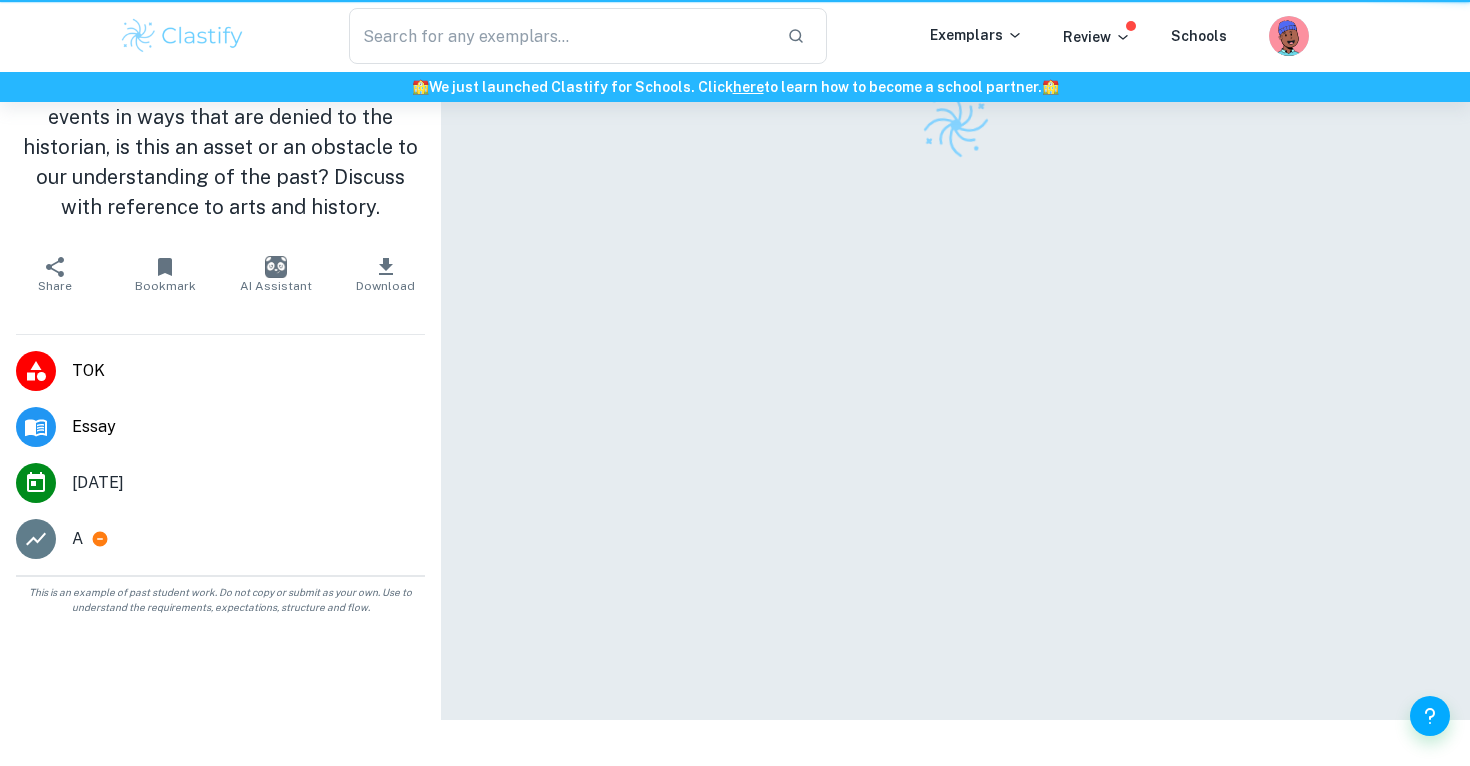 scroll, scrollTop: 0, scrollLeft: 0, axis: both 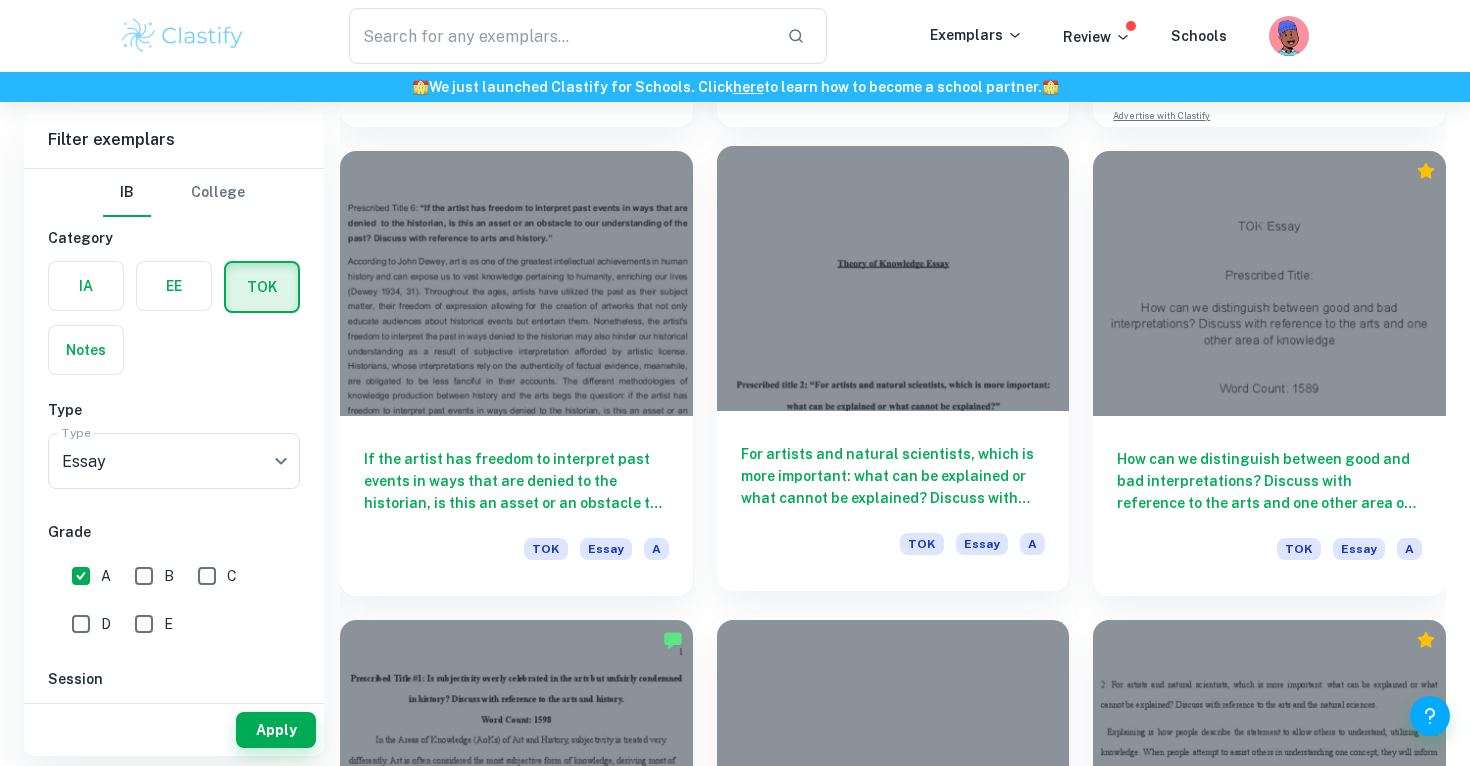 click at bounding box center (893, 278) 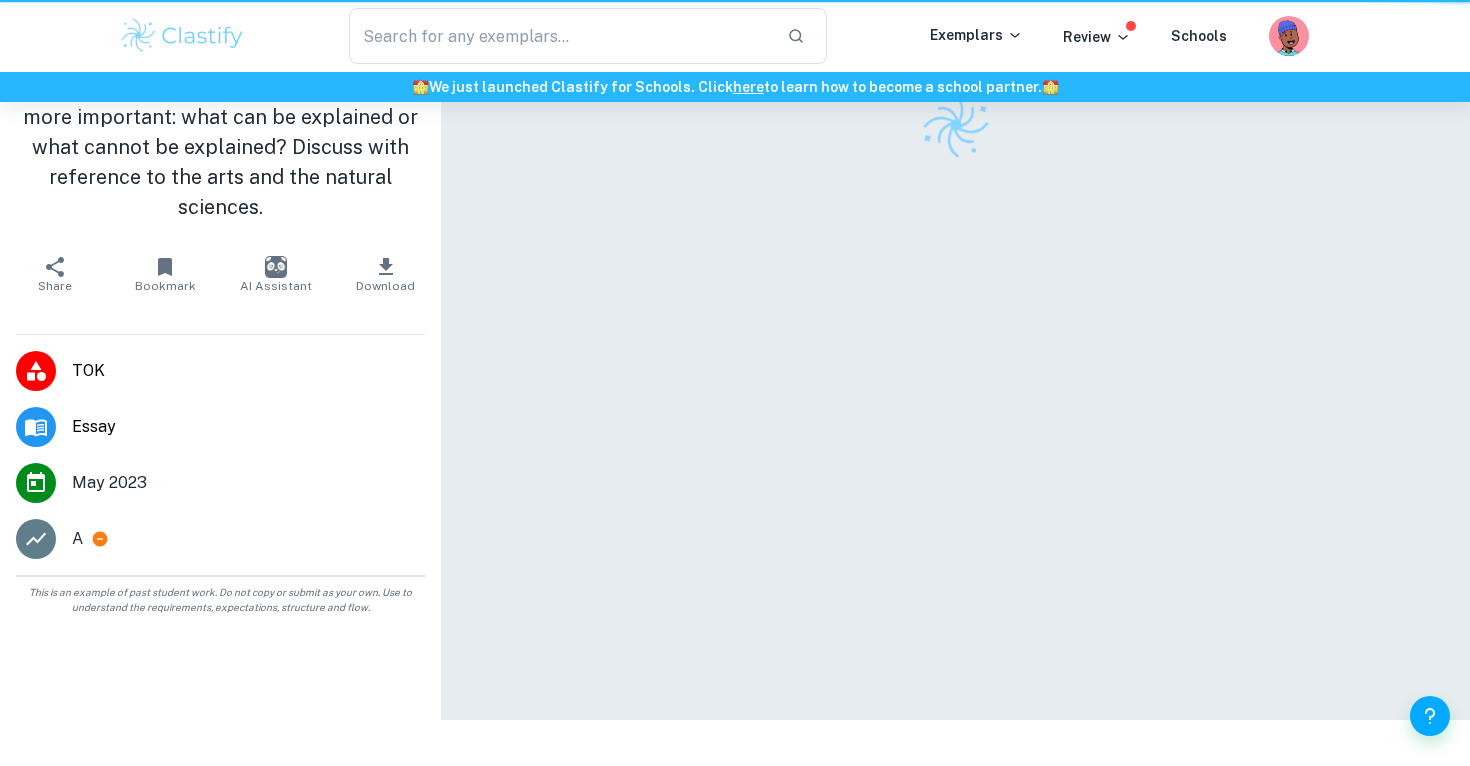 scroll, scrollTop: 0, scrollLeft: 0, axis: both 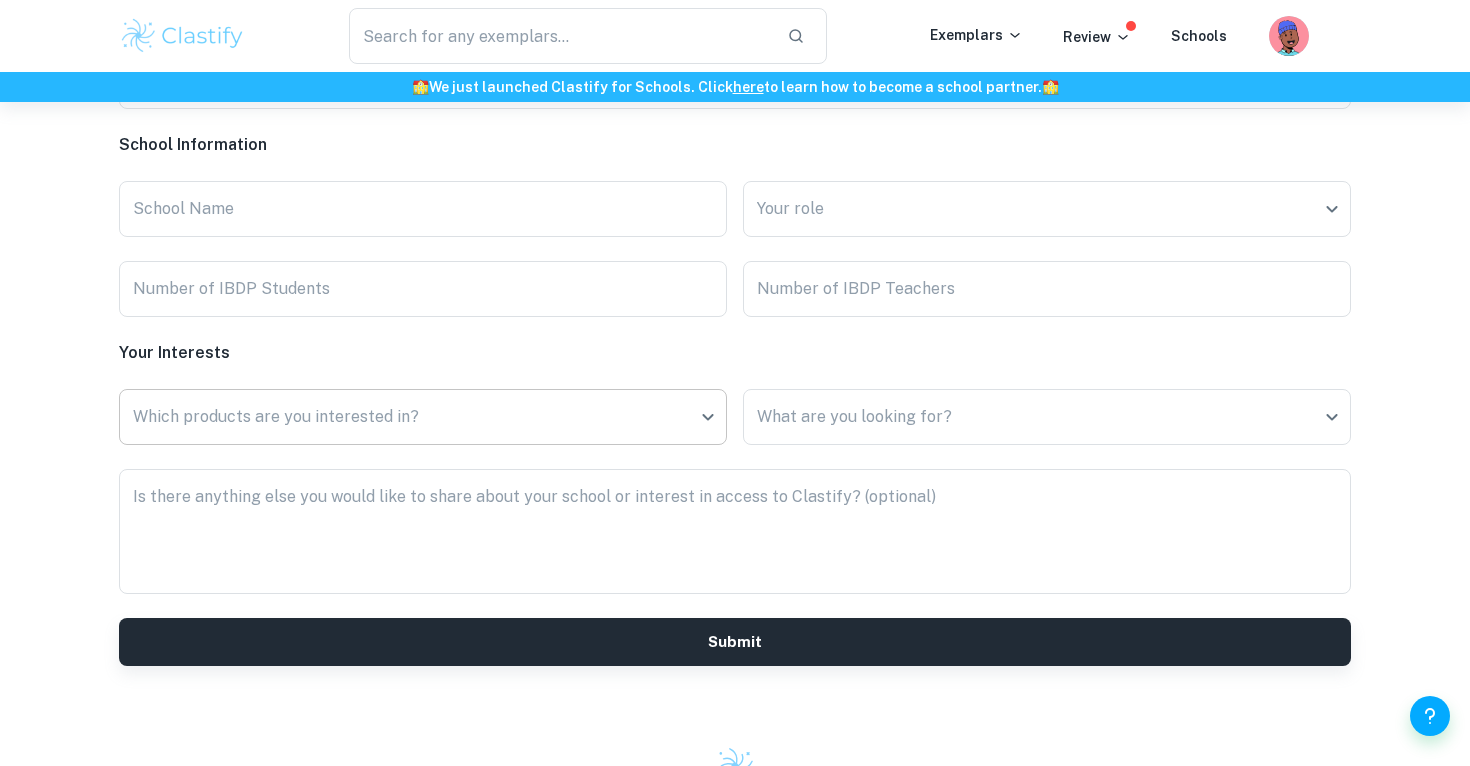 click on "We value your privacy We use cookies to enhance your browsing experience, serve personalised ads or content, and analyse our traffic. By clicking "Accept All", you consent to our use of cookies.   Cookie Policy Customise   Reject All   Accept All   Customise Consent Preferences   We use cookies to help you navigate efficiently and perform certain functions. You will find detailed information about all cookies under each consent category below. The cookies that are categorised as "Necessary" are stored on your browser as they are essential for enabling the basic functionalities of the site. ...  Show more For more information on how Google's third-party cookies operate and handle your data, see:   Google Privacy Policy Necessary Always Active Necessary cookies are required to enable the basic features of this site, such as providing secure log-in or adjusting your consent preferences. These cookies do not store any personally identifiable data. Functional Analytics Performance Advertisement Uncategorised" at bounding box center [735, -4387] 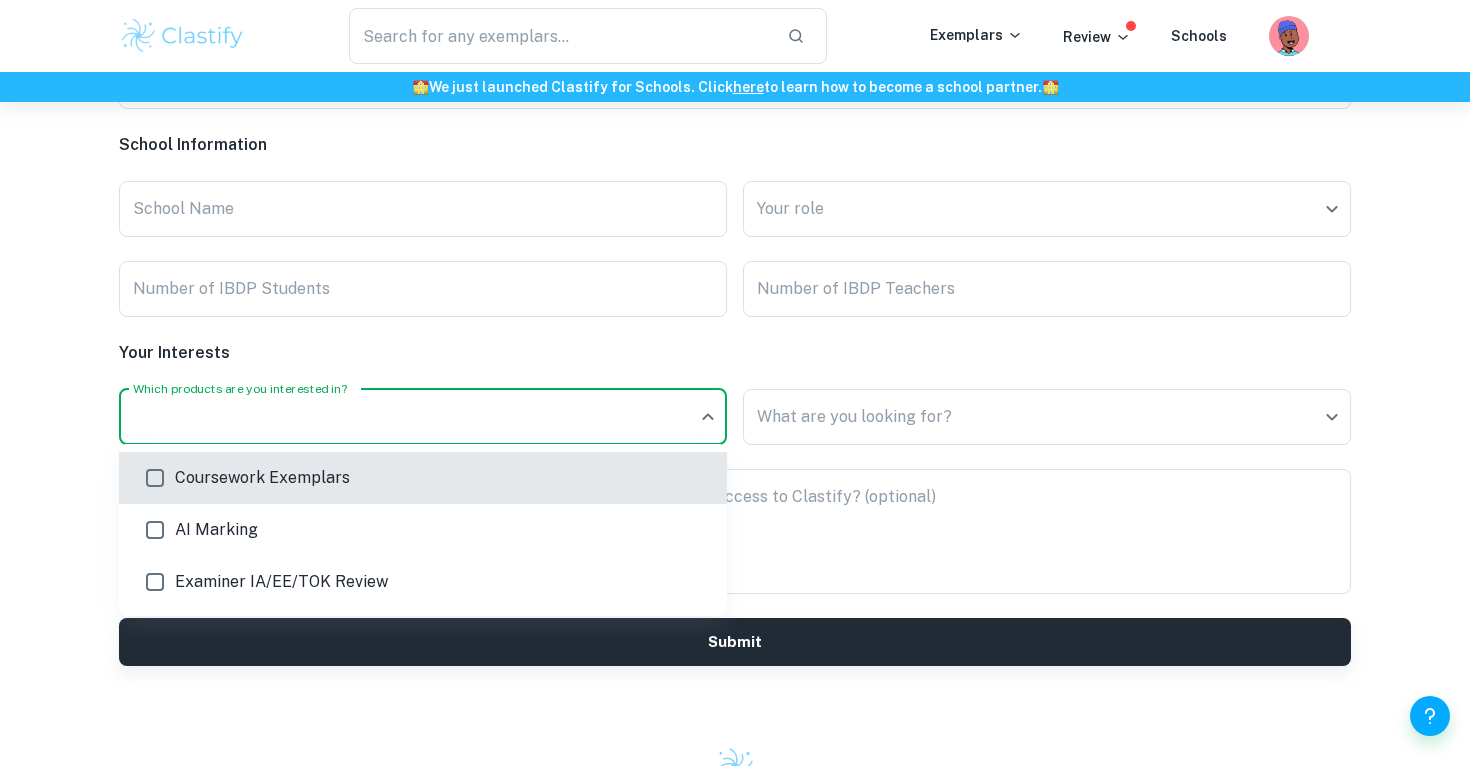 click on "Examiner IA/EE/TOK Review" at bounding box center (423, 582) 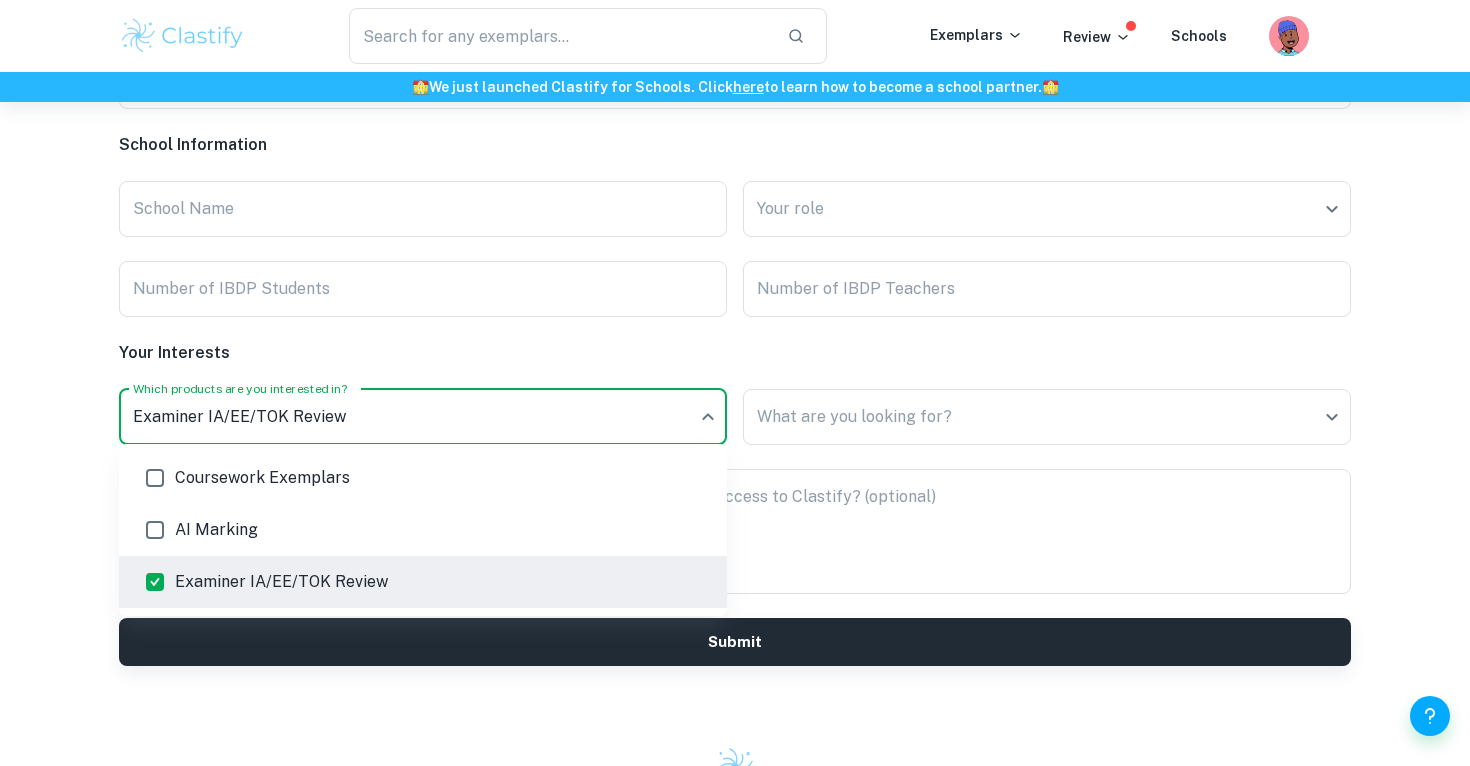 click on "AI Marking" at bounding box center (443, 530) 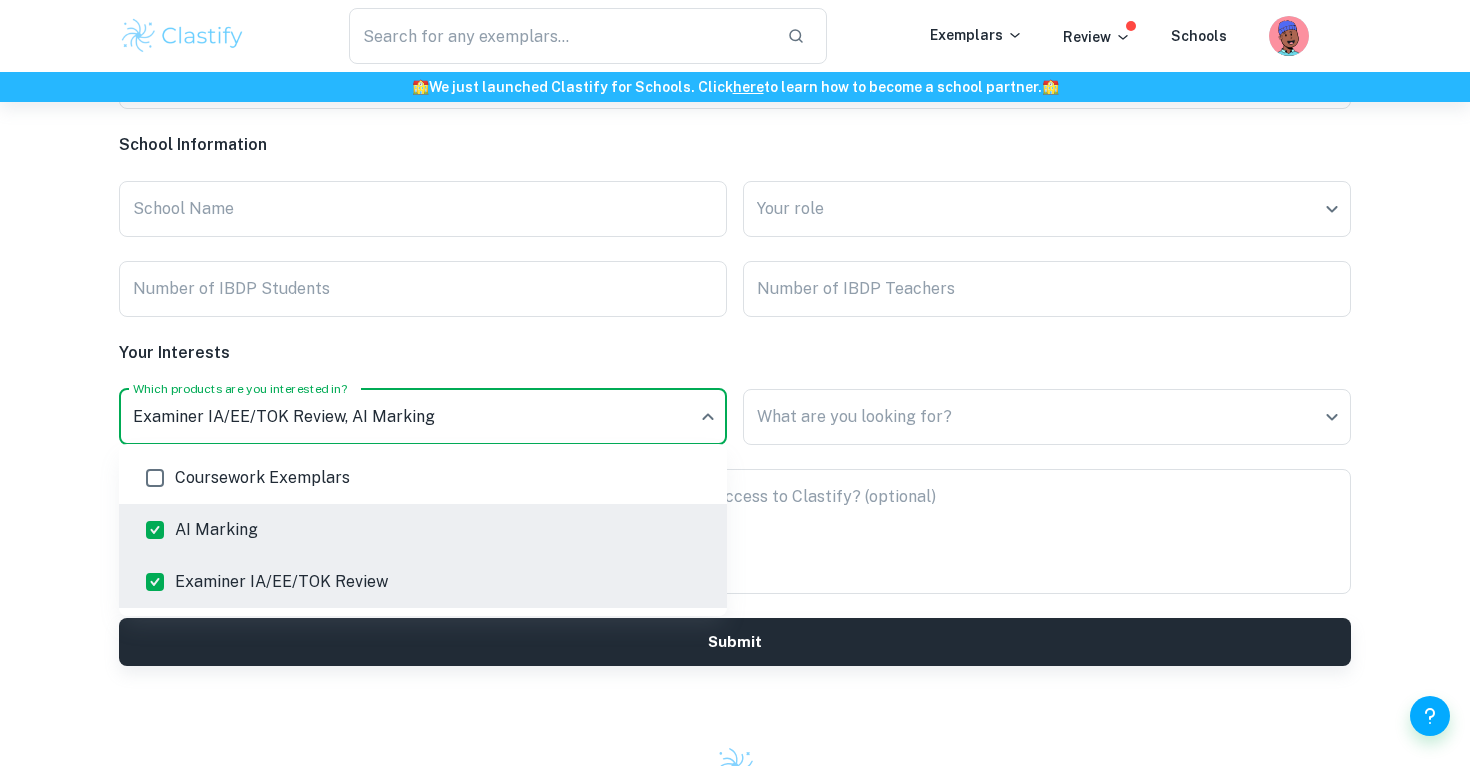 click at bounding box center (735, 383) 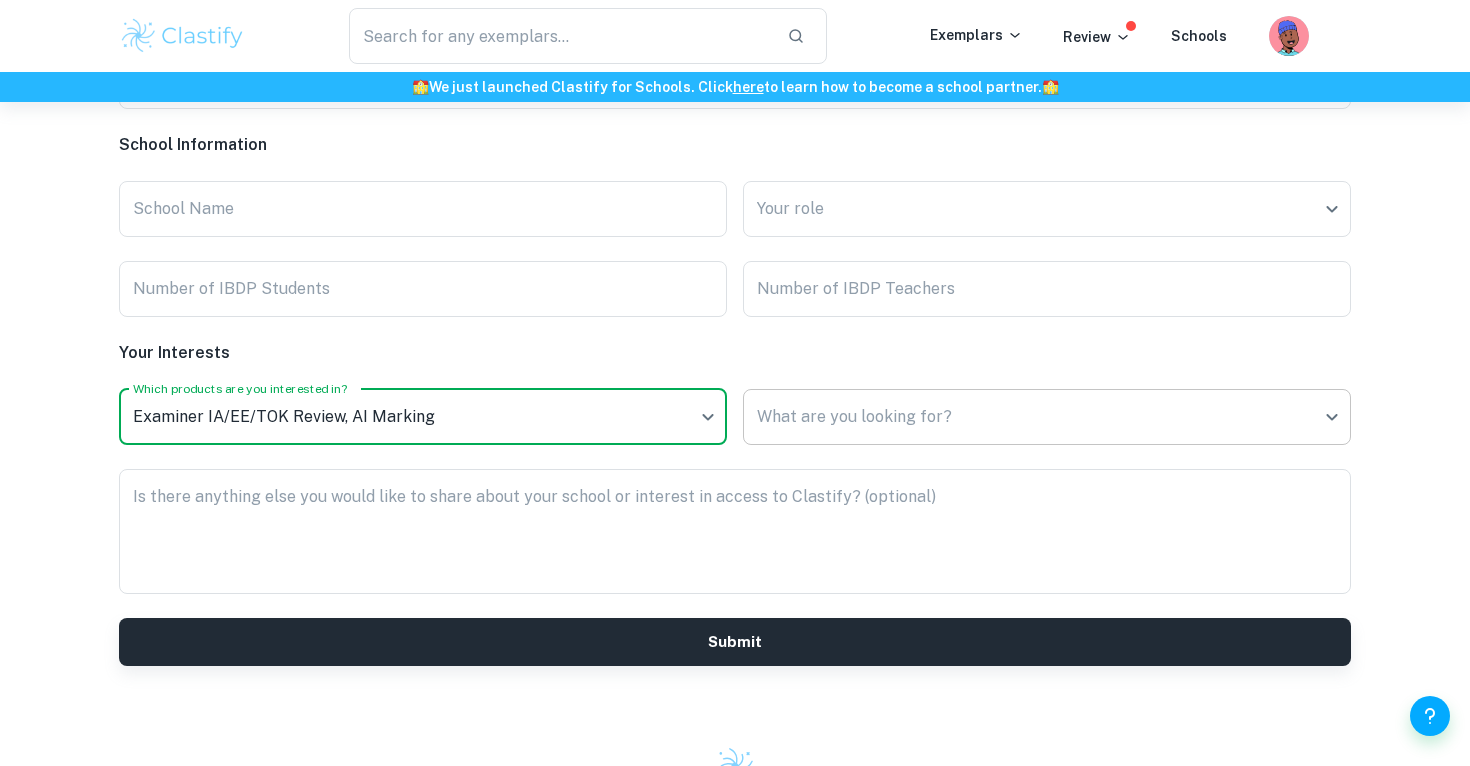 click on "We value your privacy We use cookies to enhance your browsing experience, serve personalised ads or content, and analyse our traffic. By clicking "Accept All", you consent to our use of cookies.   Cookie Policy Customise   Reject All   Accept All   Customise Consent Preferences   We use cookies to help you navigate efficiently and perform certain functions. You will find detailed information about all cookies under each consent category below. The cookies that are categorised as "Necessary" are stored on your browser as they are essential for enabling the basic functionalities of the site. ...  Show more For more information on how Google's third-party cookies operate and handle your data, see:   Google Privacy Policy Necessary Always Active Necessary cookies are required to enable the basic features of this site, such as providing secure log-in or adjusting your consent preferences. These cookies do not store any personally identifiable data. Functional Analytics Performance Advertisement Uncategorised" at bounding box center [735, -4387] 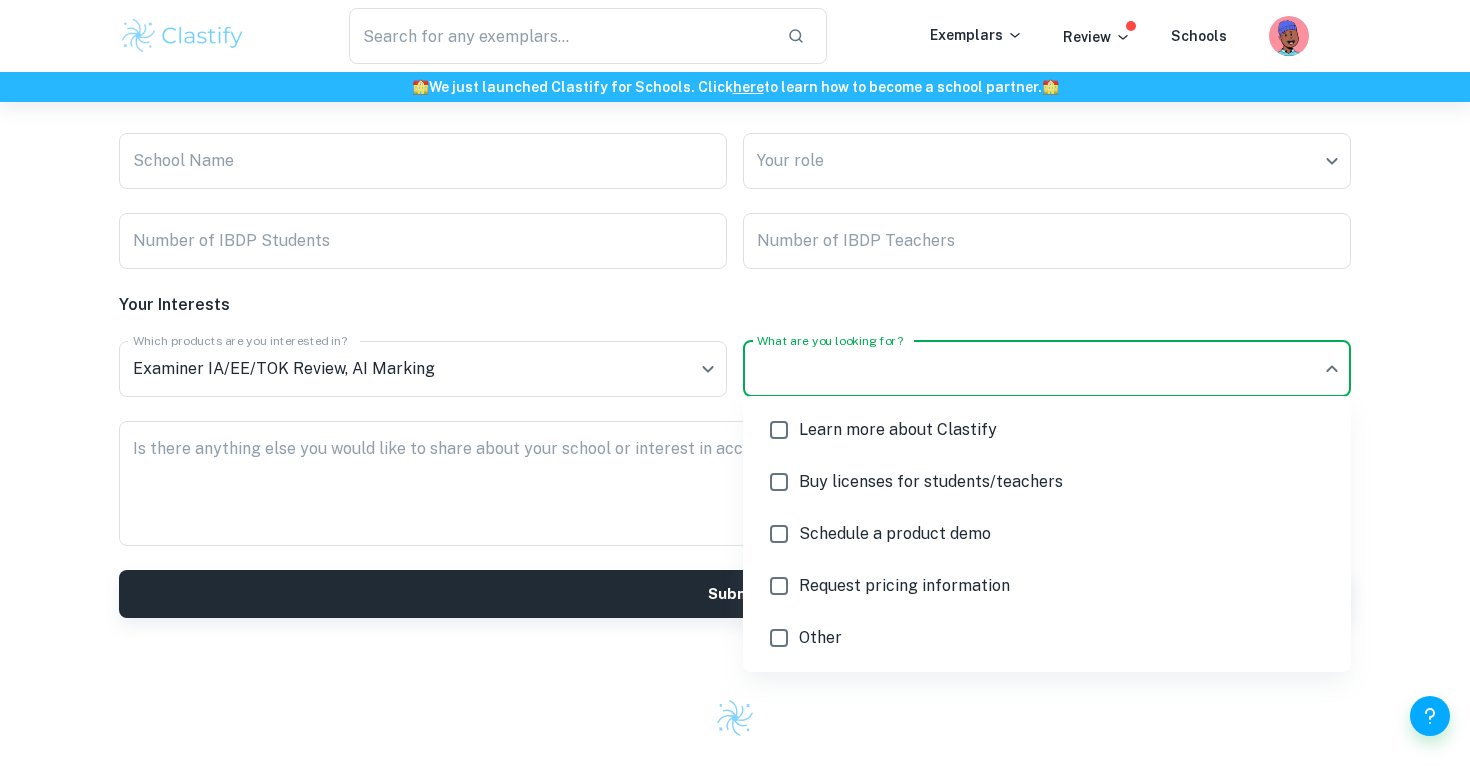 scroll, scrollTop: 4918, scrollLeft: 0, axis: vertical 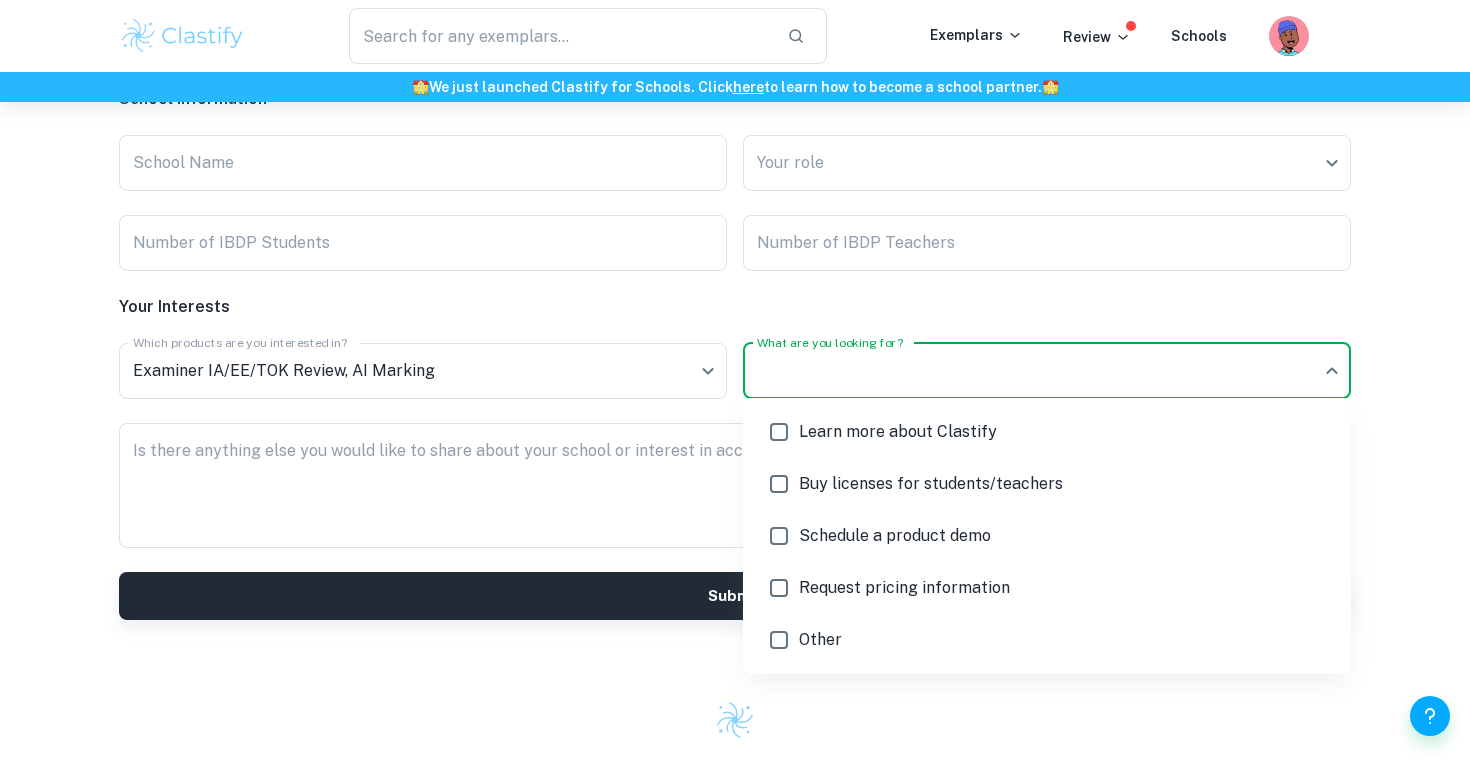 click on "Buy licenses for students/teachers" at bounding box center [1047, 484] 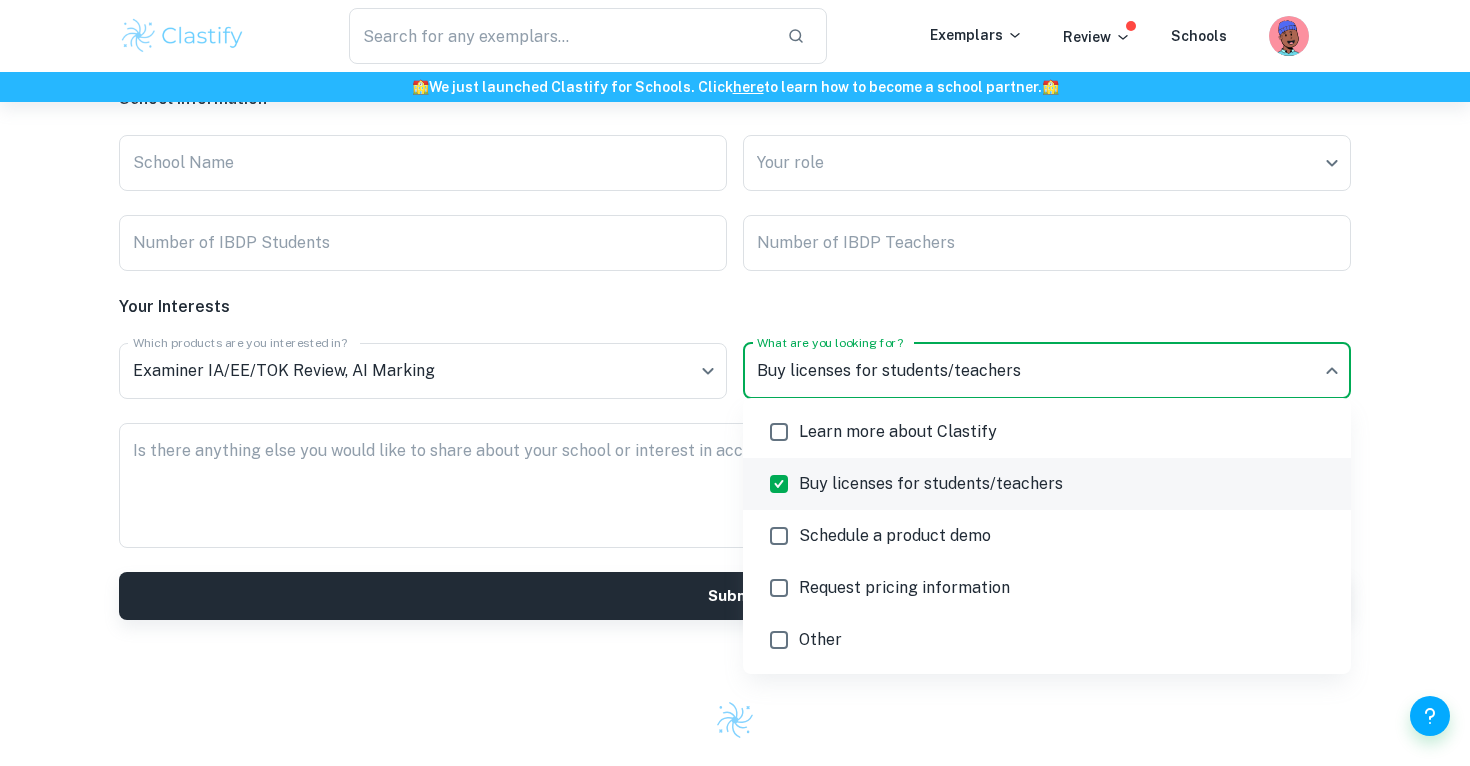 click at bounding box center [779, 484] 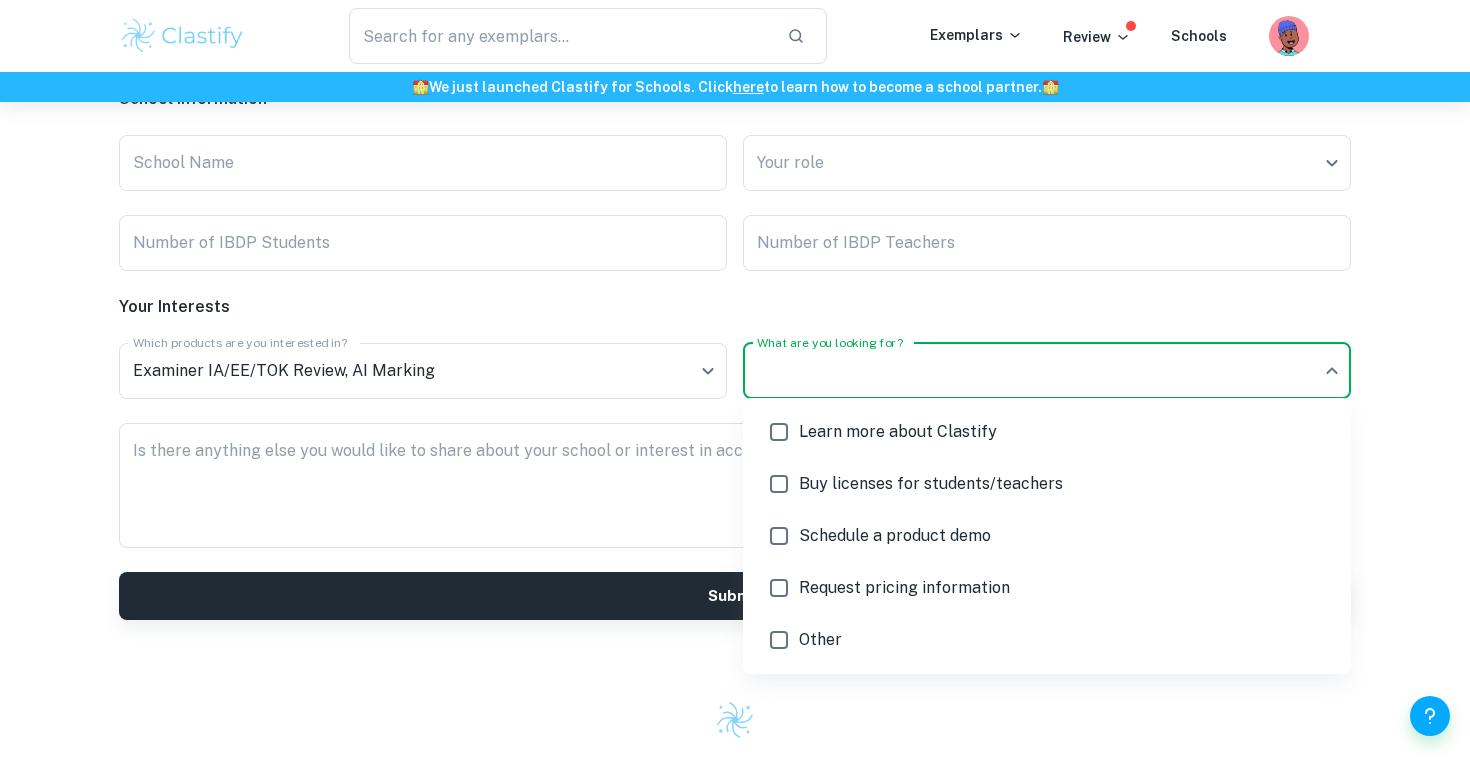 click at bounding box center [735, 383] 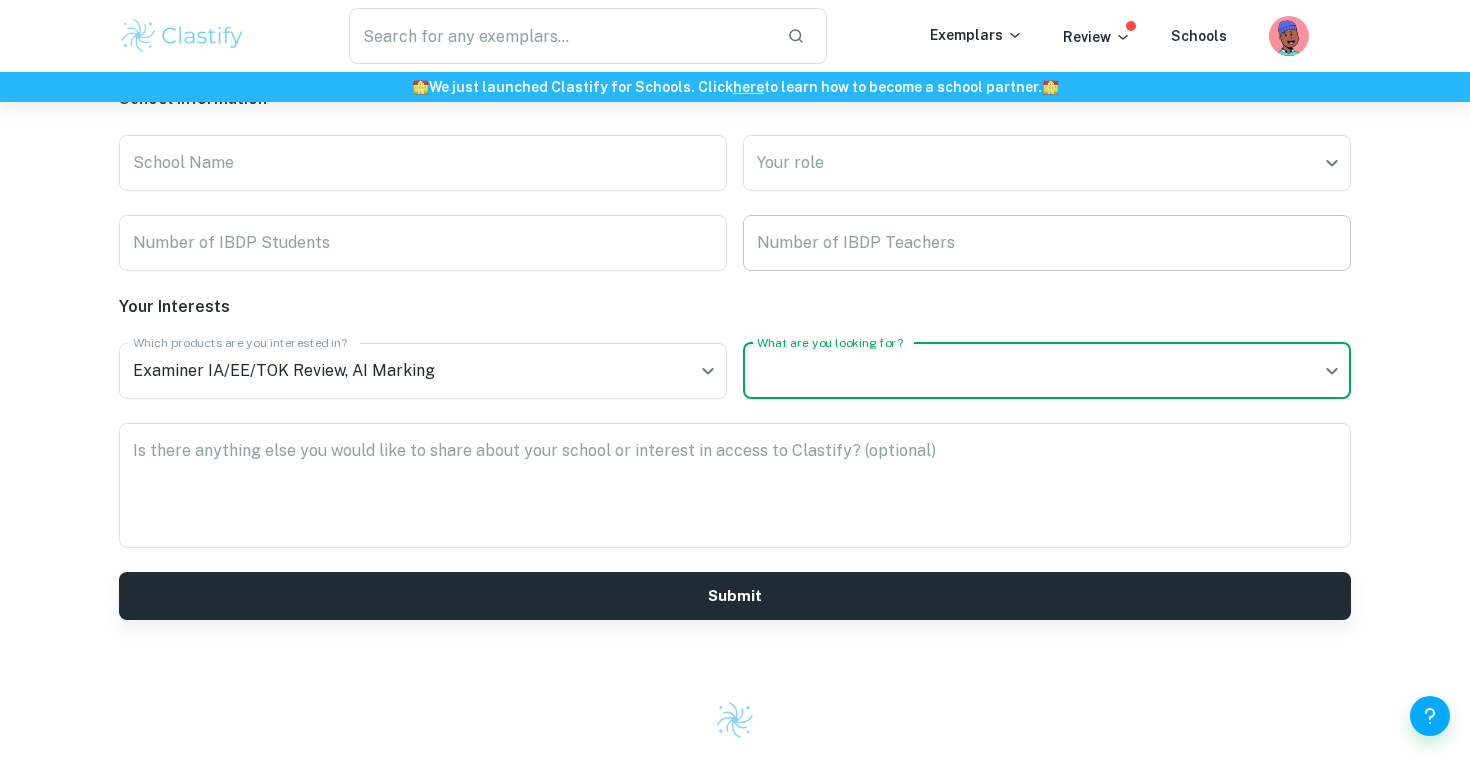 click on "Number of IBDP Teachers Number of IBDP Teachers" at bounding box center [1047, 243] 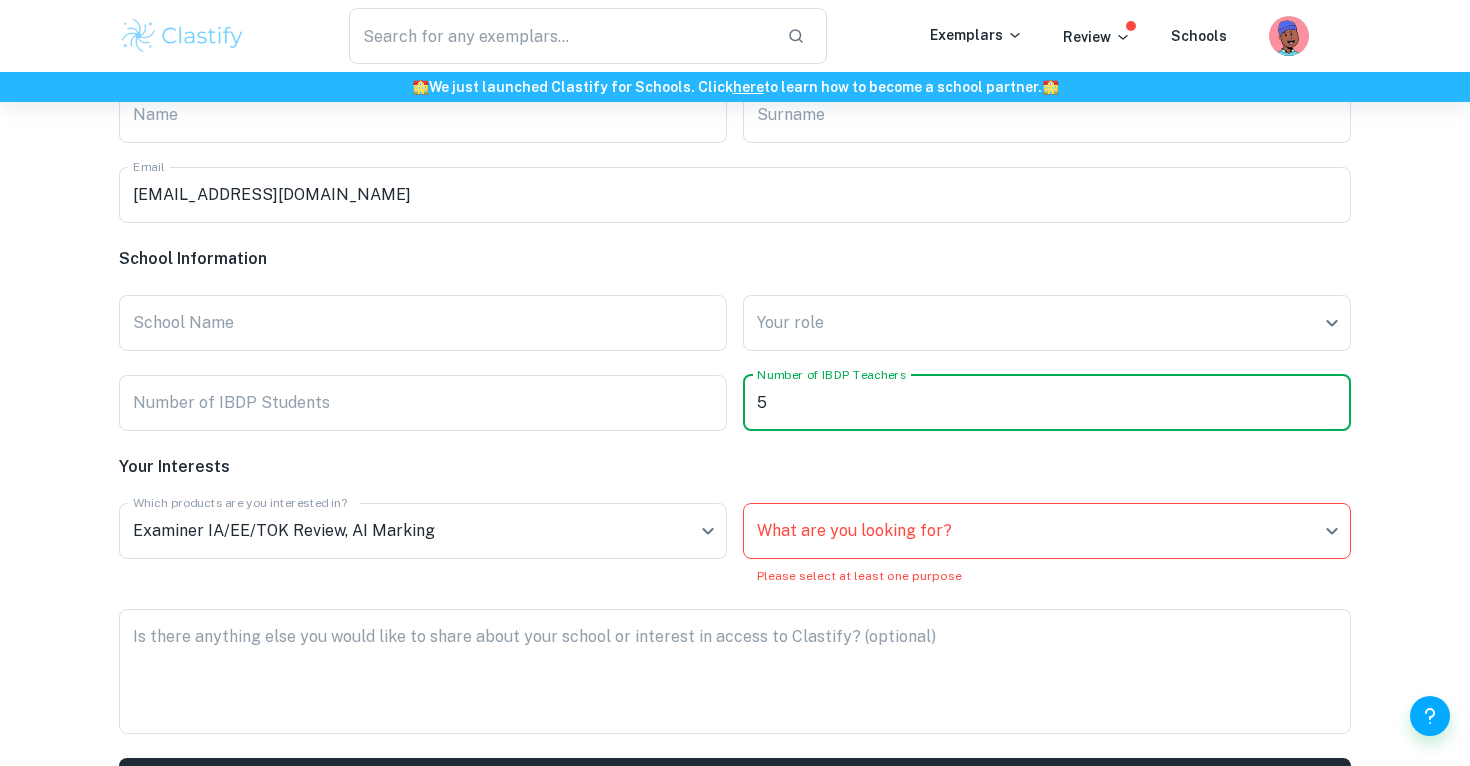 scroll, scrollTop: 4757, scrollLeft: 0, axis: vertical 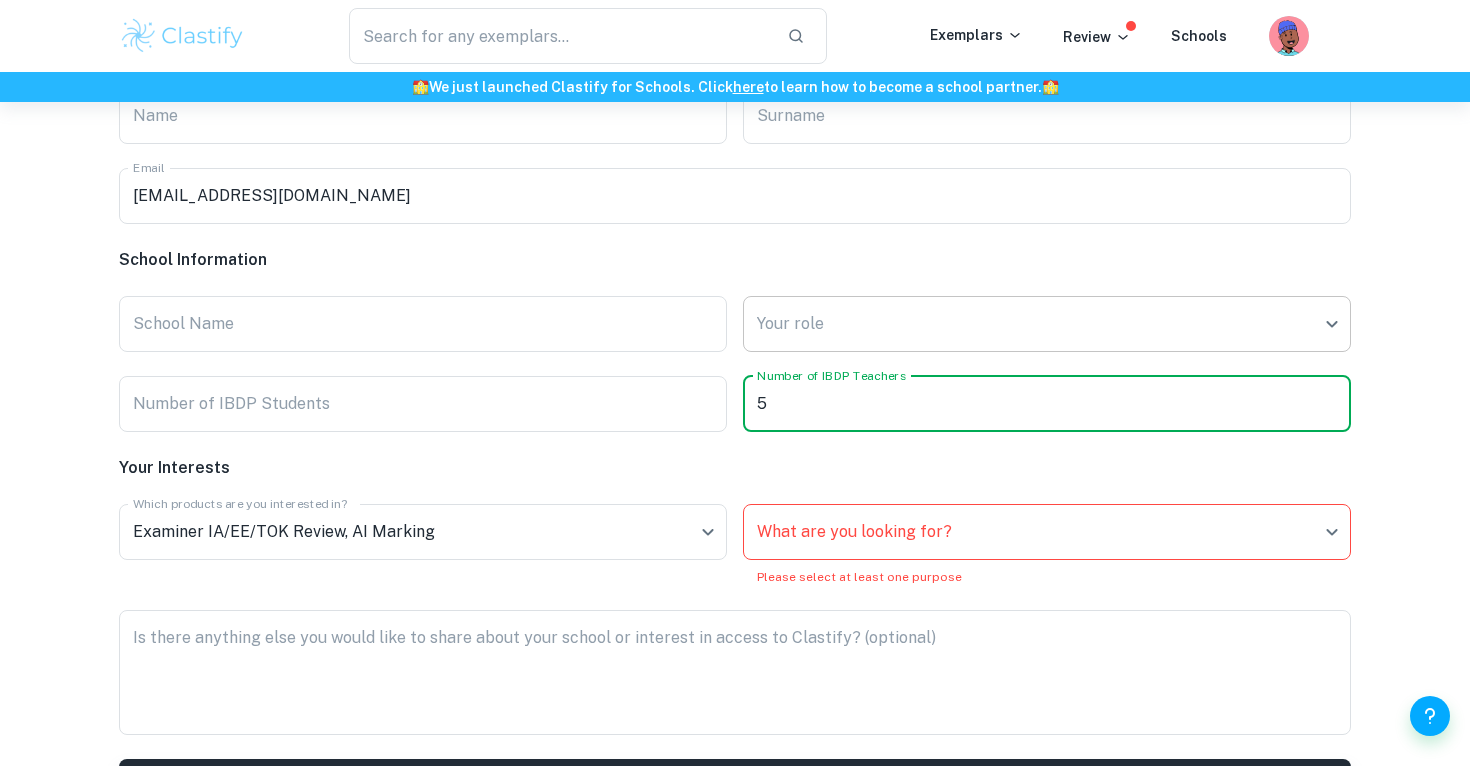 type on "5" 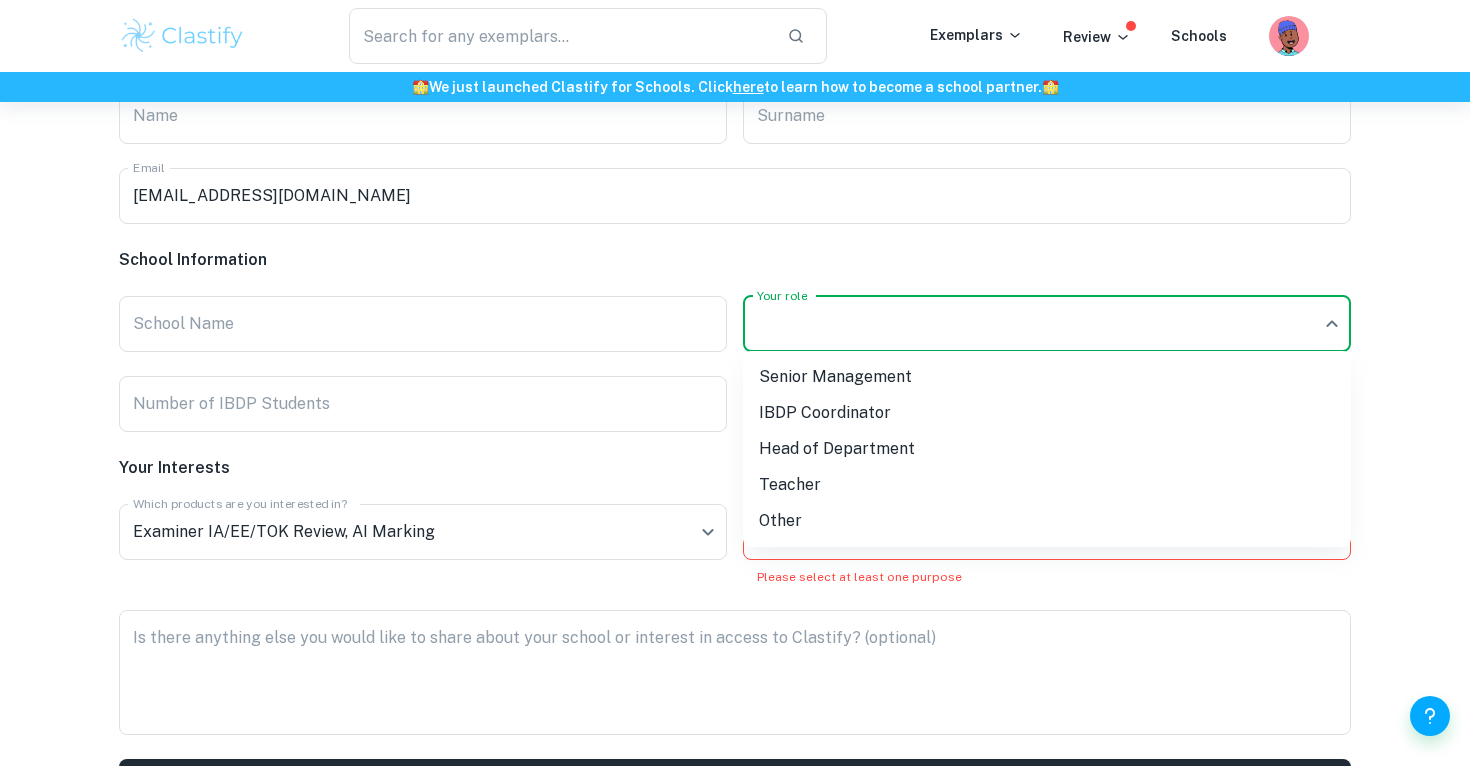 click at bounding box center (735, 383) 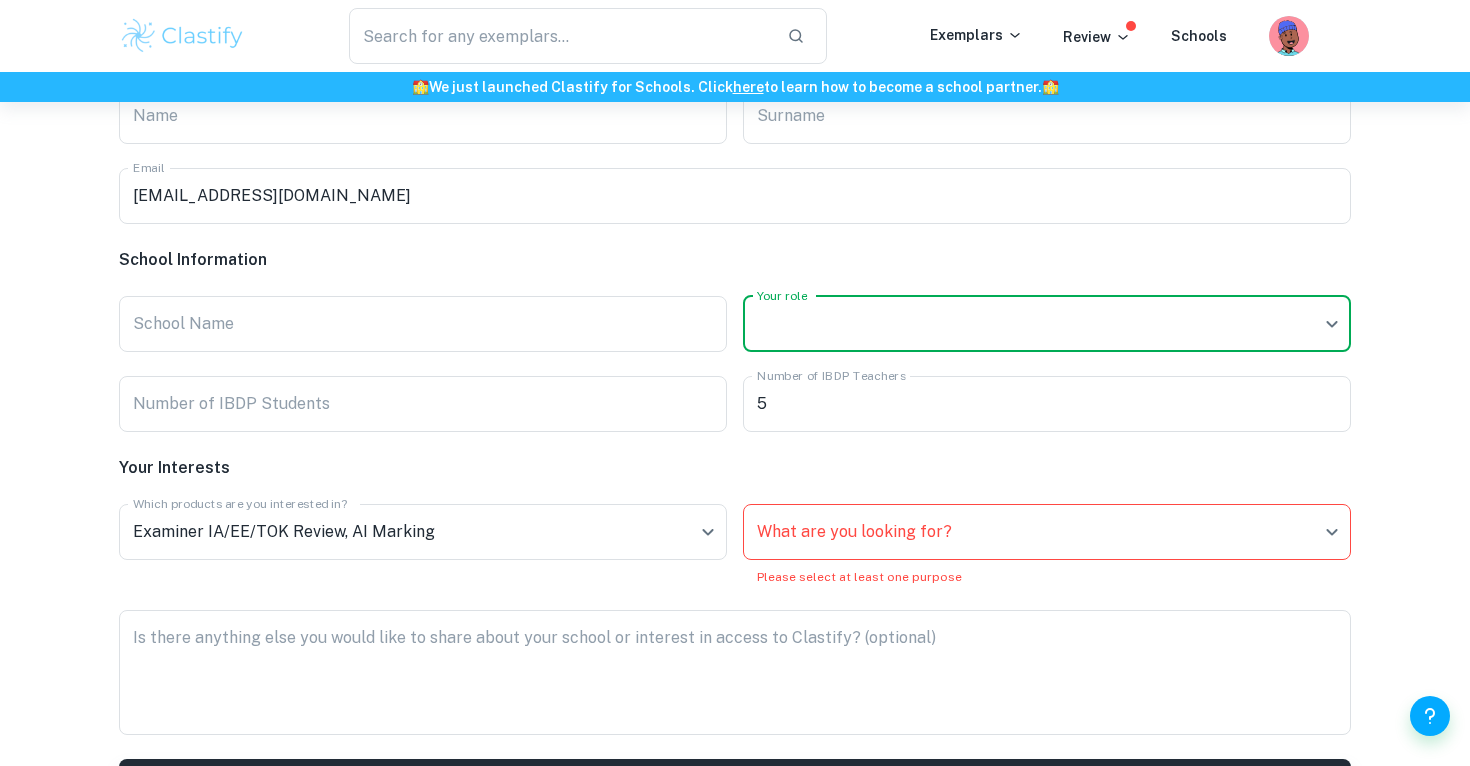 scroll, scrollTop: 4298, scrollLeft: 0, axis: vertical 